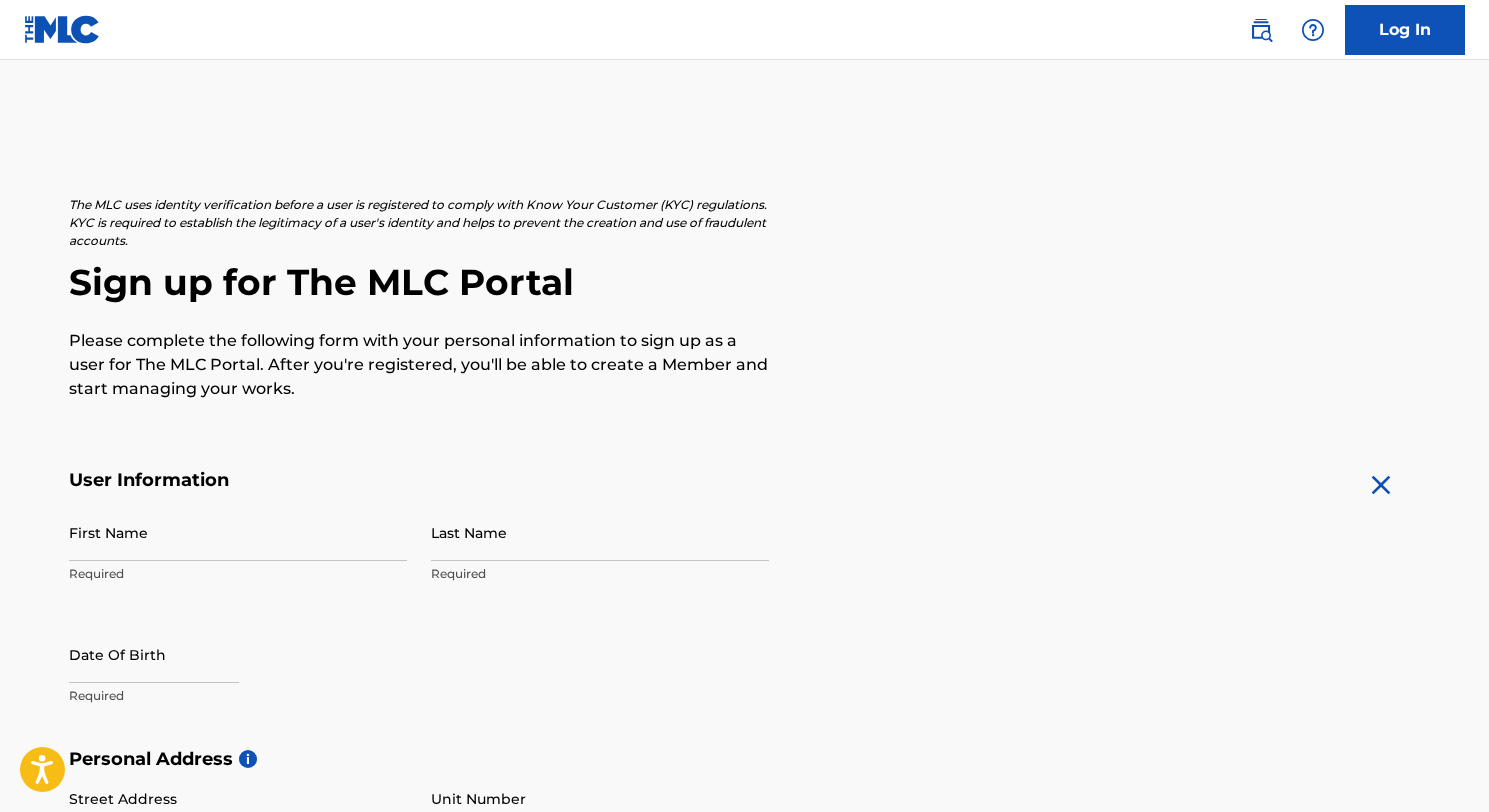 scroll, scrollTop: 0, scrollLeft: 0, axis: both 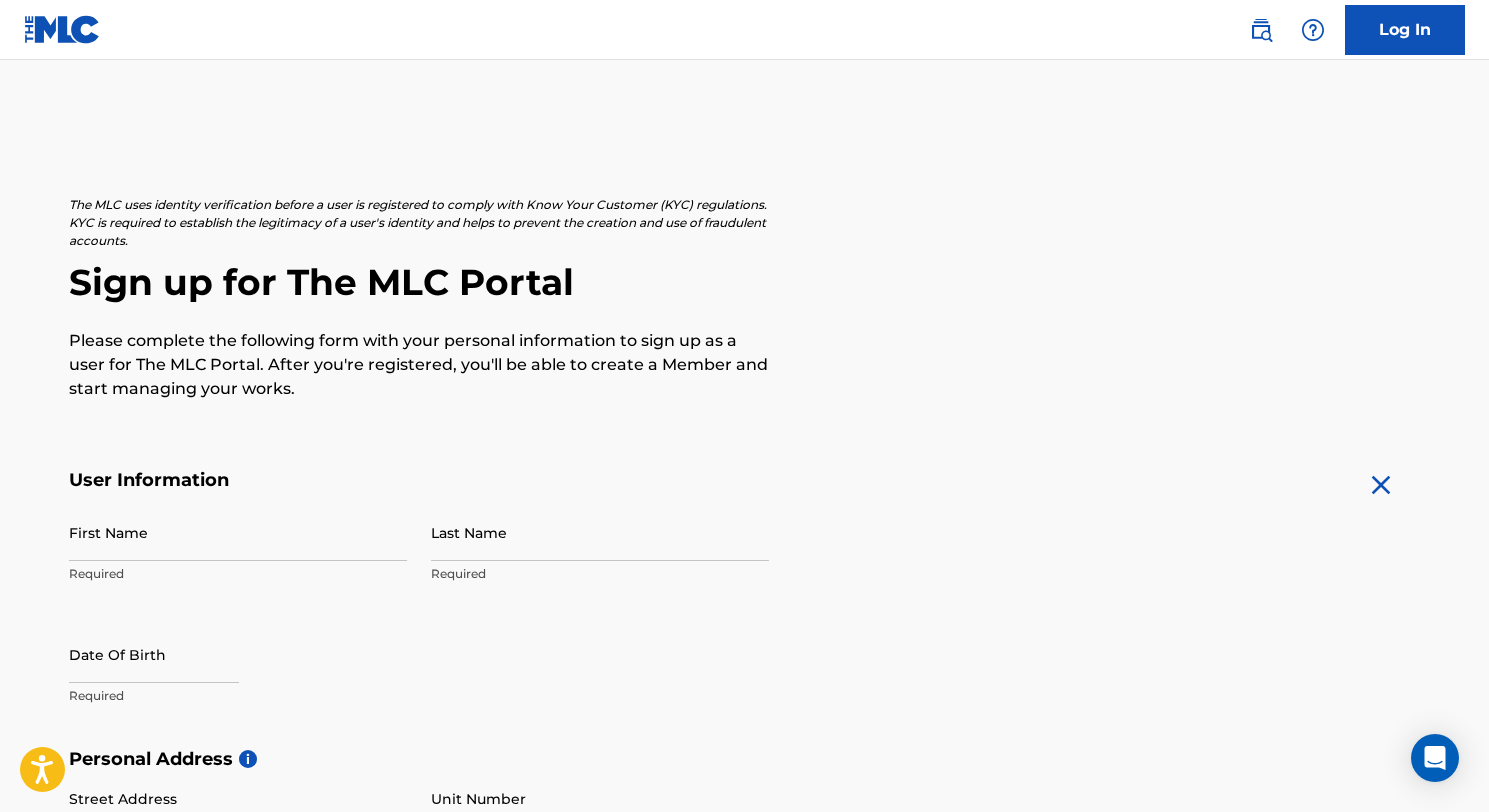 drag, startPoint x: 166, startPoint y: 564, endPoint x: 182, endPoint y: 538, distance: 30.528675 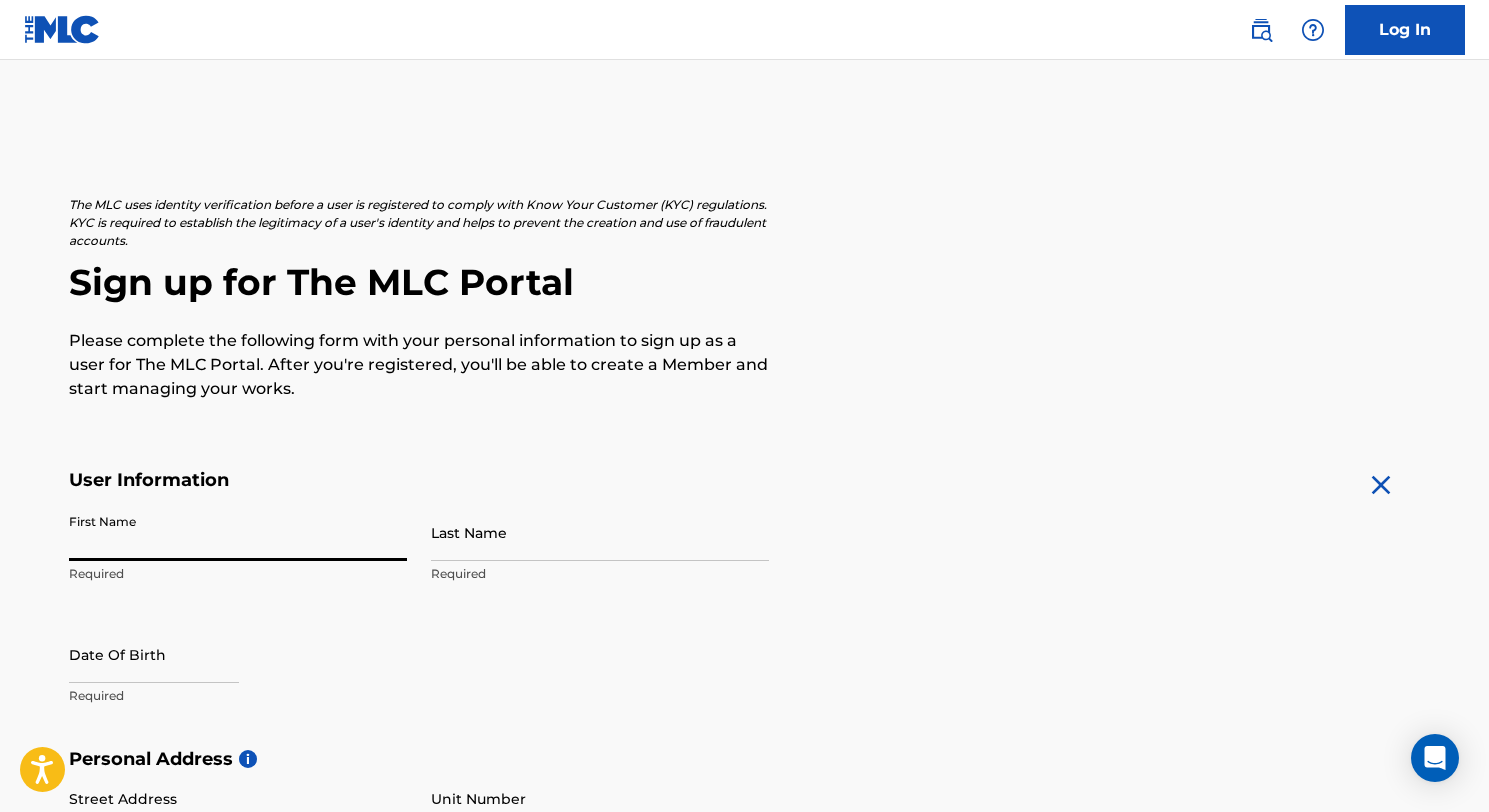 click on "First Name" at bounding box center [238, 532] 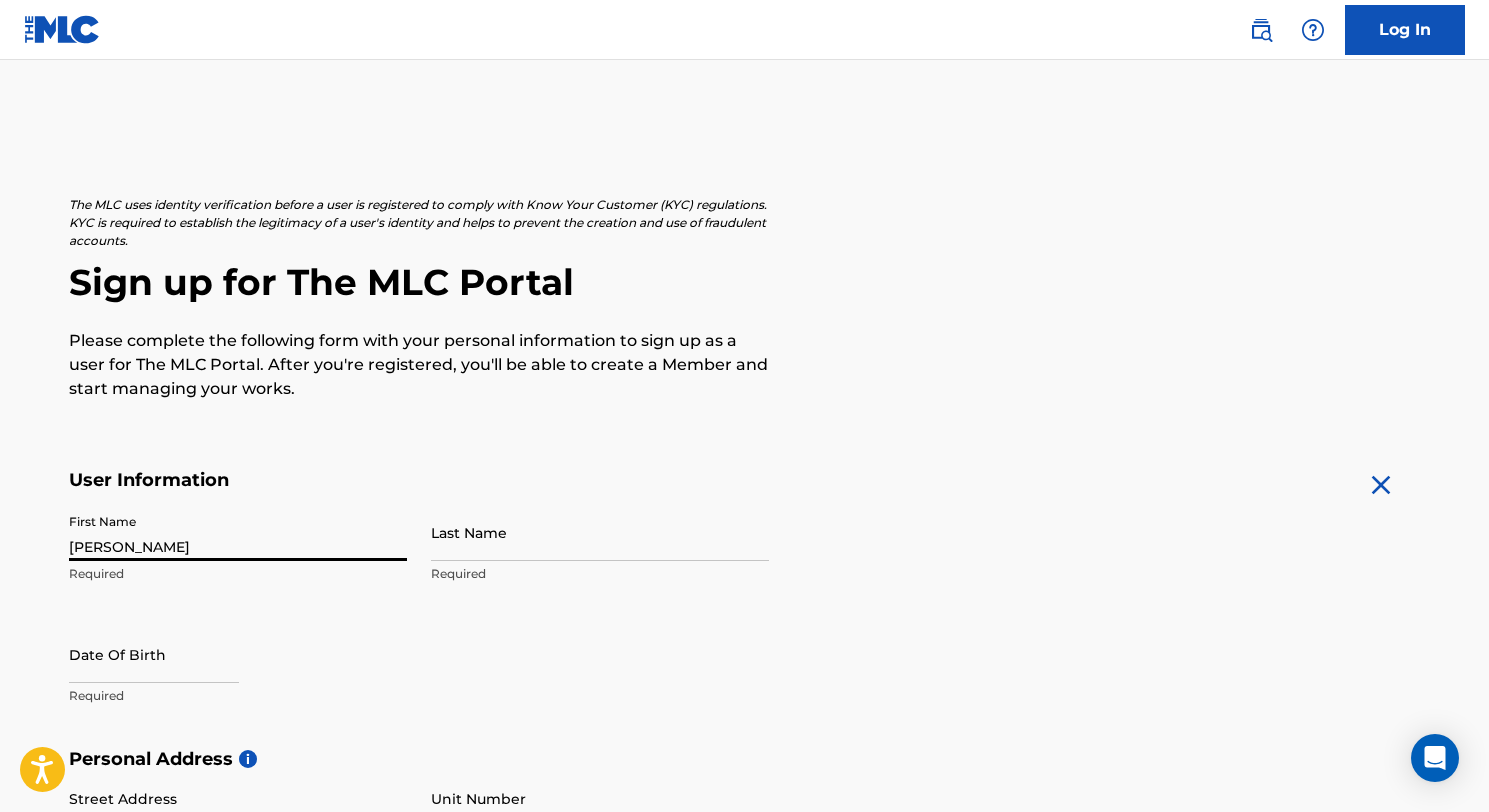 type on "[PERSON_NAME]" 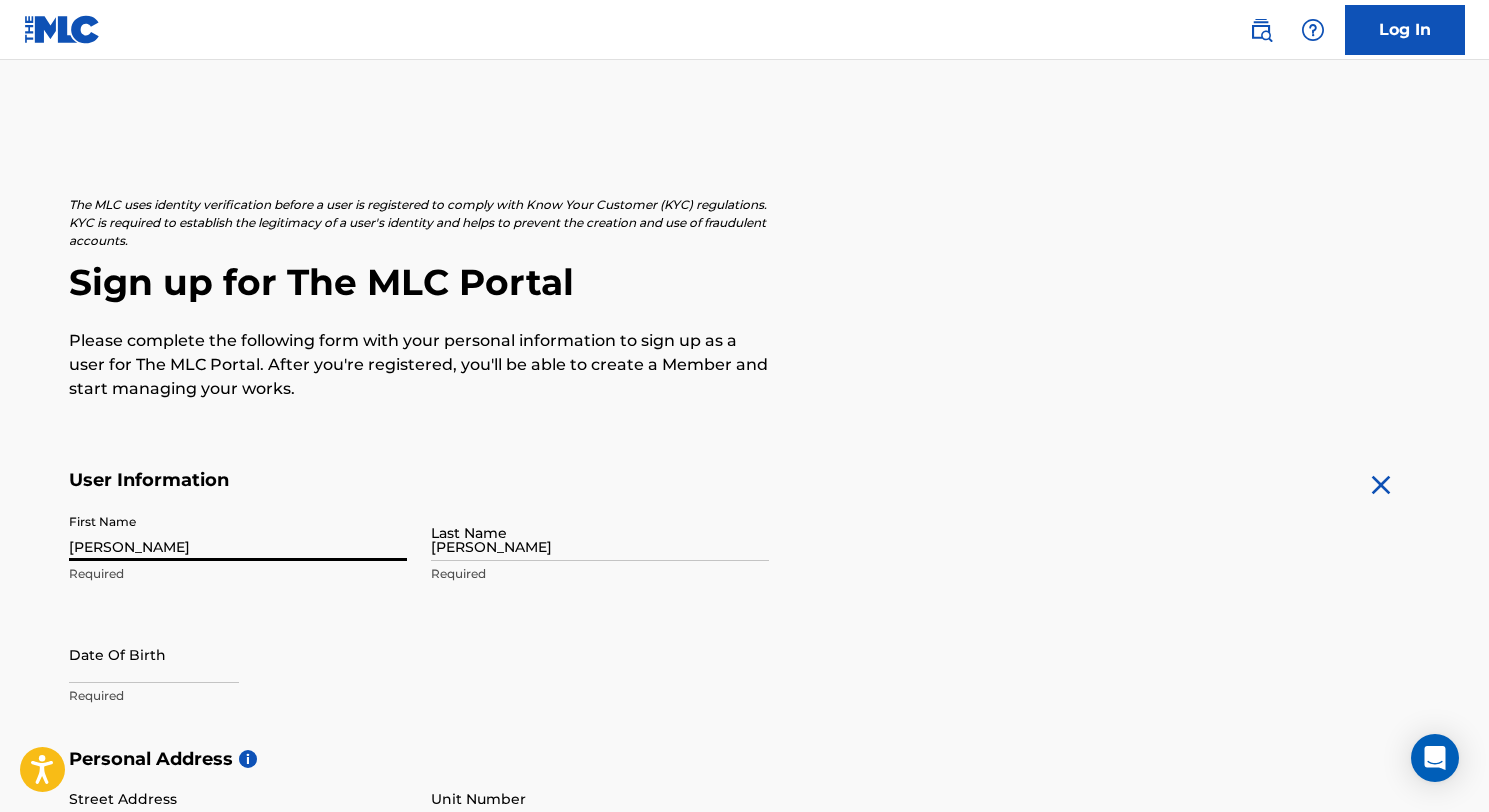type on "[STREET_ADDRESS]" 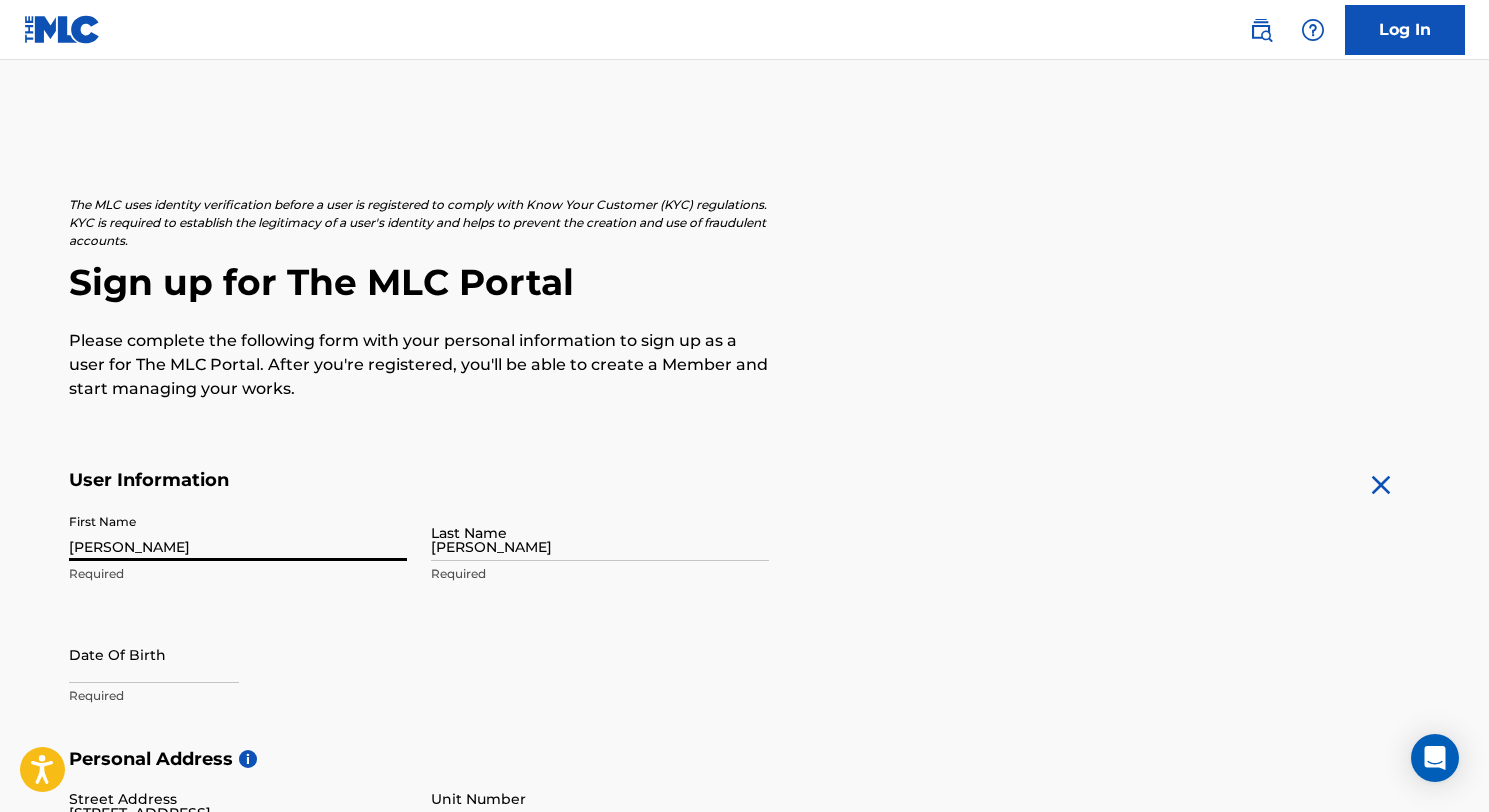 type on "Morrisville" 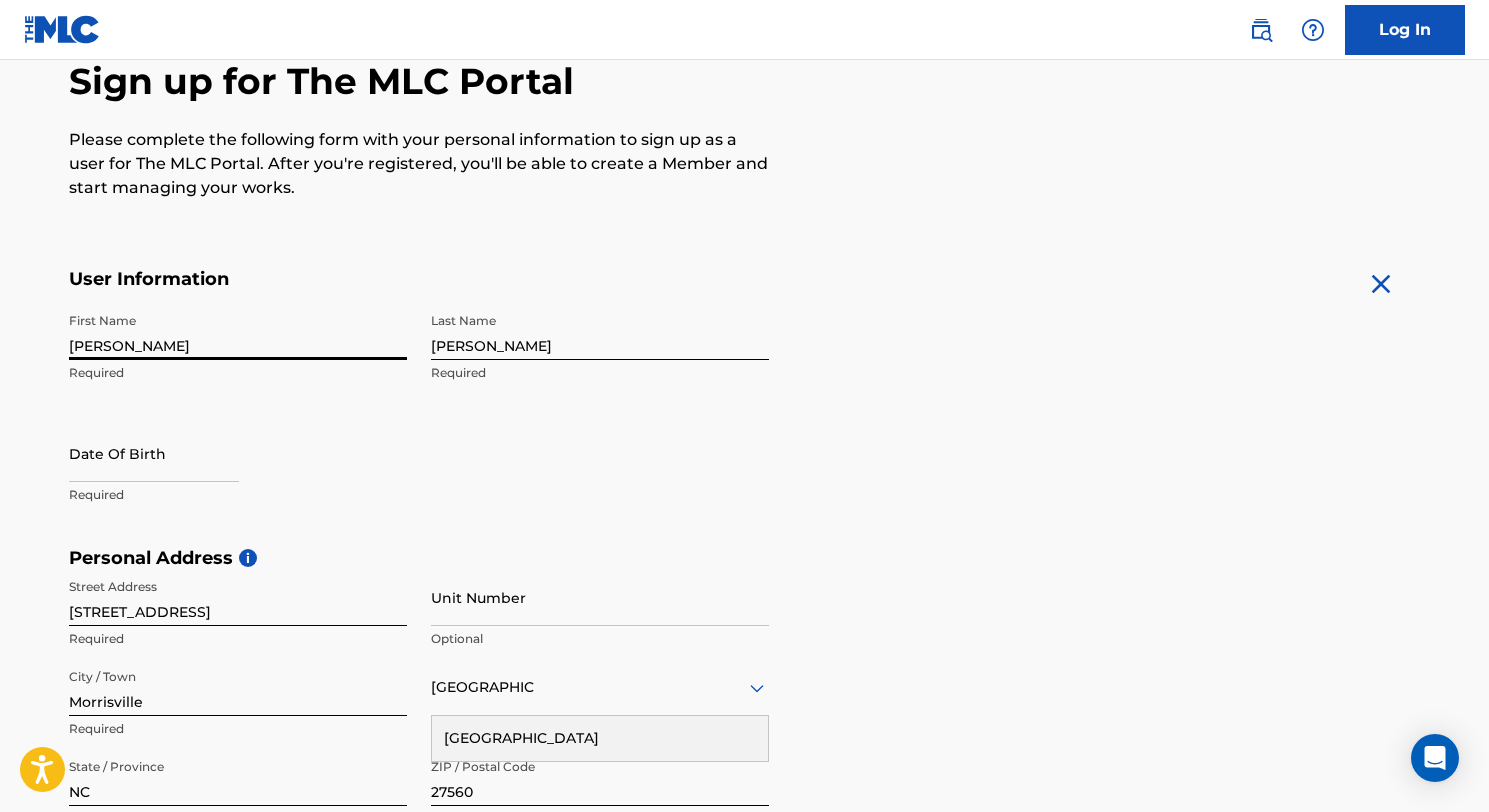 scroll, scrollTop: 265, scrollLeft: 0, axis: vertical 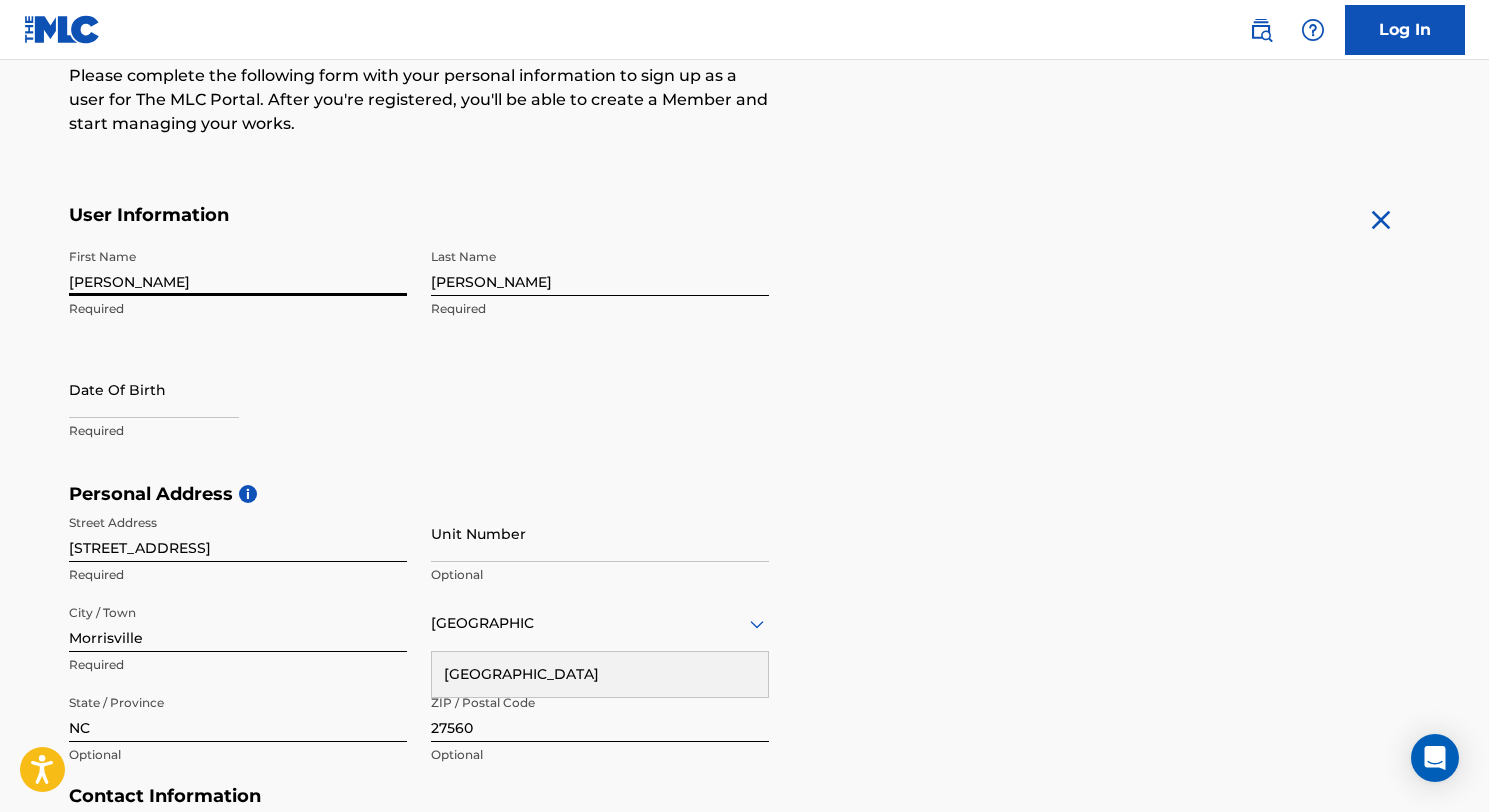 select on "6" 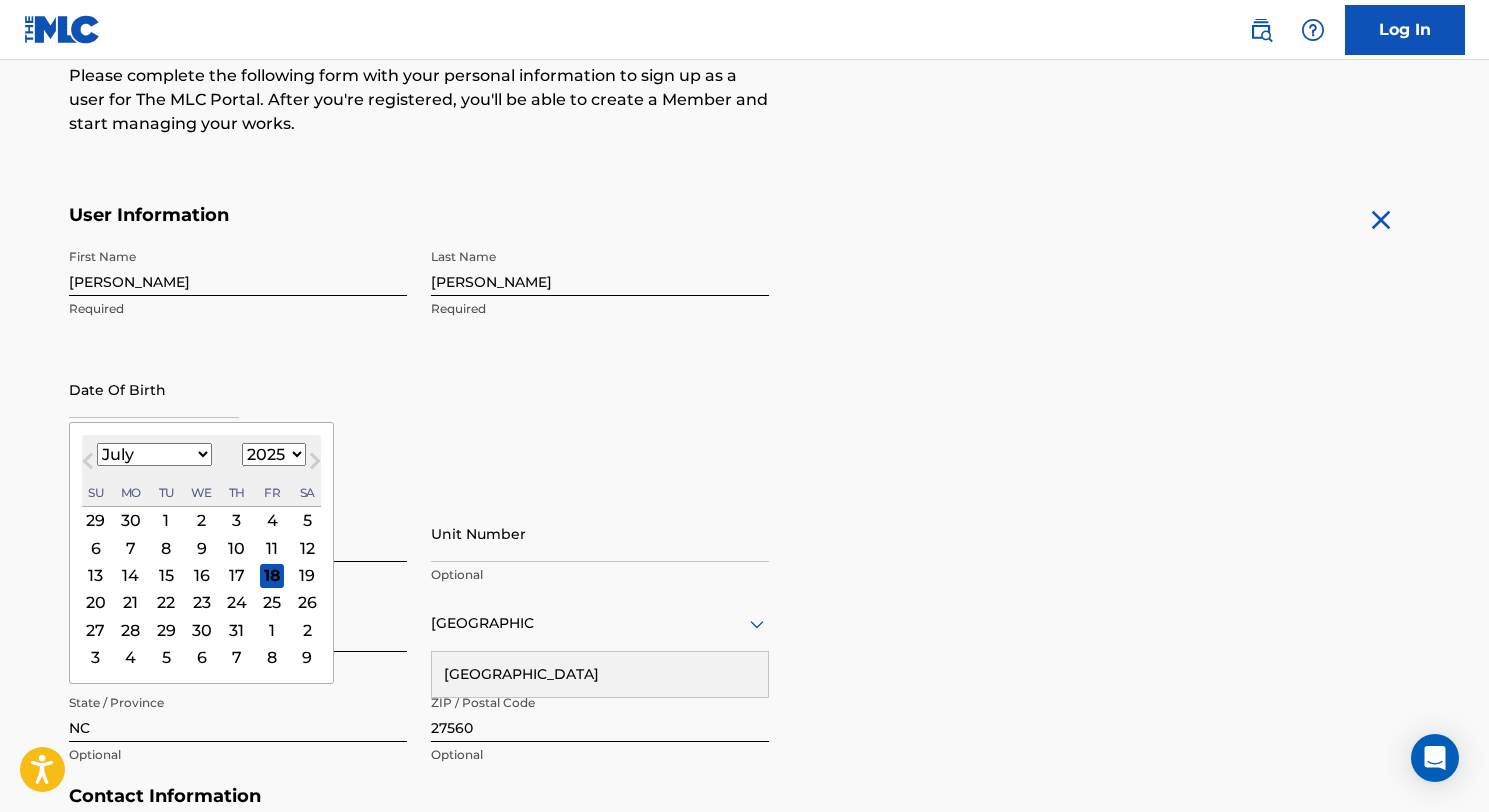 click at bounding box center (154, 389) 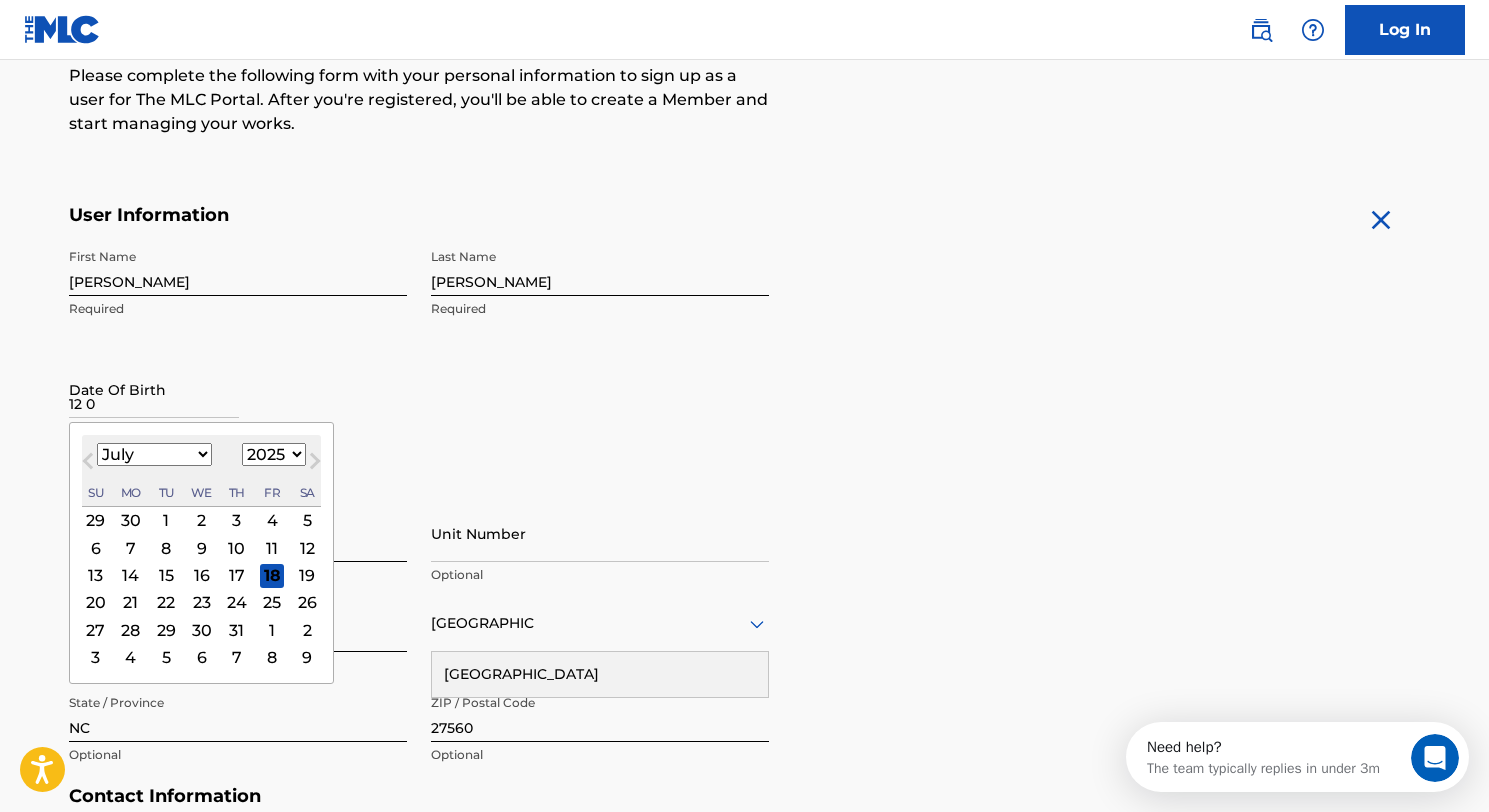 scroll, scrollTop: 0, scrollLeft: 0, axis: both 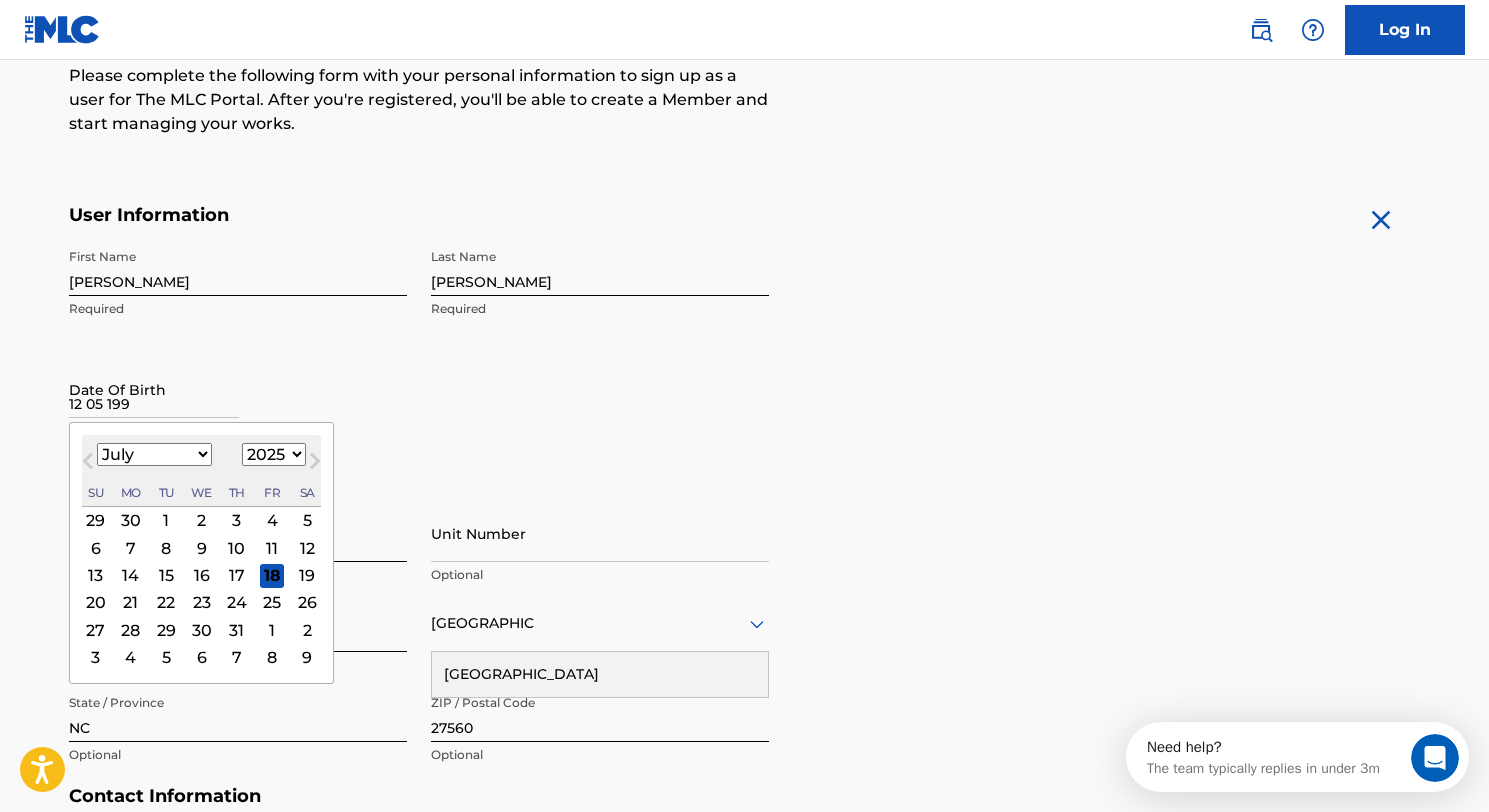 type on "12 05 1999" 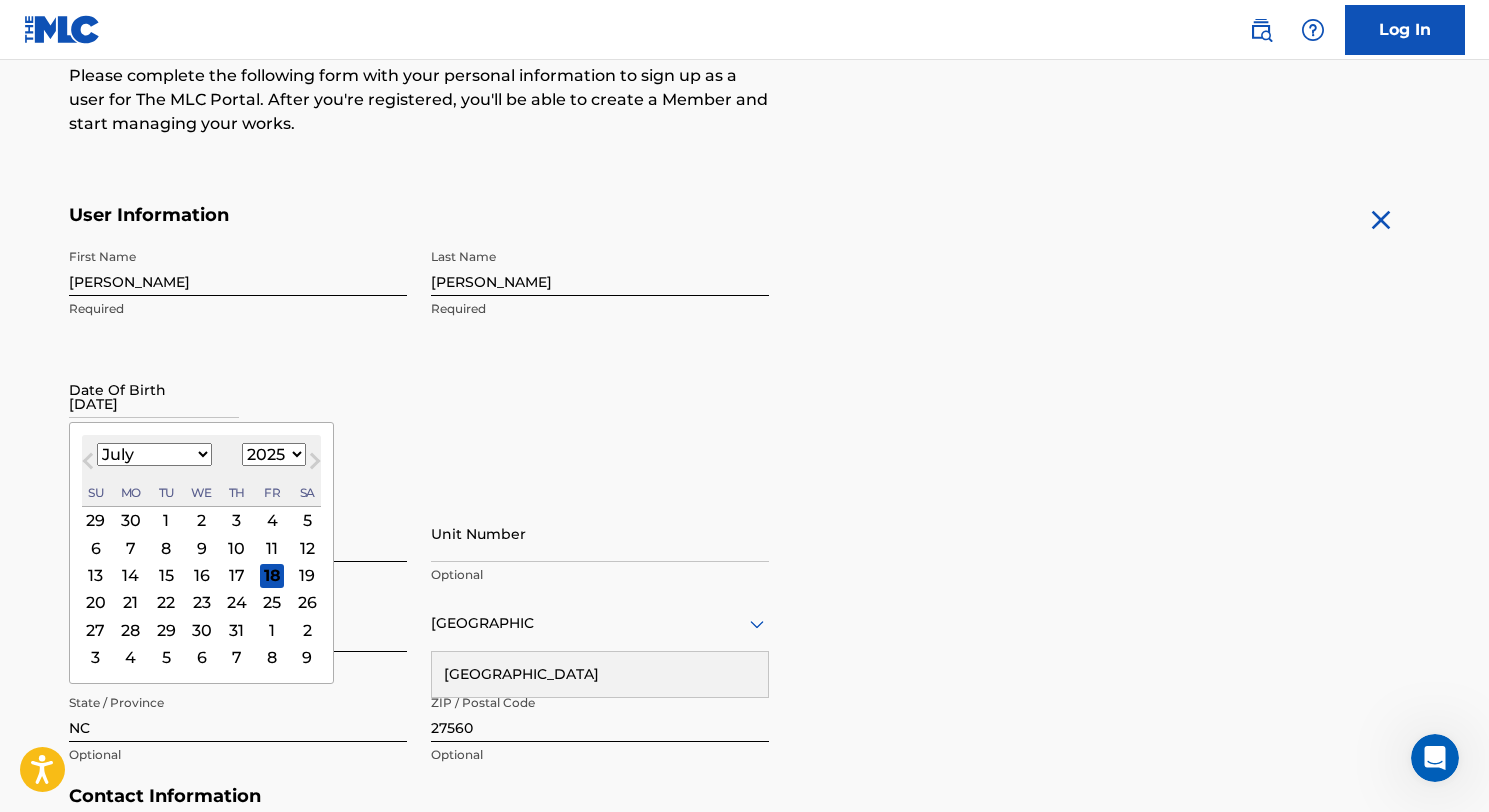 click on "Date Of Birth 12 05 1999 Previous Month Next Month July 2025 January February March April May June July August September October November December 1899 1900 1901 1902 1903 1904 1905 1906 1907 1908 1909 1910 1911 1912 1913 1914 1915 1916 1917 1918 1919 1920 1921 1922 1923 1924 1925 1926 1927 1928 1929 1930 1931 1932 1933 1934 1935 1936 1937 1938 1939 1940 1941 1942 1943 1944 1945 1946 1947 1948 1949 1950 1951 1952 1953 1954 1955 1956 1957 1958 1959 1960 1961 1962 1963 1964 1965 1966 1967 1968 1969 1970 1971 1972 1973 1974 1975 1976 1977 1978 1979 1980 1981 1982 1983 1984 1985 1986 1987 1988 1989 1990 1991 1992 1993 1994 1995 1996 1997 1998 1999 2000 2001 2002 2003 2004 2005 2006 2007 2008 2009 2010 2011 2012 2013 2014 2015 2016 2017 2018 2019 2020 2021 2022 2023 2024 2025 2026 2027 2028 2029 2030 2031 2032 2033 2034 2035 2036 2037 2038 2039 2040 2041 2042 2043 2044 2045 2046 2047 2048 2049 2050 2051 2052 2053 2054 2055 2056 2057 2058 2059 2060 2061 2062 2063 2064 2065 2066 2067 2068 2069 2070 2071 2072 2073 Su" at bounding box center (238, 406) 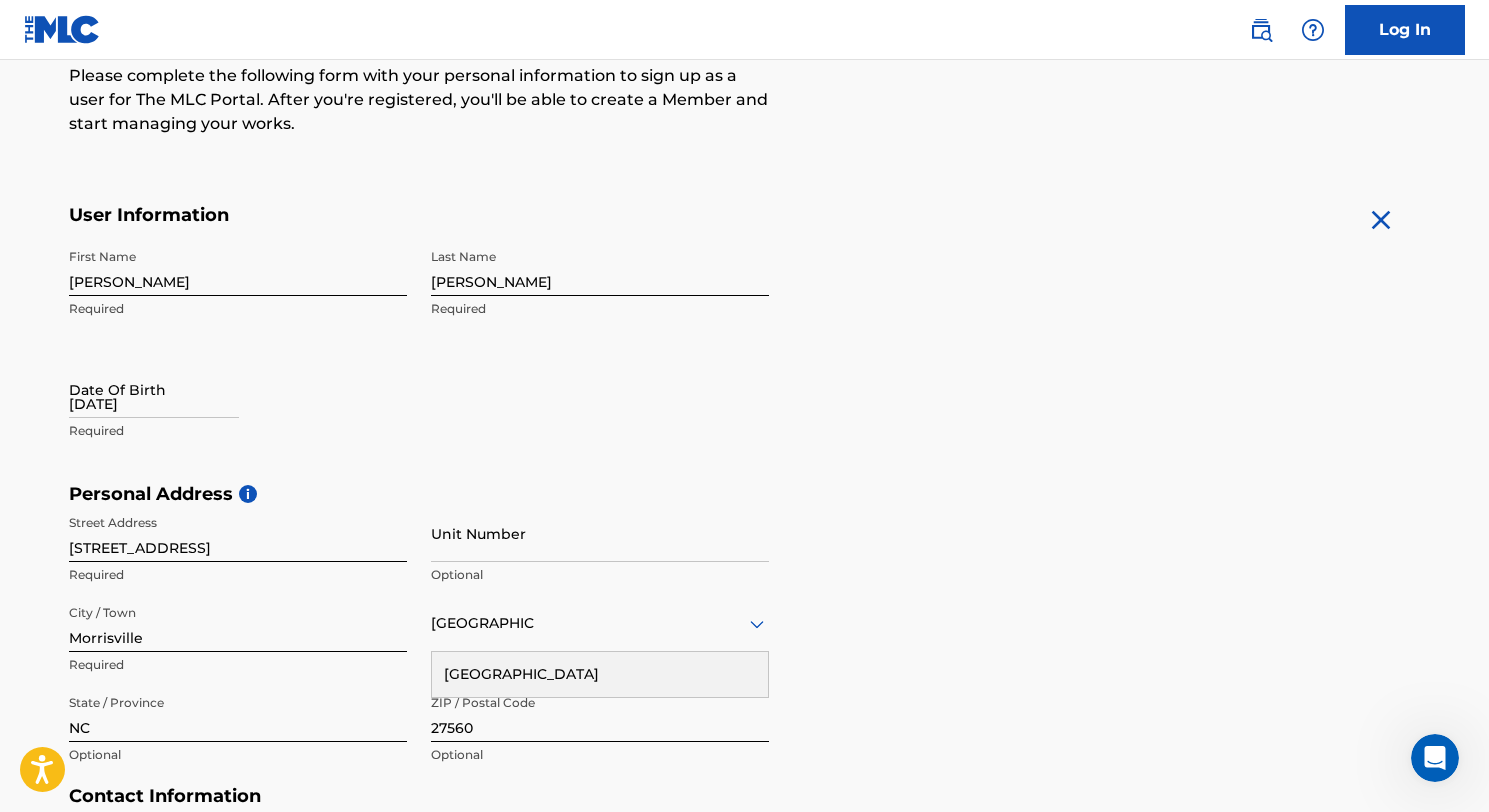 click on "12 05 1999" at bounding box center [154, 389] 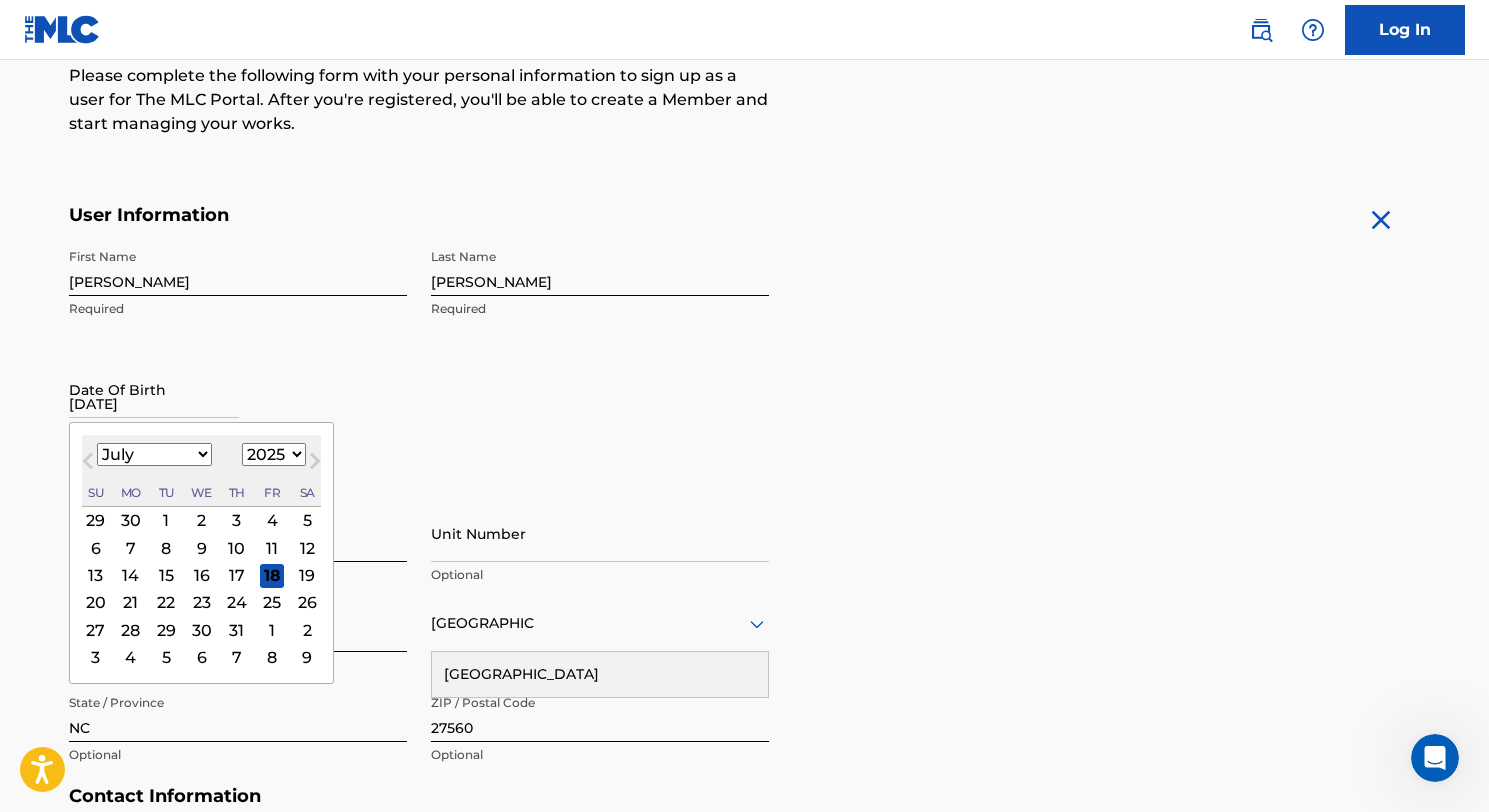click on "Previous Month" at bounding box center [90, 464] 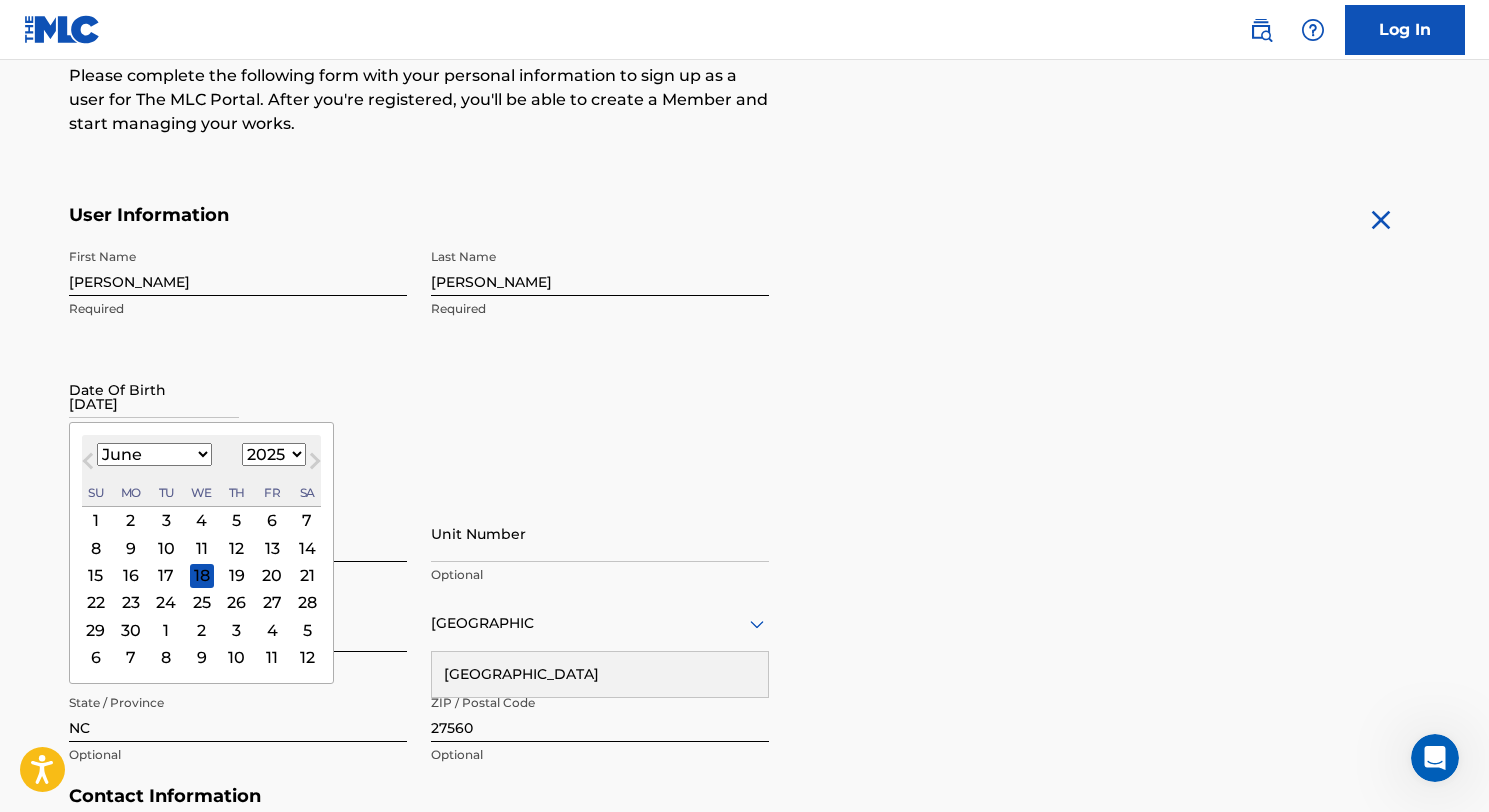 click on "Previous Month" at bounding box center (90, 464) 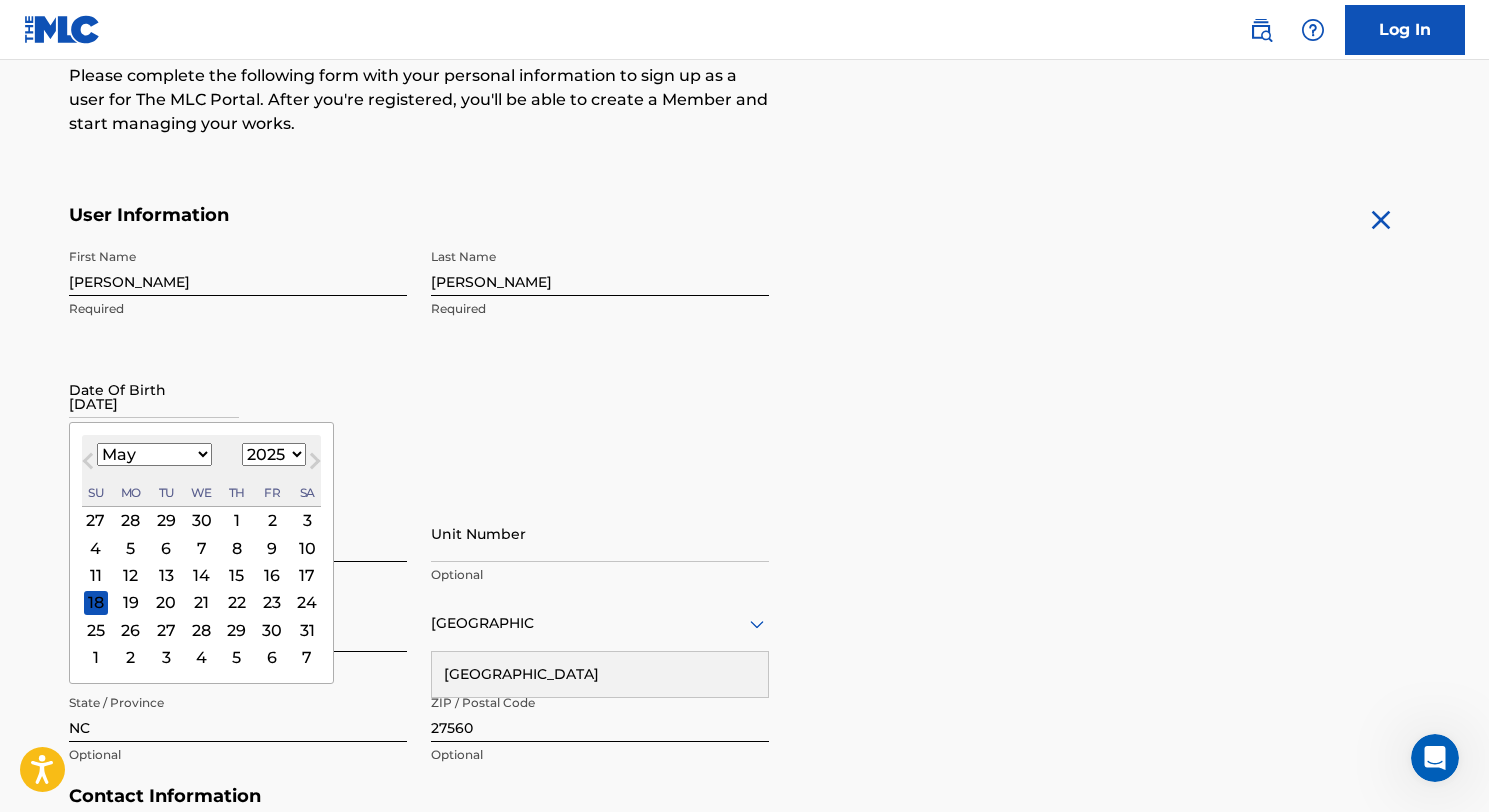 click on "Previous Month" at bounding box center (90, 464) 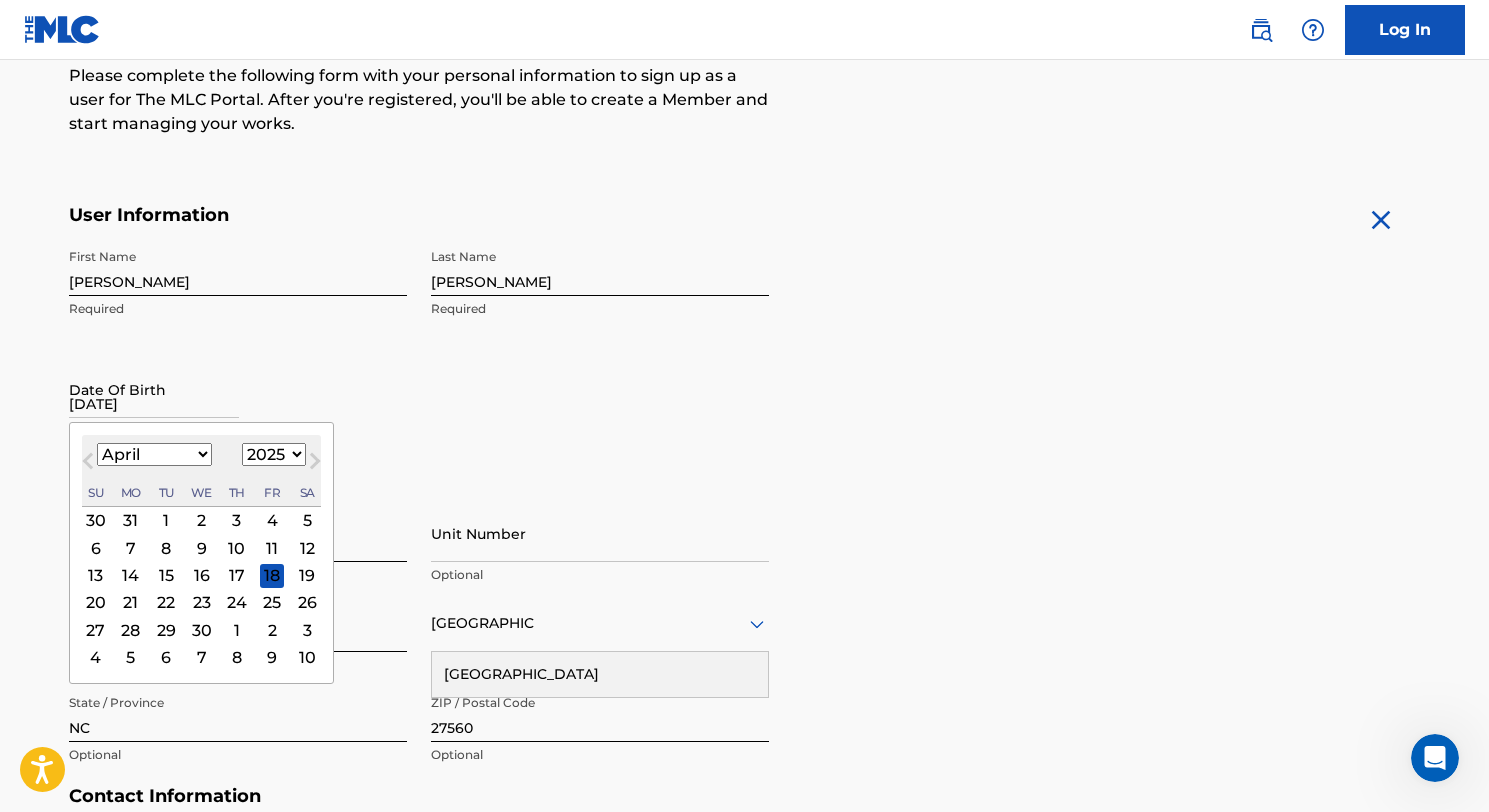 click on "Previous Month" at bounding box center (90, 464) 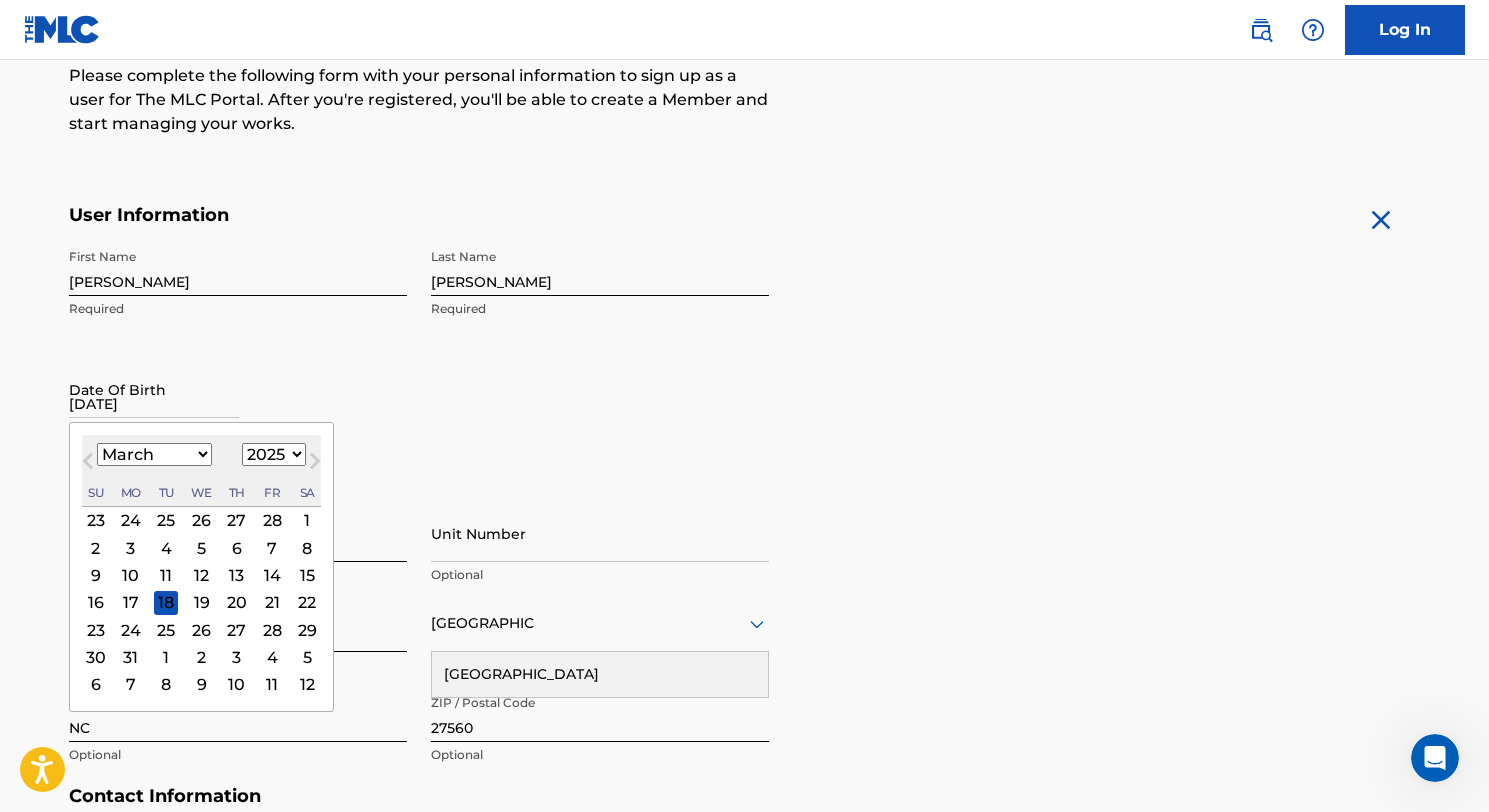 click on "Previous Month" at bounding box center (90, 464) 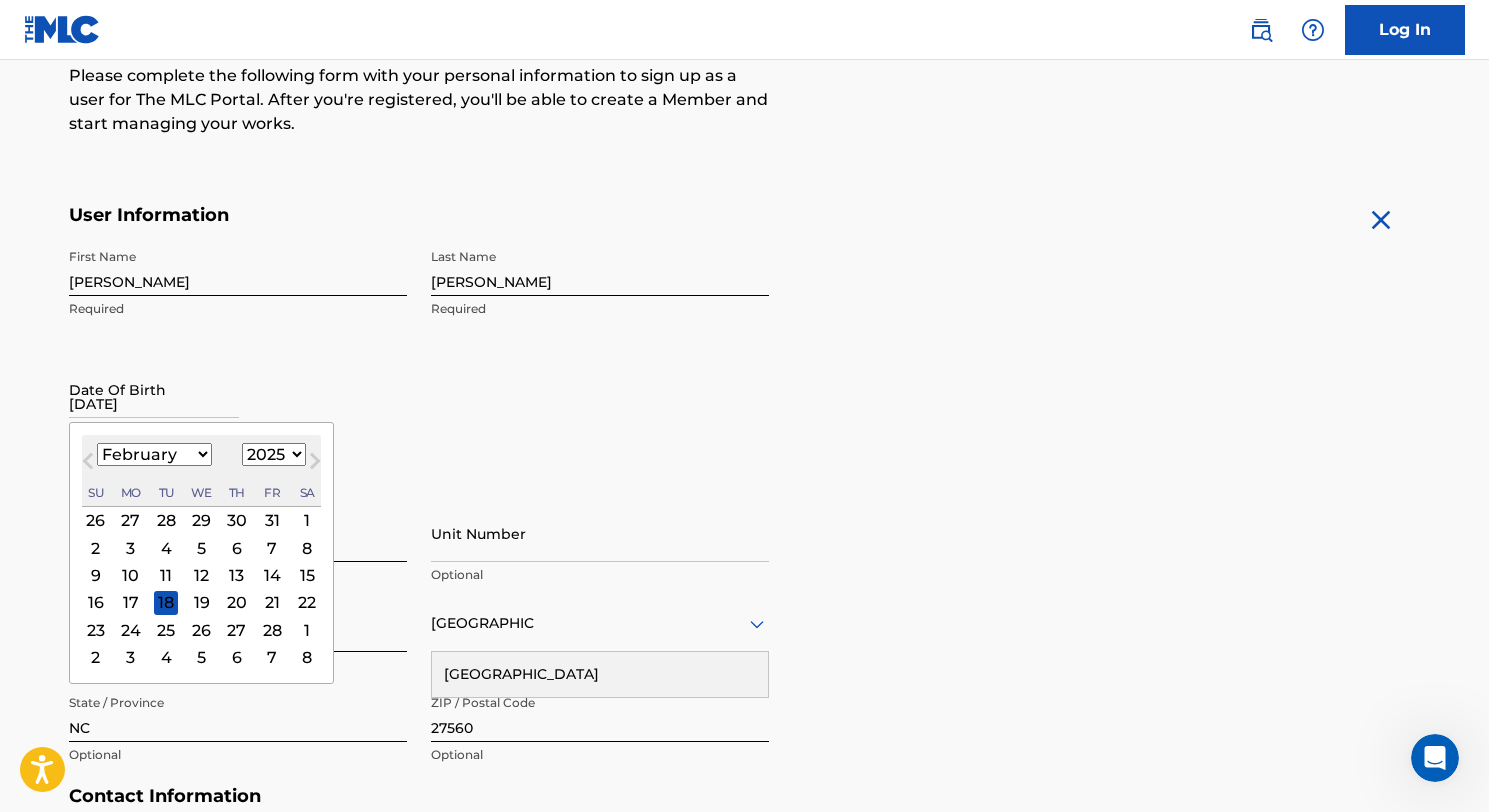 click on "Previous Month" at bounding box center (90, 464) 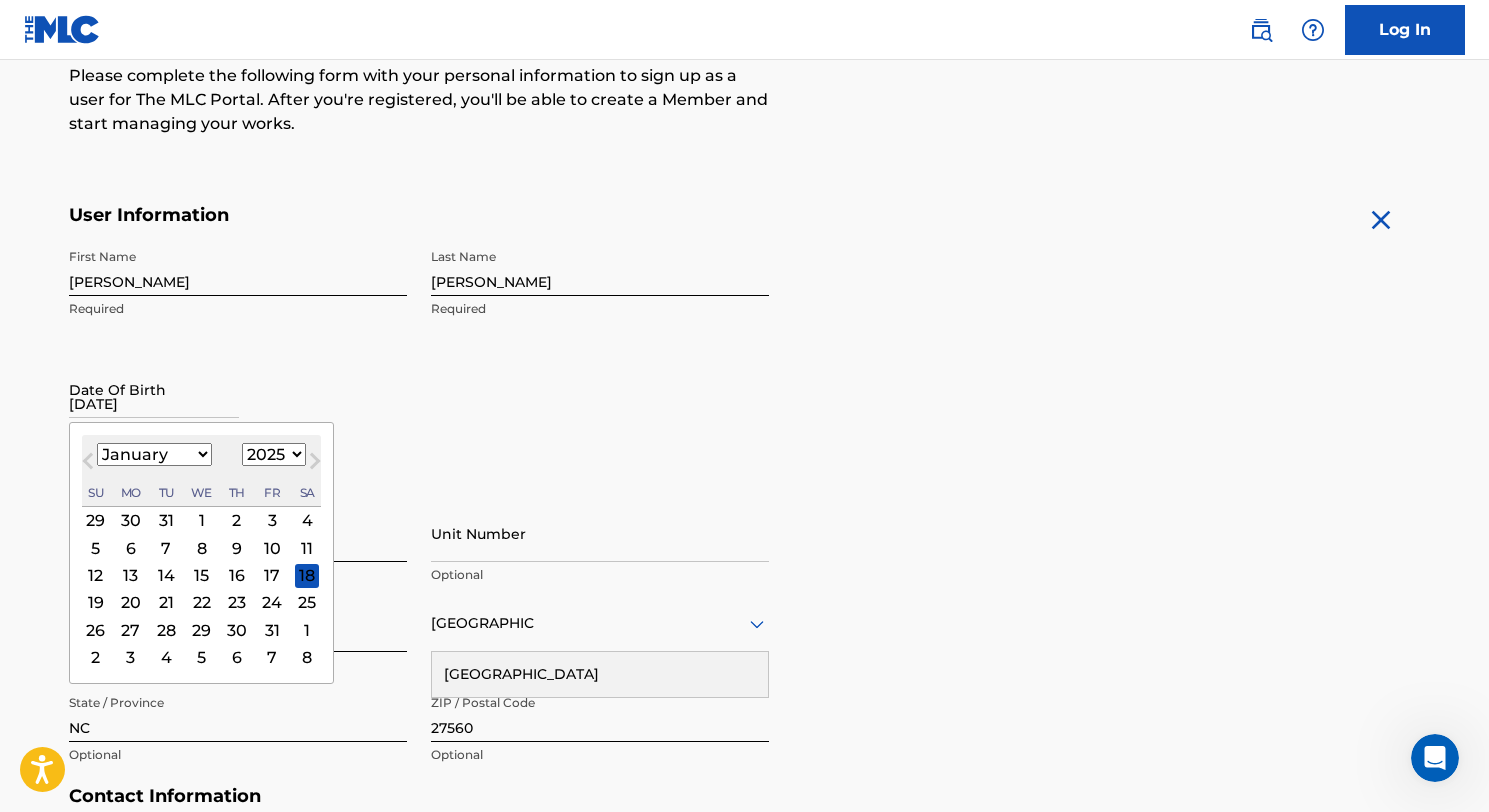 click on "Previous Month" at bounding box center (90, 464) 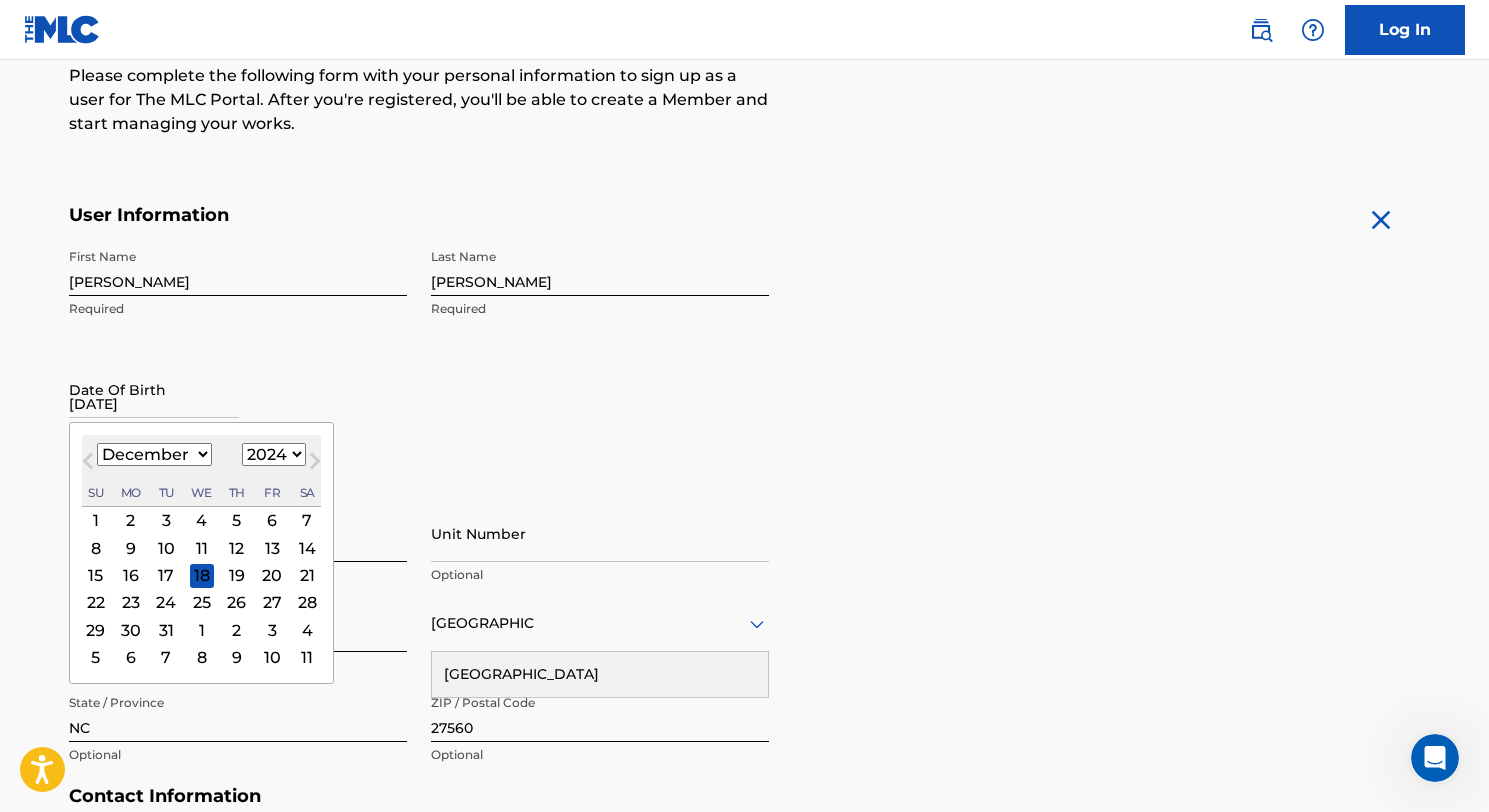 click on "5" at bounding box center [236, 520] 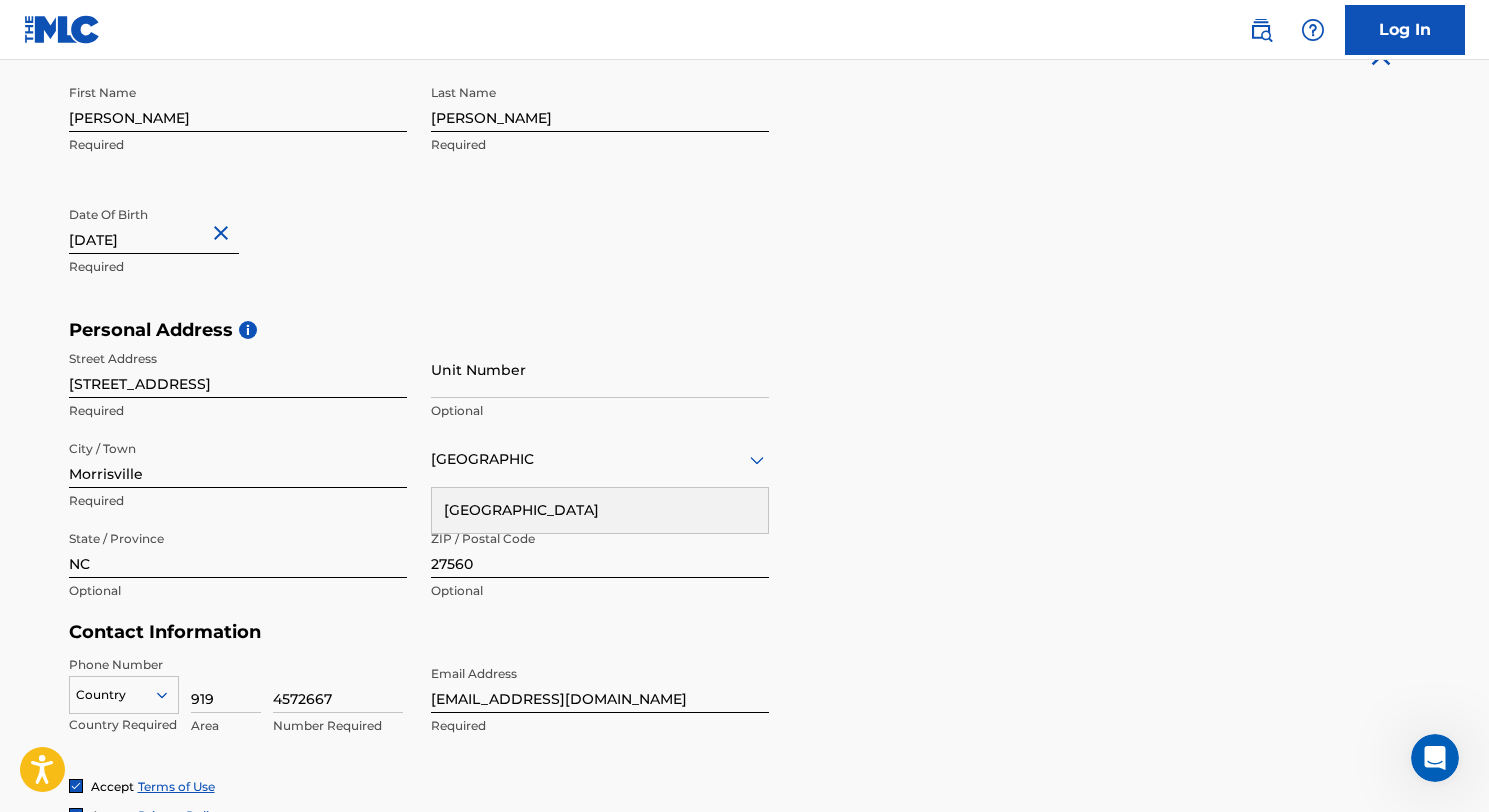 scroll, scrollTop: 473, scrollLeft: 0, axis: vertical 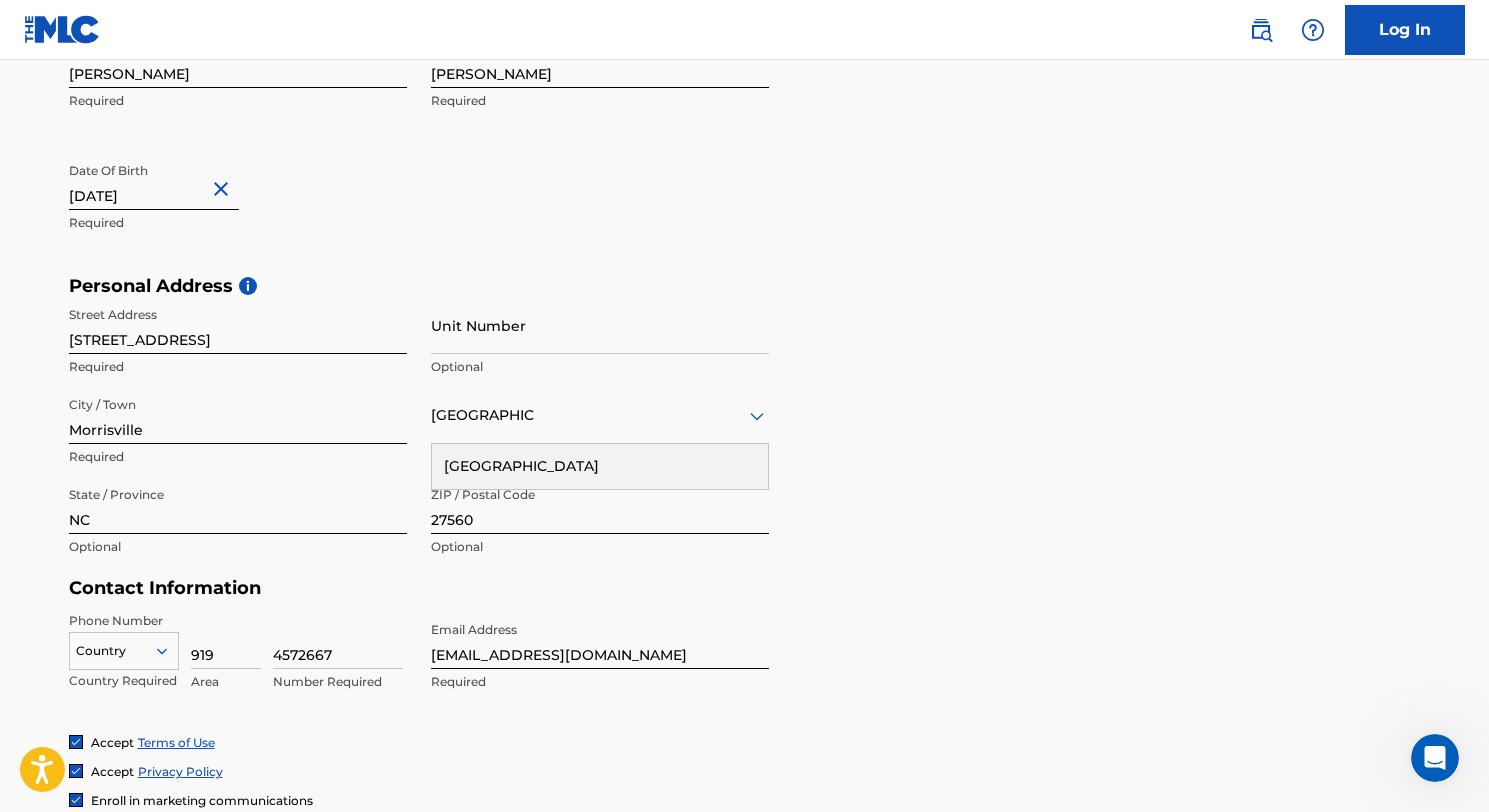 type on "December 5 1999" 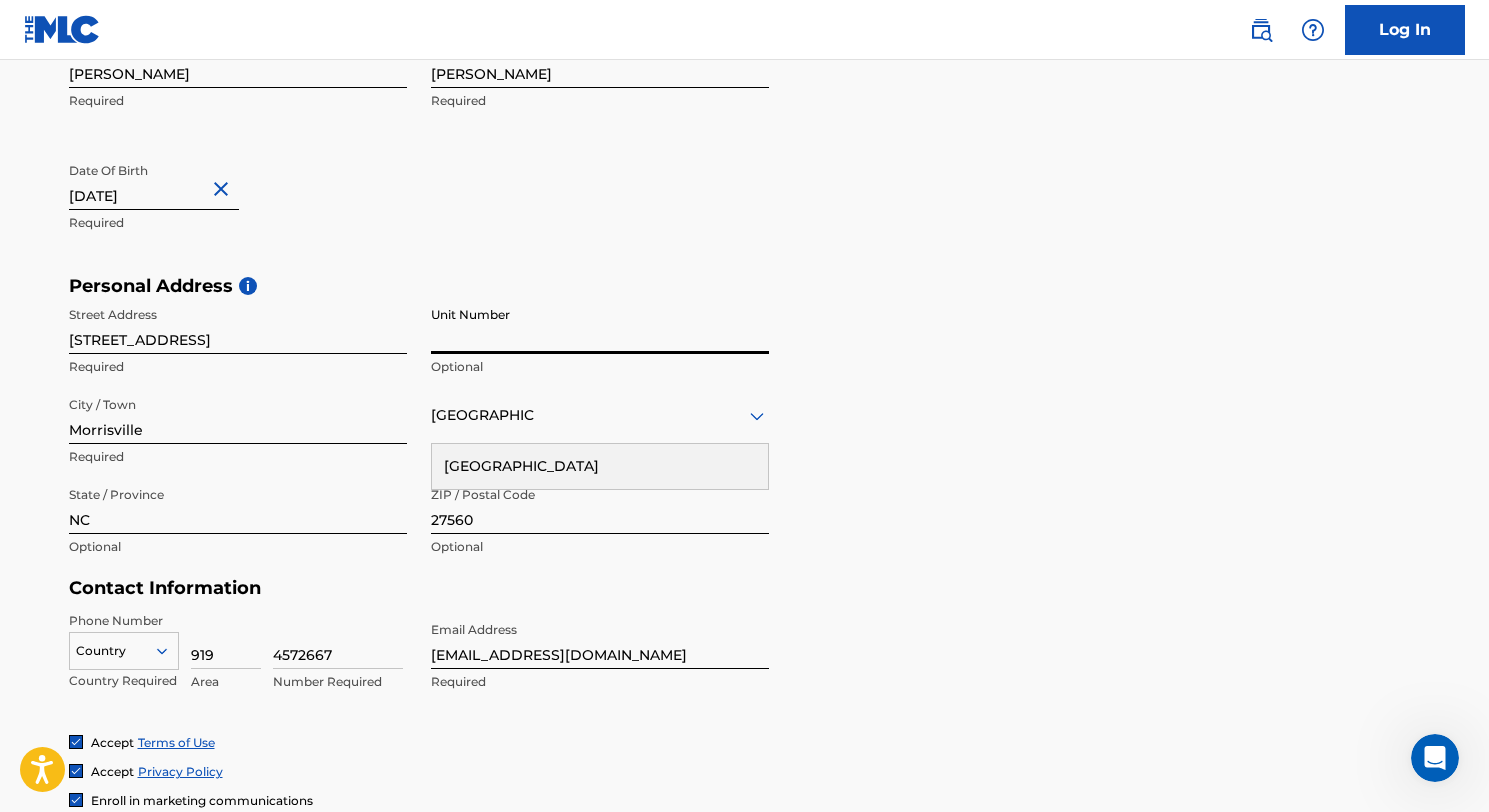 click on "Unit Number" at bounding box center (600, 325) 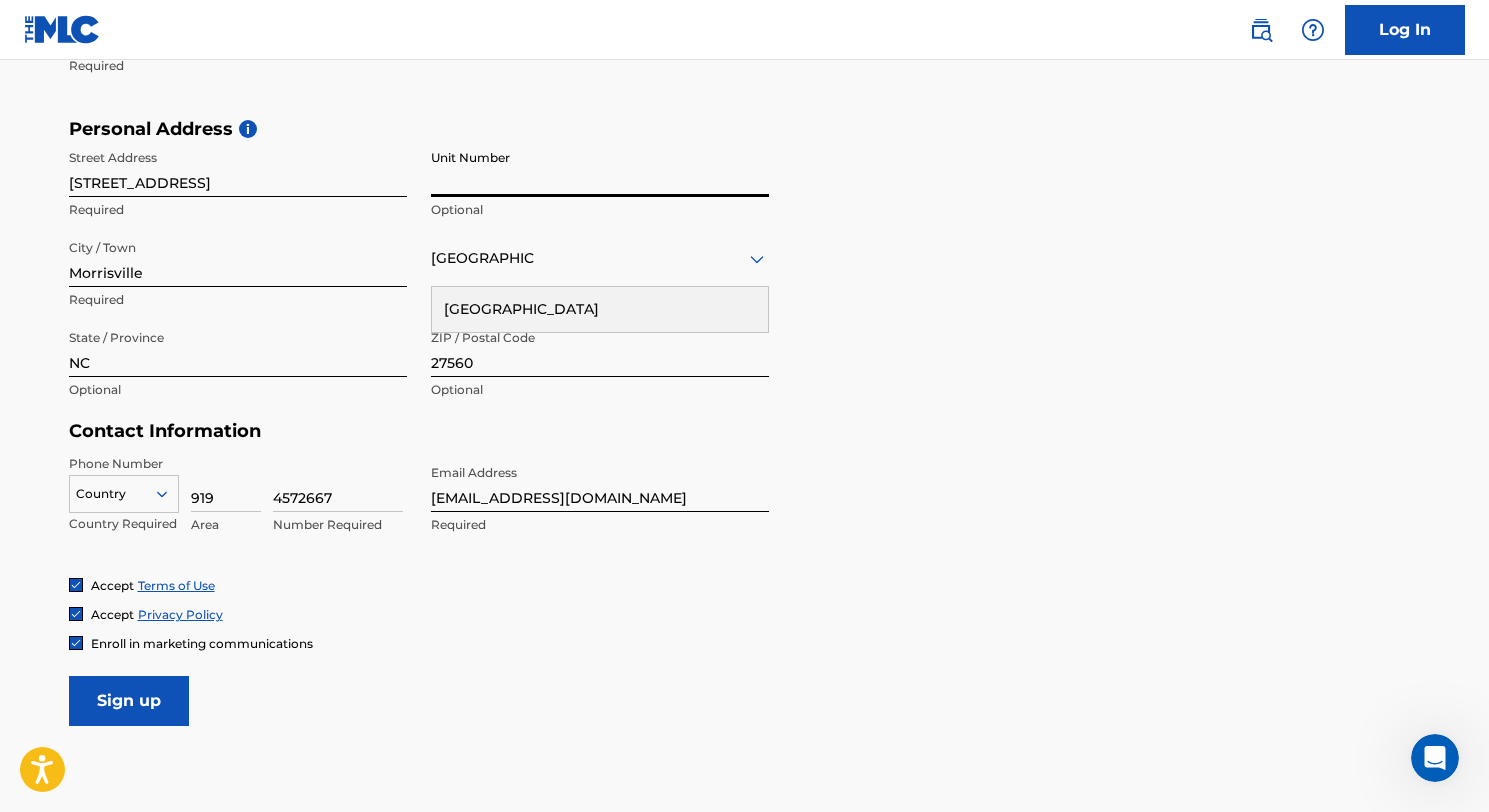 scroll, scrollTop: 751, scrollLeft: 0, axis: vertical 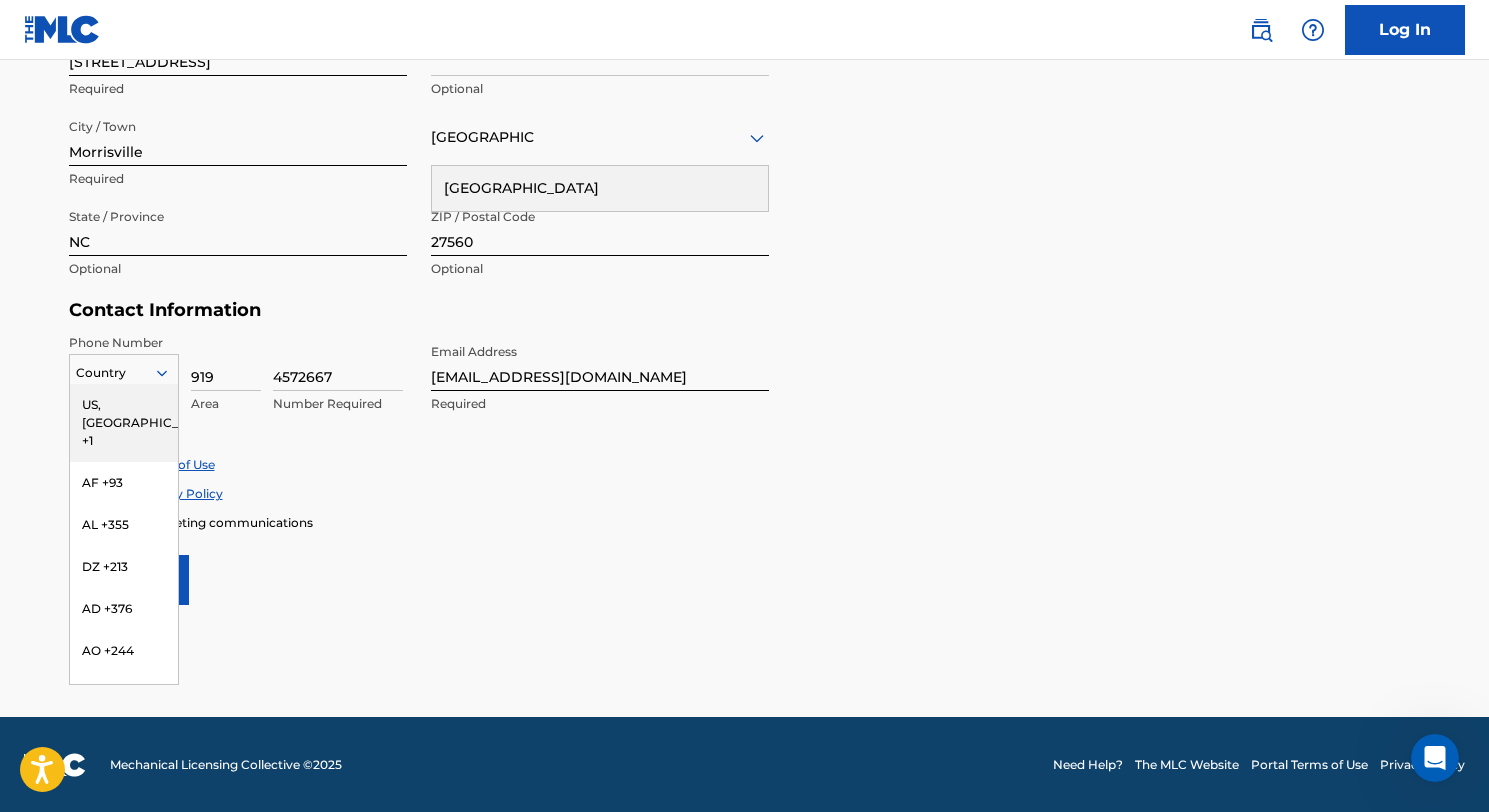 click at bounding box center [124, 373] 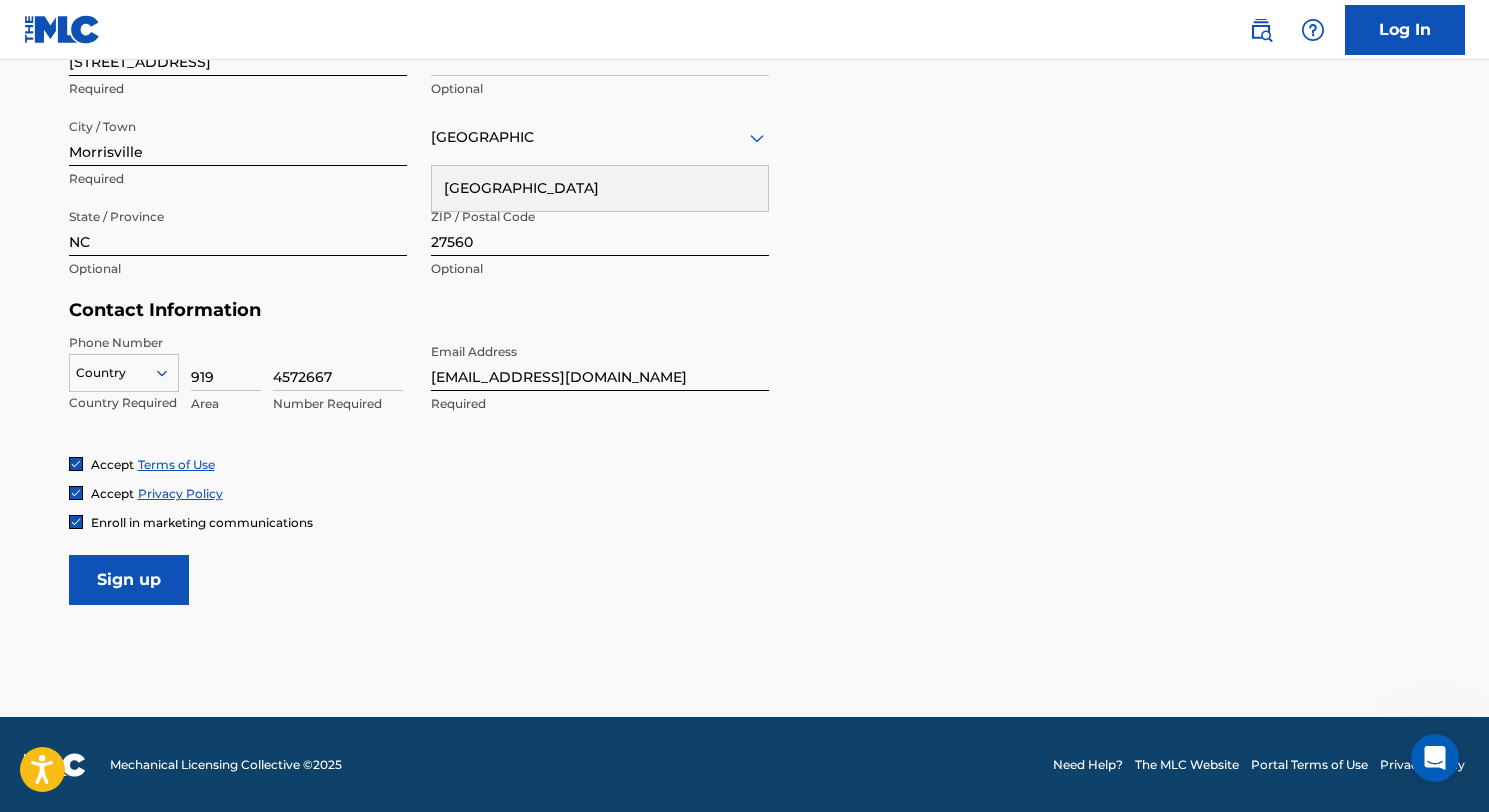 click at bounding box center (124, 373) 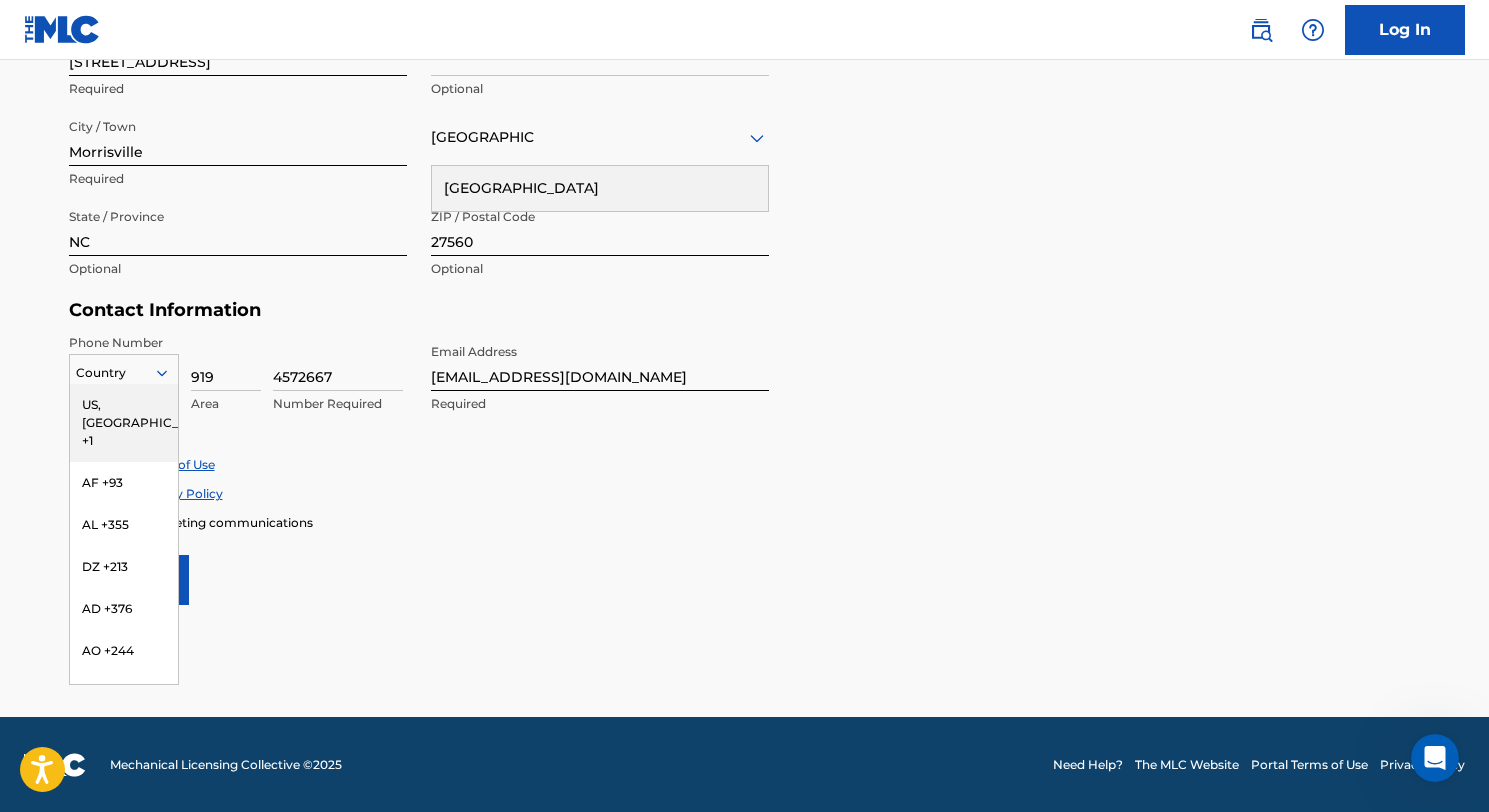 click on "US, [GEOGRAPHIC_DATA] +1" at bounding box center [124, 423] 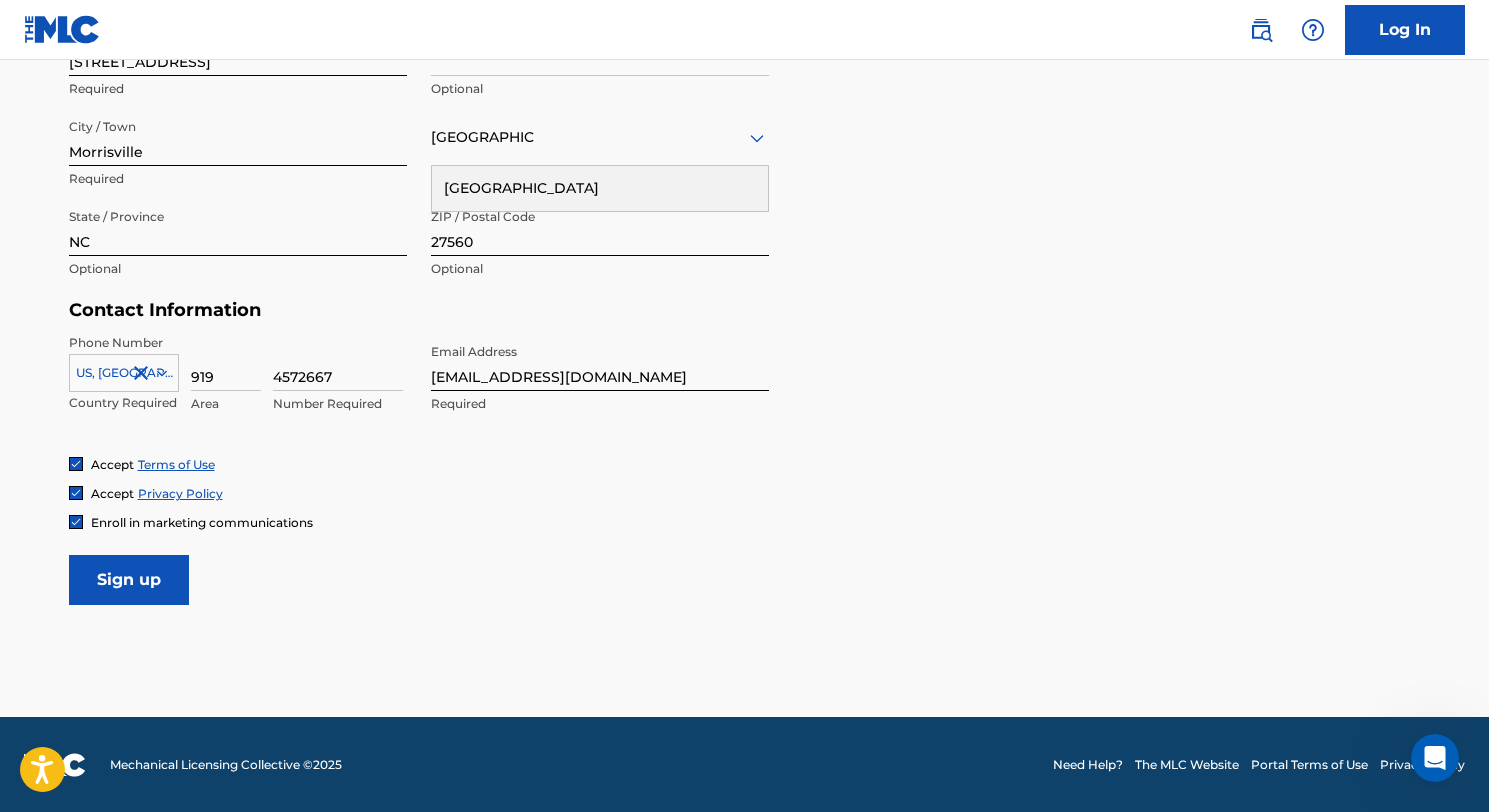 click on "abhinator1@gmail.com" at bounding box center [600, 362] 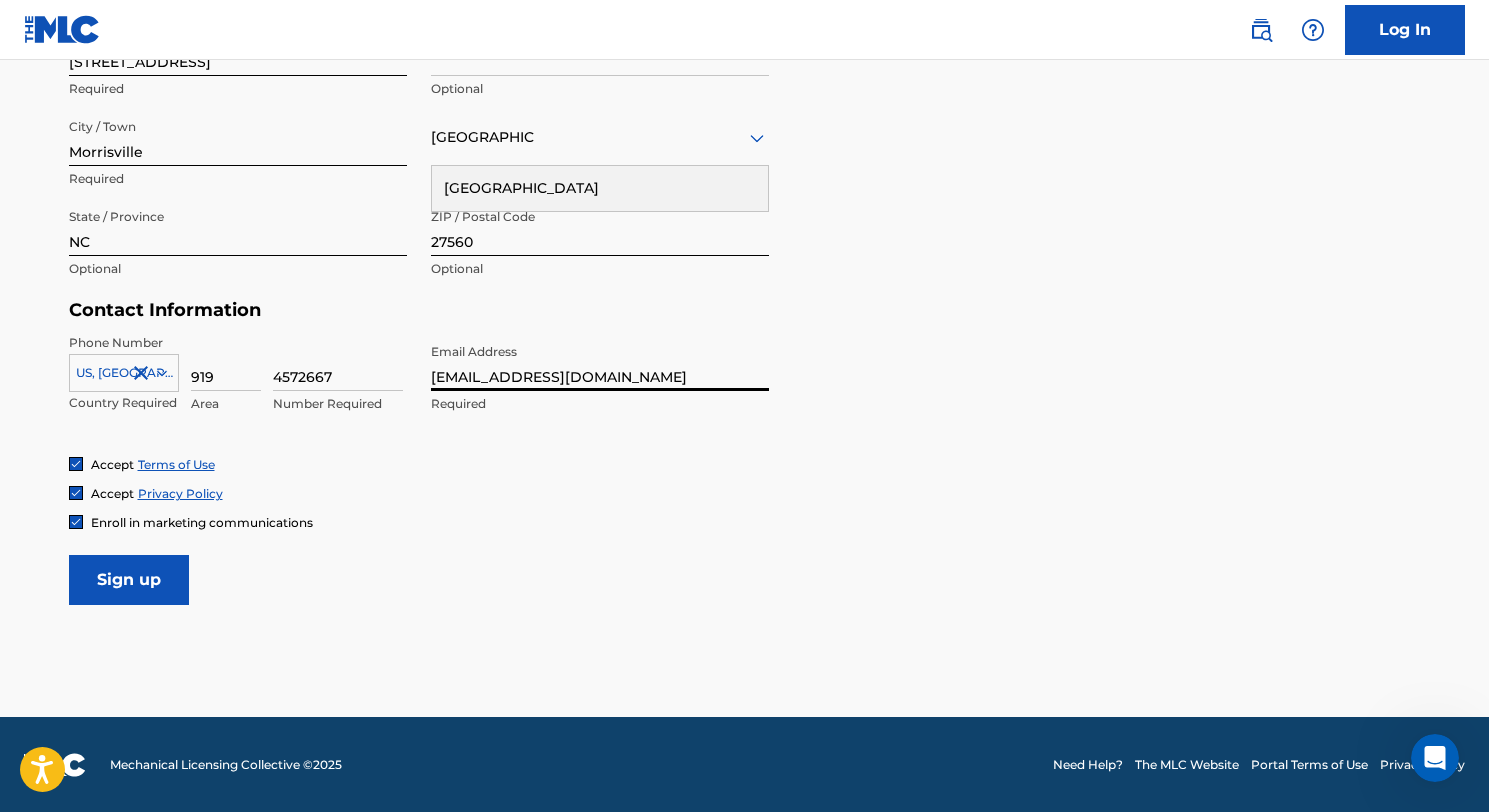 click on "abhinator1@gmail.com" at bounding box center (600, 362) 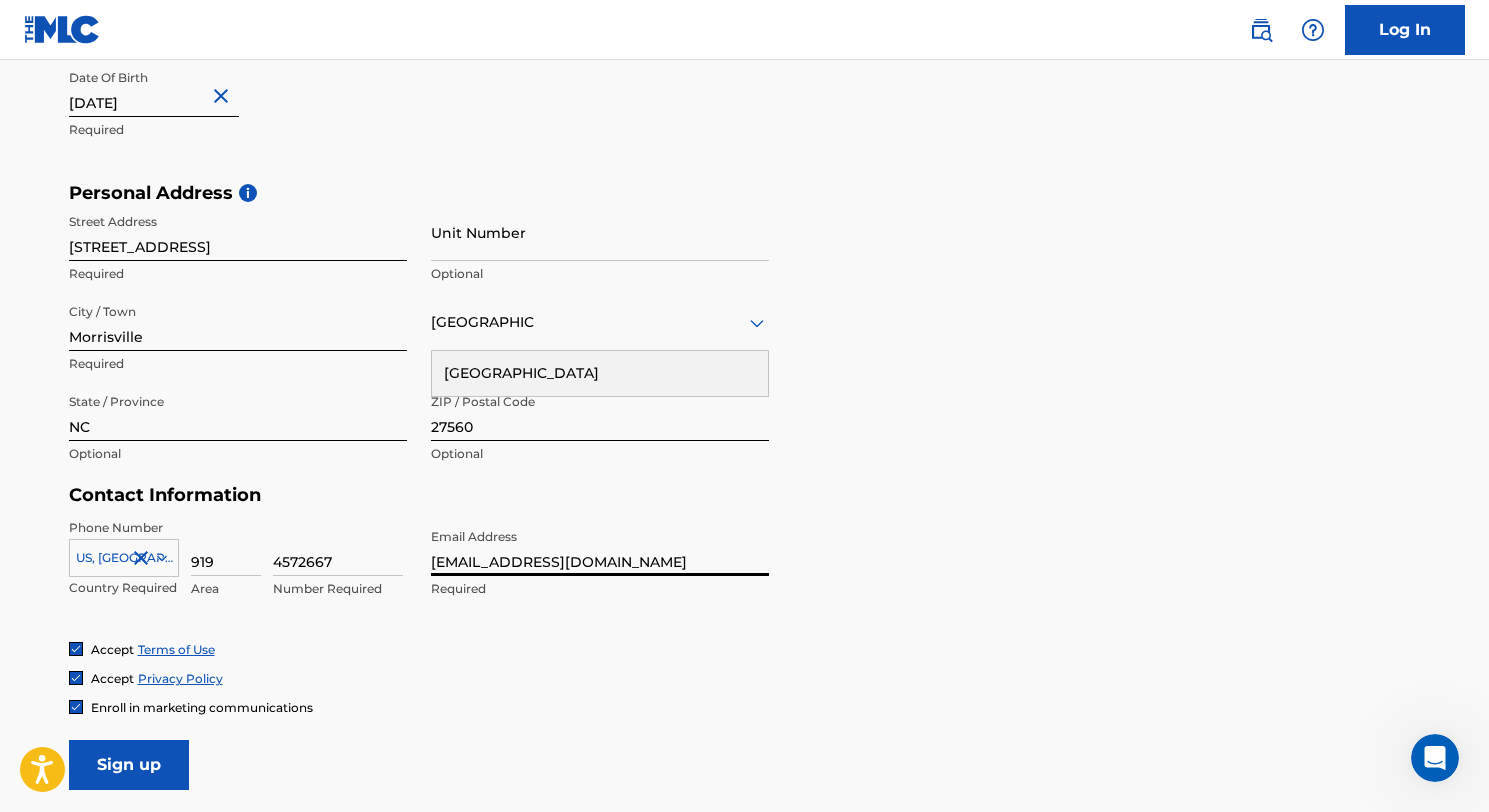 scroll, scrollTop: 751, scrollLeft: 0, axis: vertical 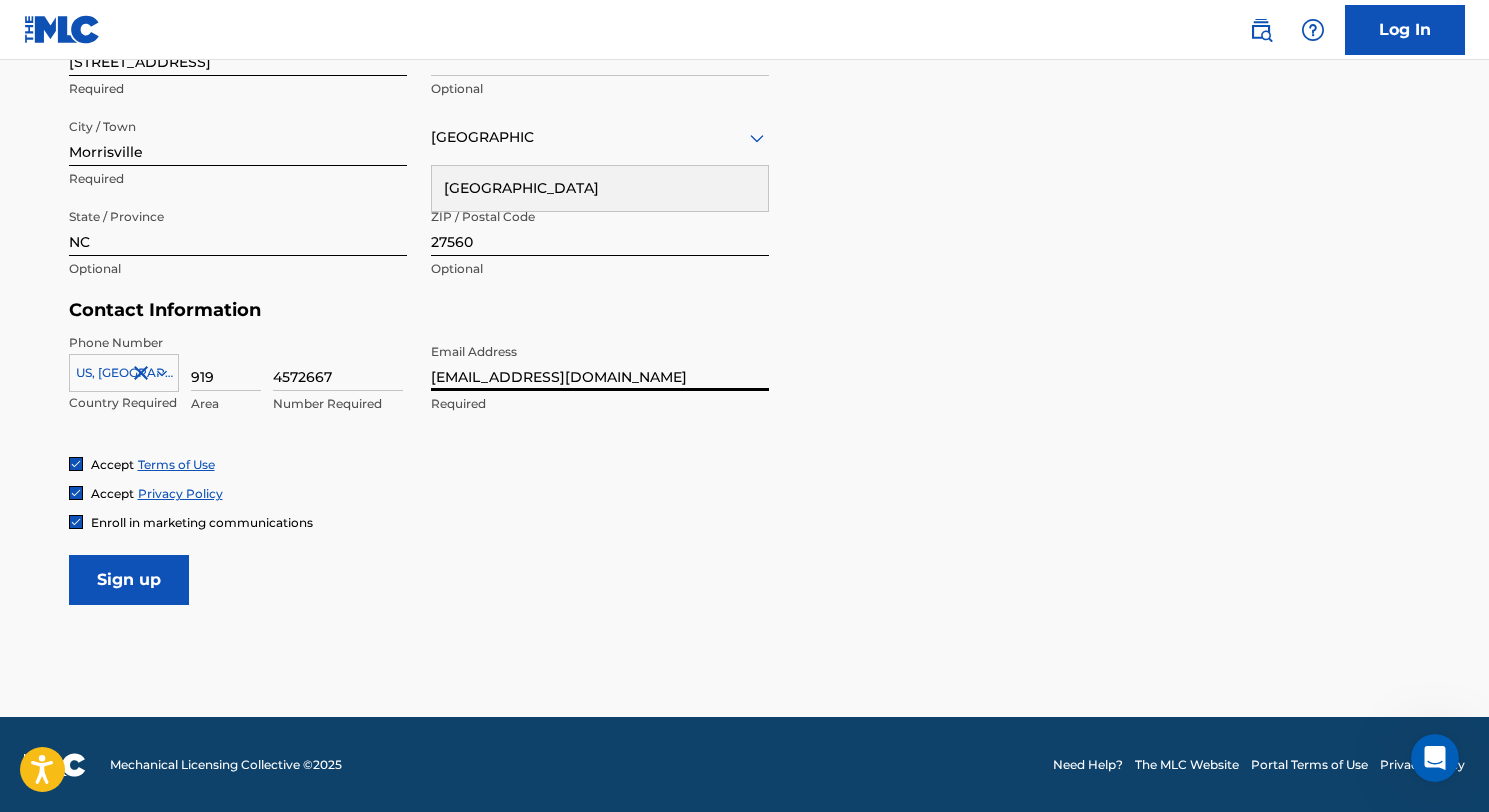 drag, startPoint x: 102, startPoint y: 521, endPoint x: 109, endPoint y: 535, distance: 15.652476 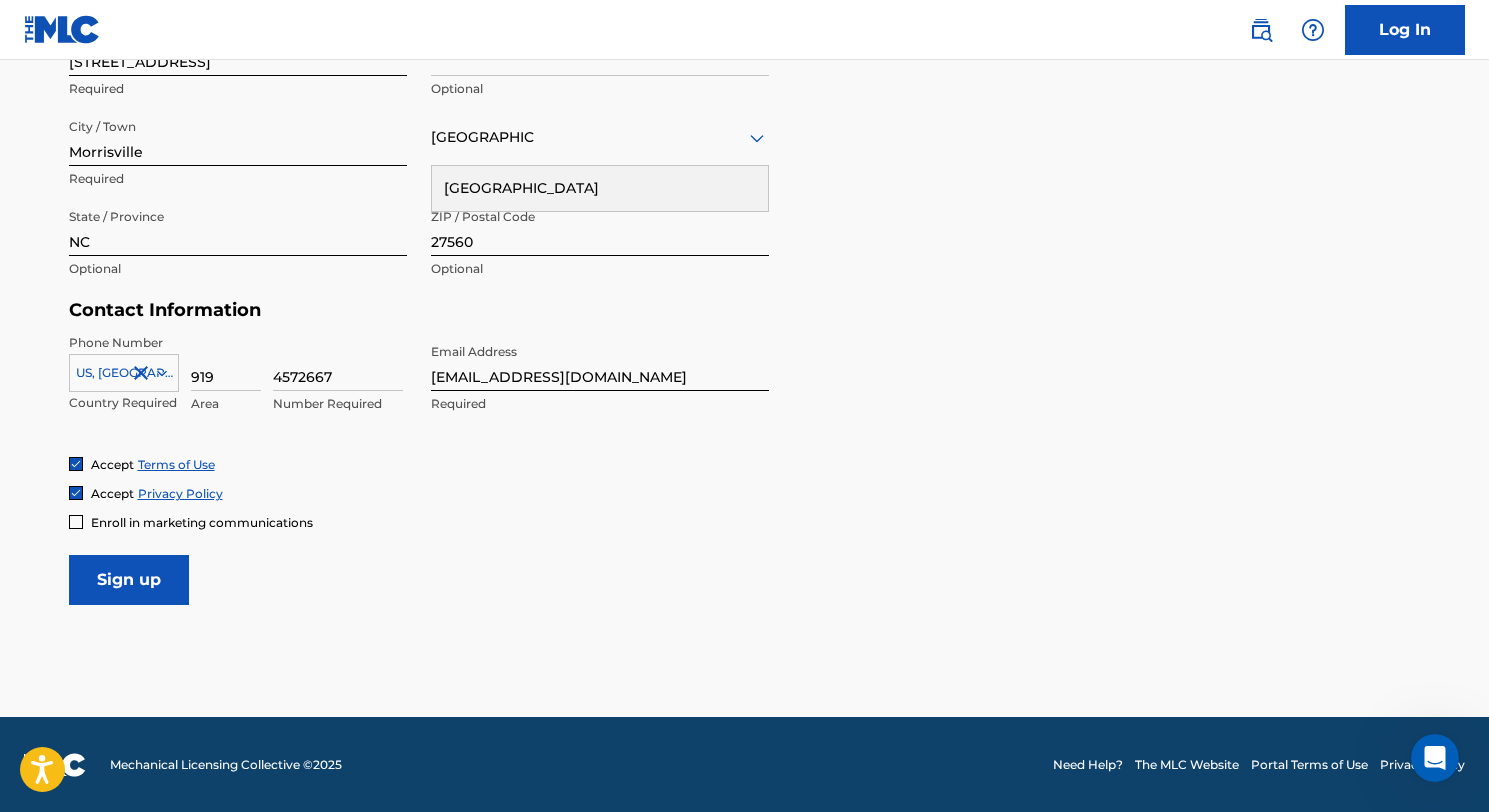 click on "Sign up" at bounding box center [129, 580] 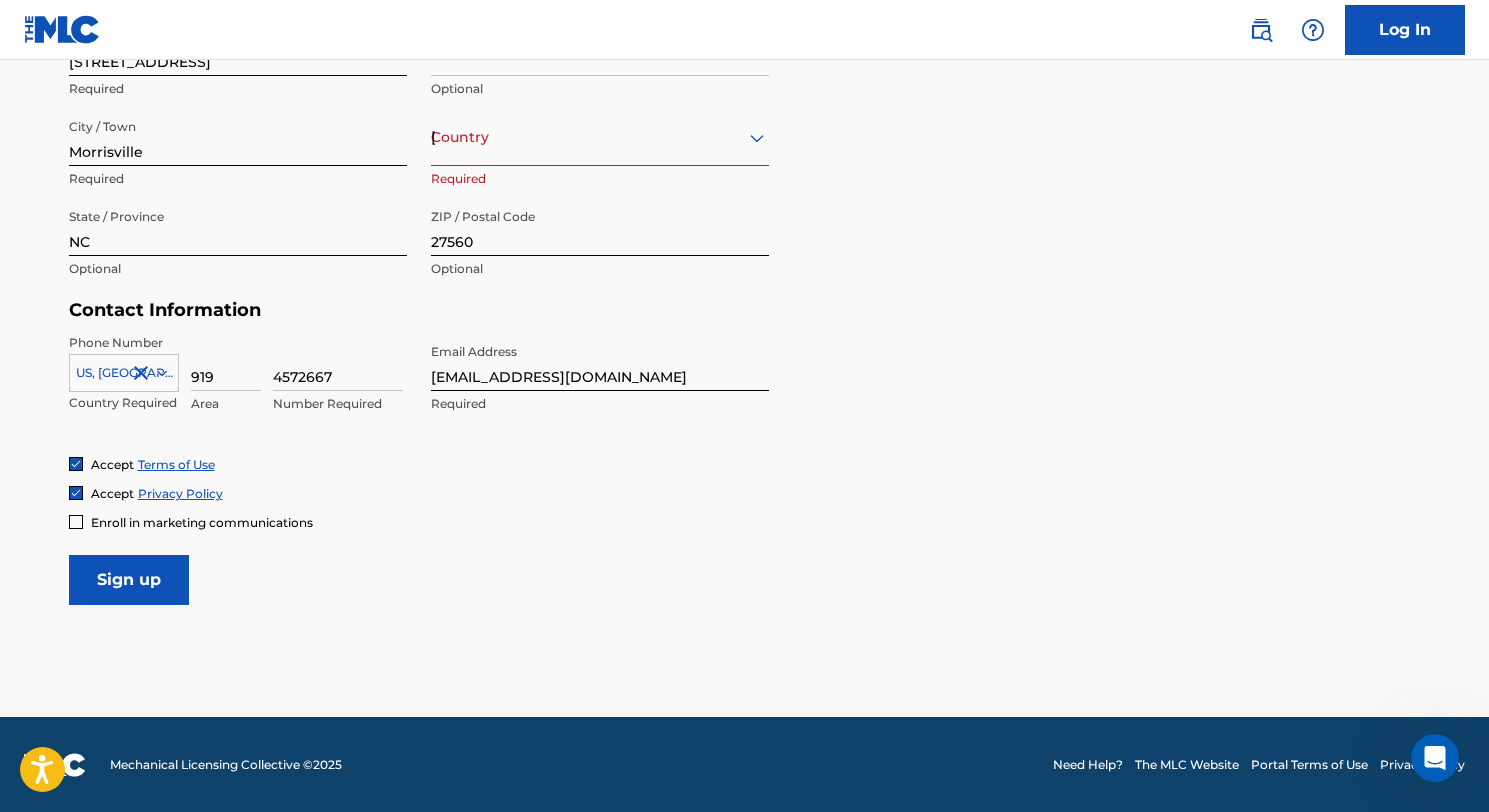 click on "Sign up" at bounding box center [129, 580] 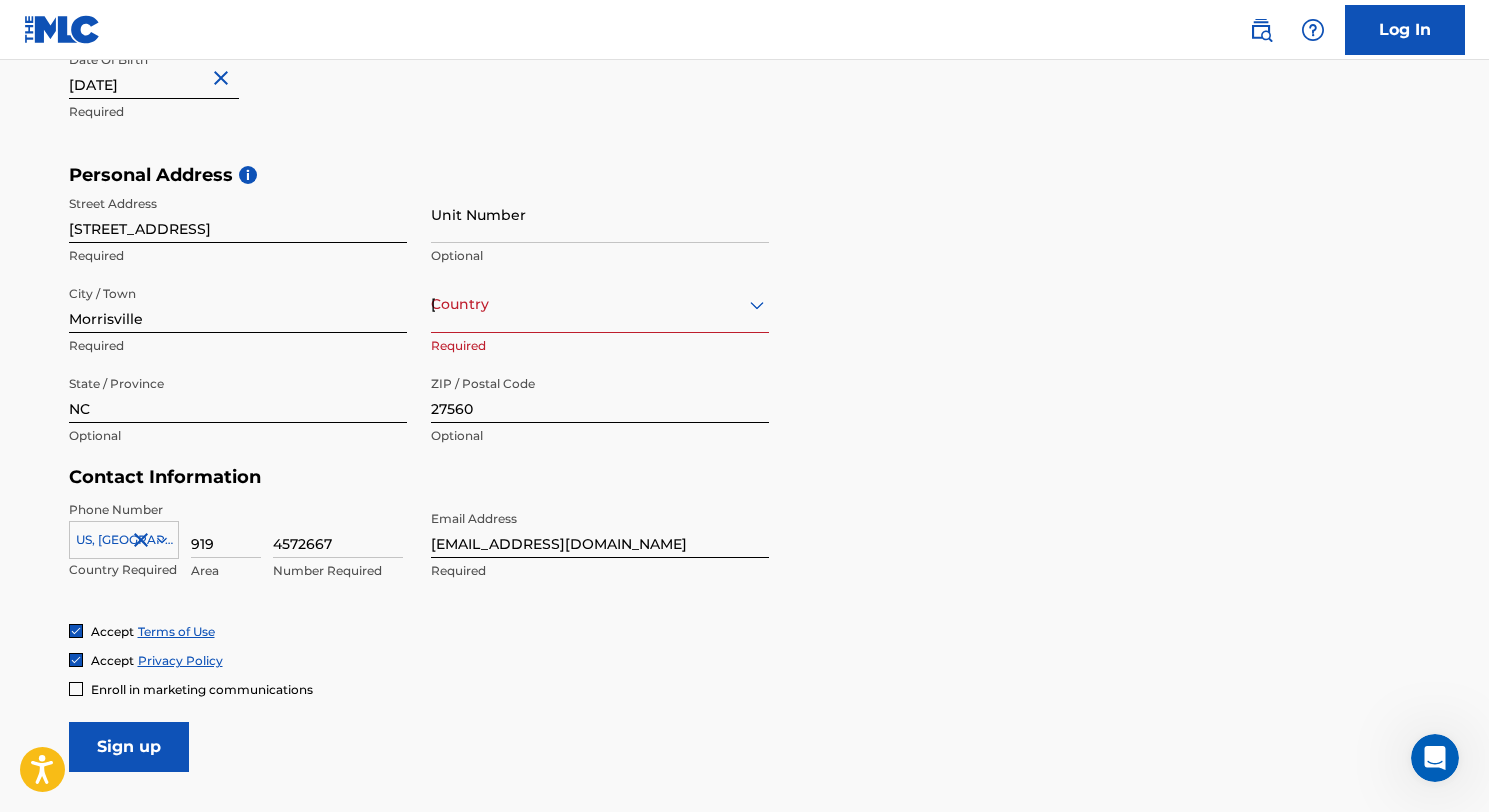 scroll, scrollTop: 584, scrollLeft: 0, axis: vertical 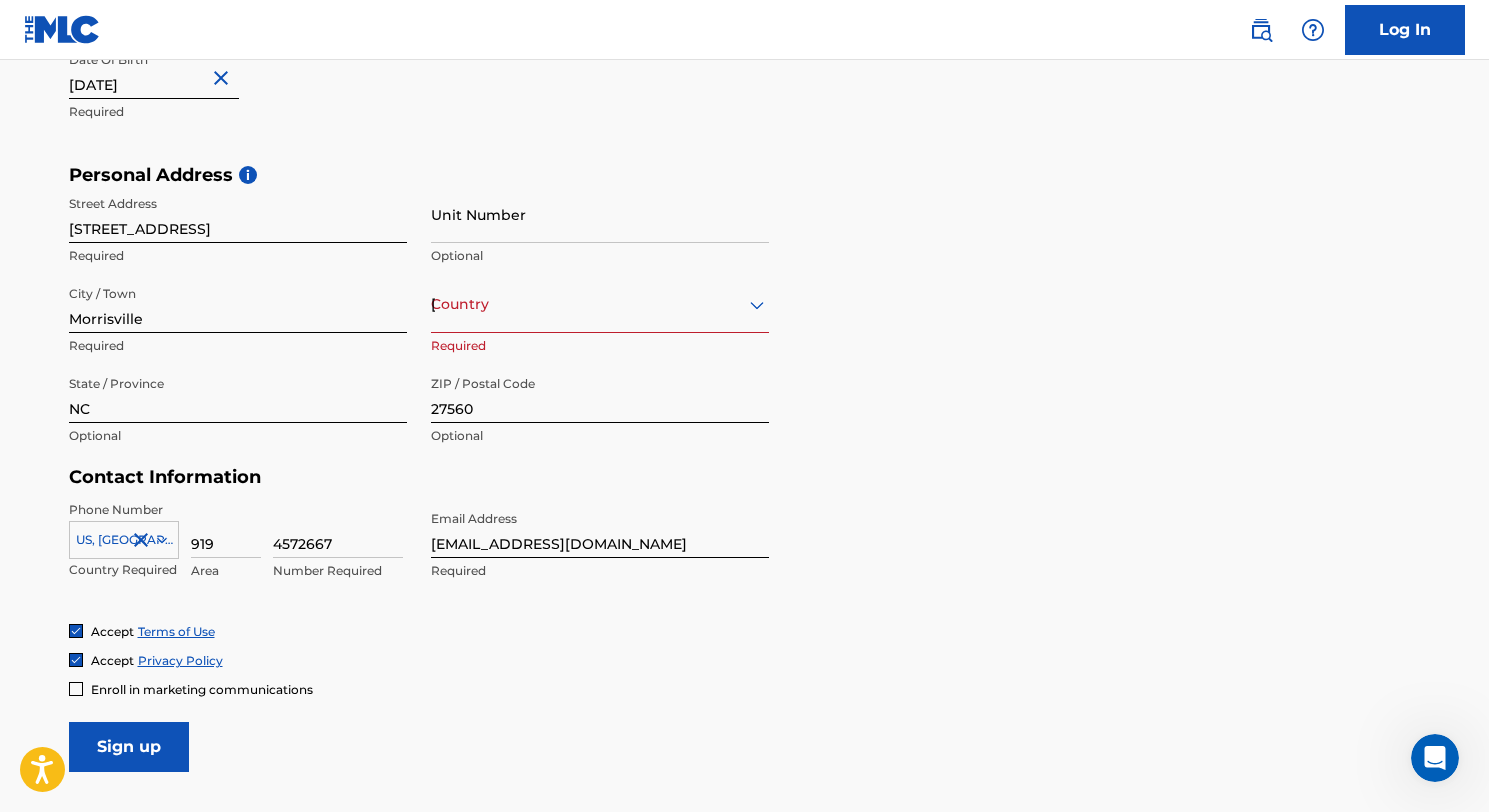 click on "[GEOGRAPHIC_DATA]" at bounding box center [600, 304] 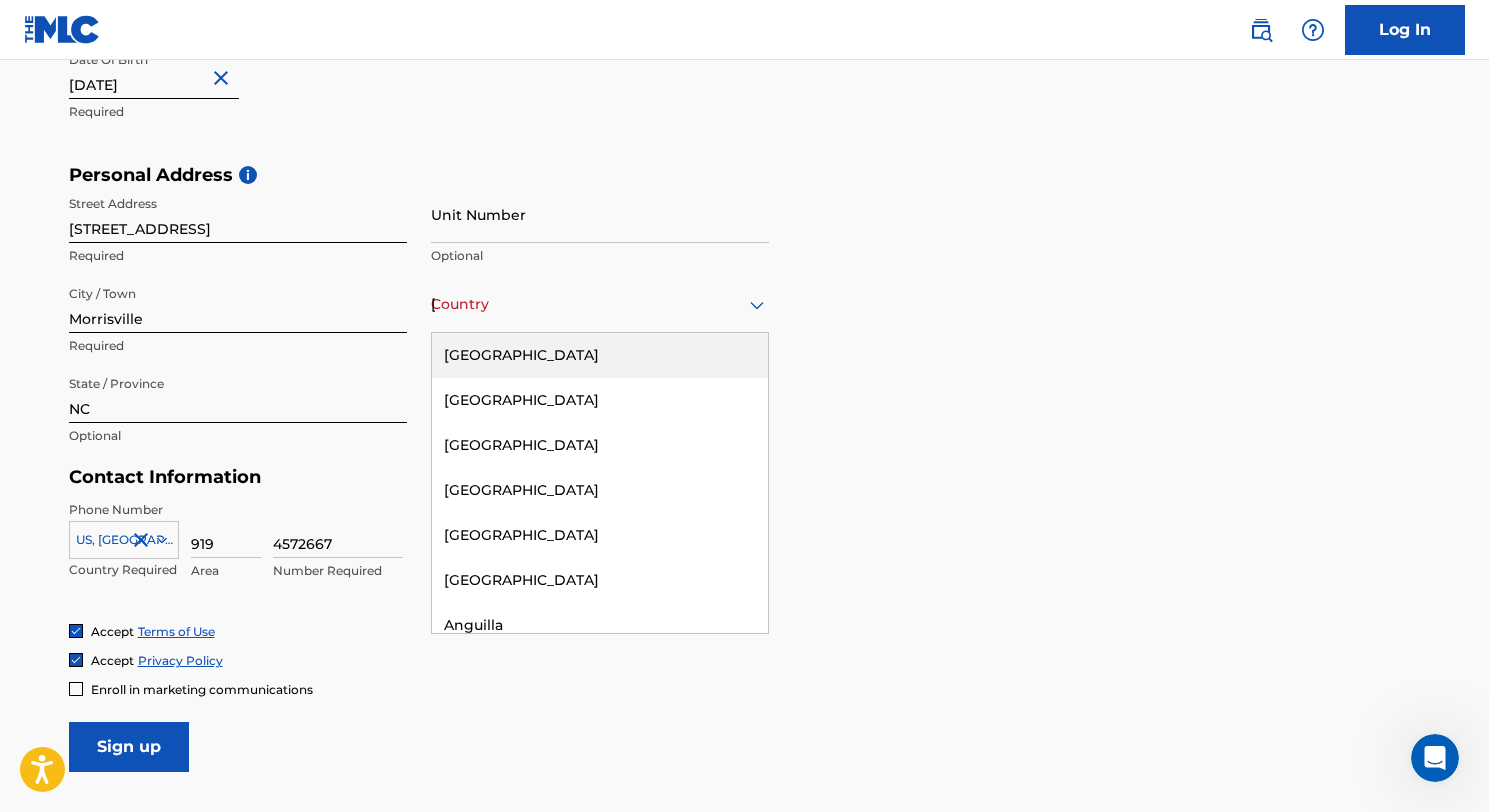 click on "[GEOGRAPHIC_DATA]" at bounding box center [600, 355] 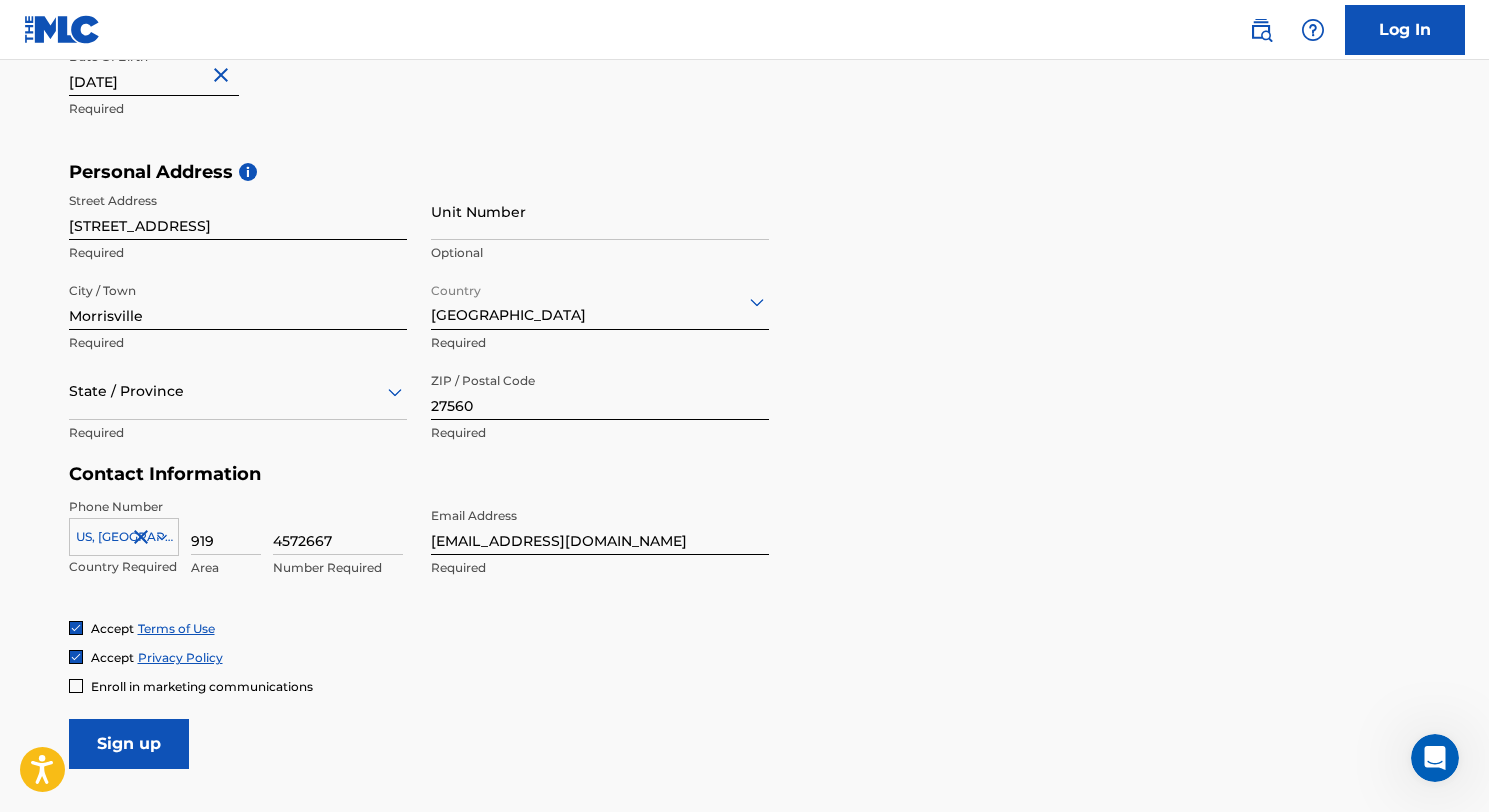 scroll, scrollTop: 622, scrollLeft: 0, axis: vertical 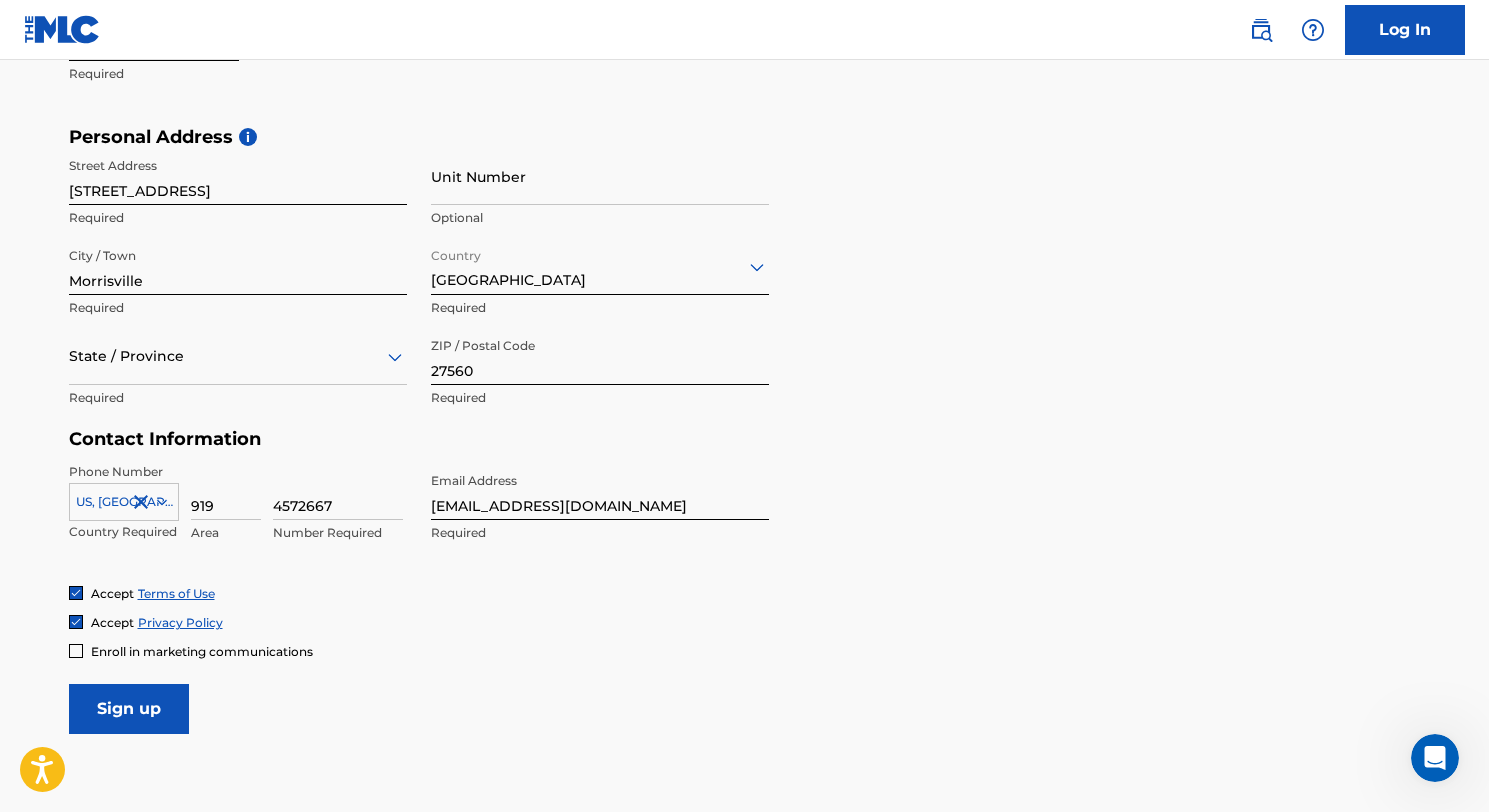 click on "State / Province" at bounding box center (238, 356) 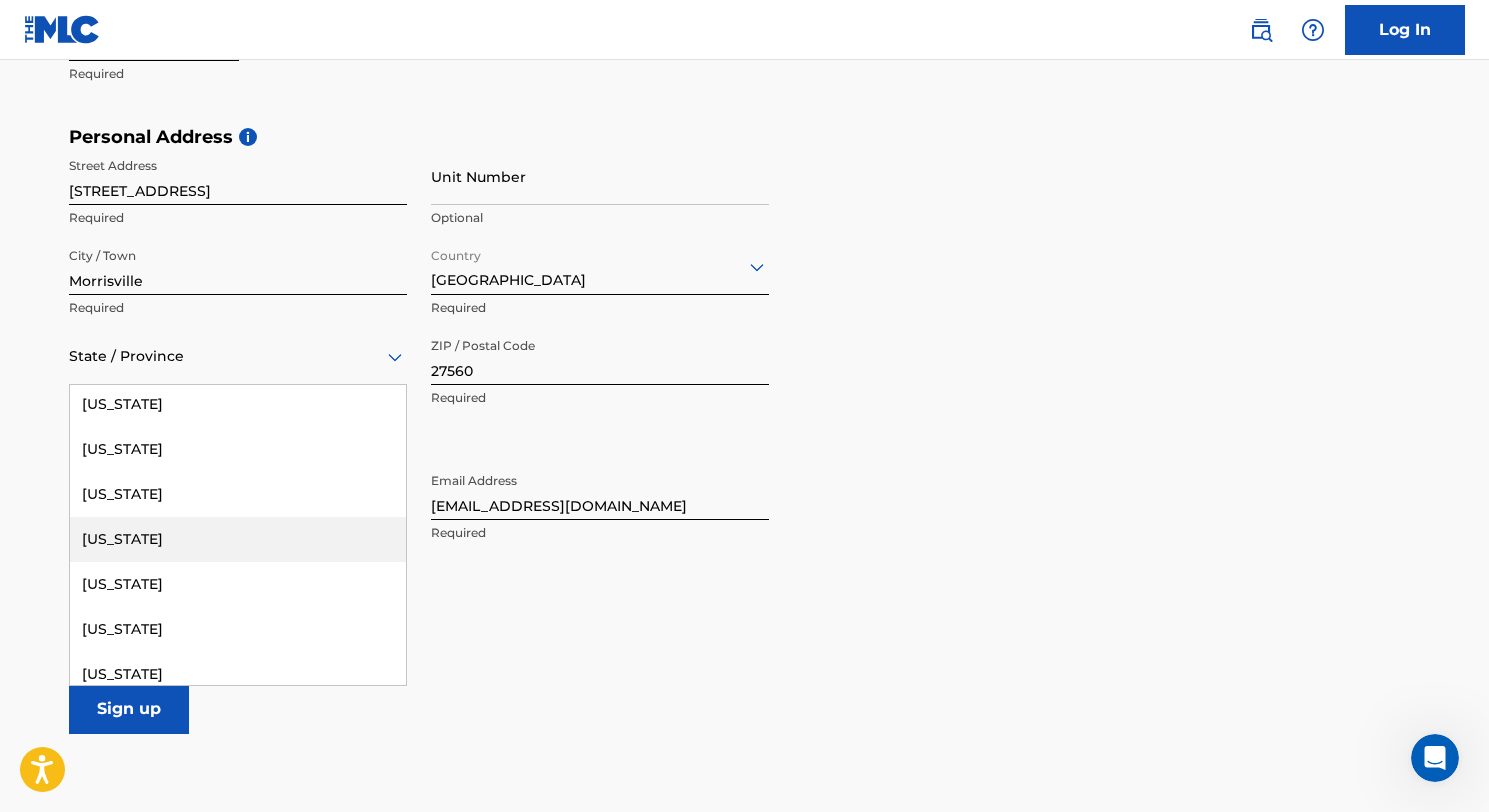 scroll, scrollTop: 1377, scrollLeft: 0, axis: vertical 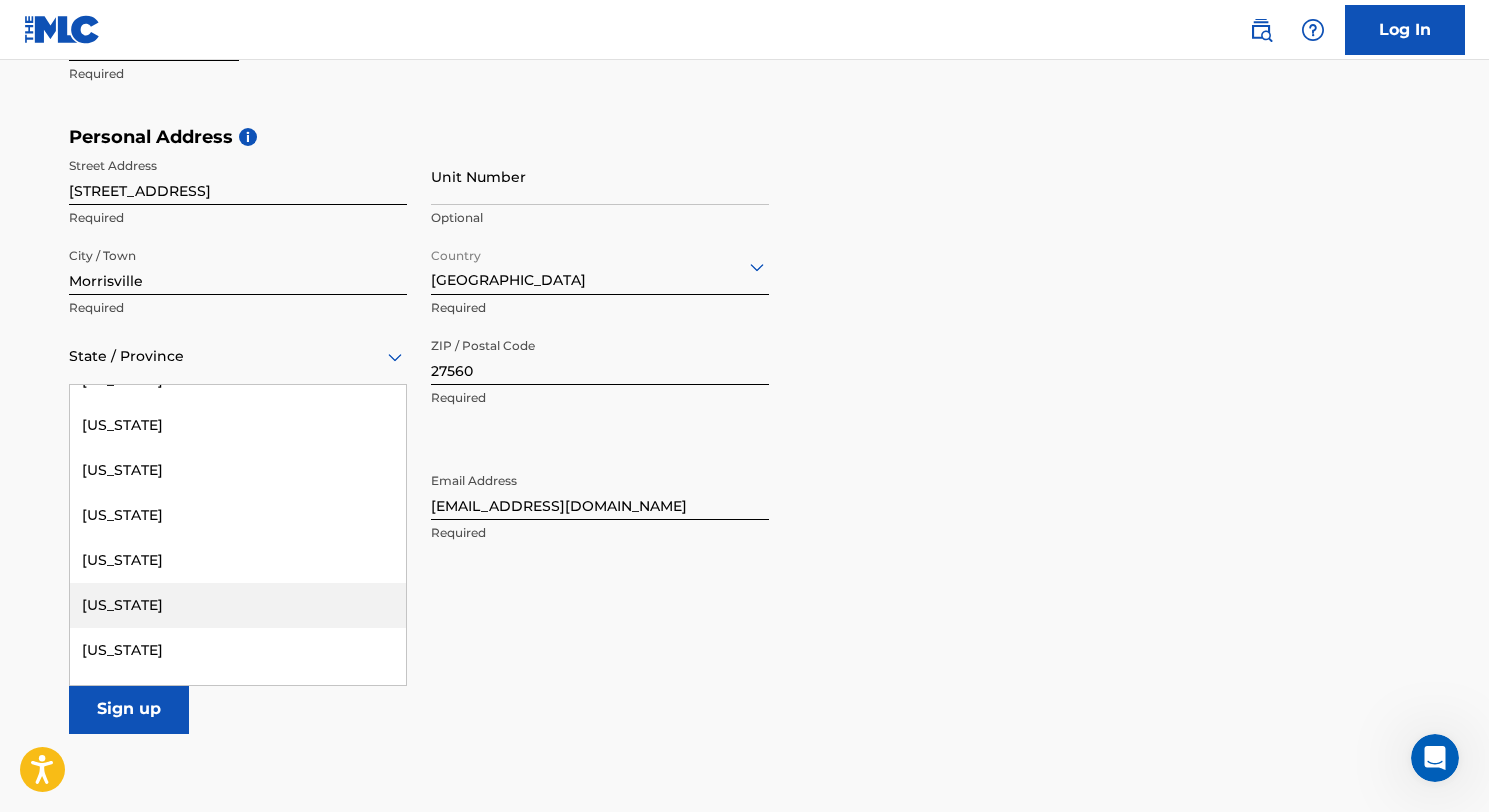 click on "[US_STATE]" at bounding box center (238, 605) 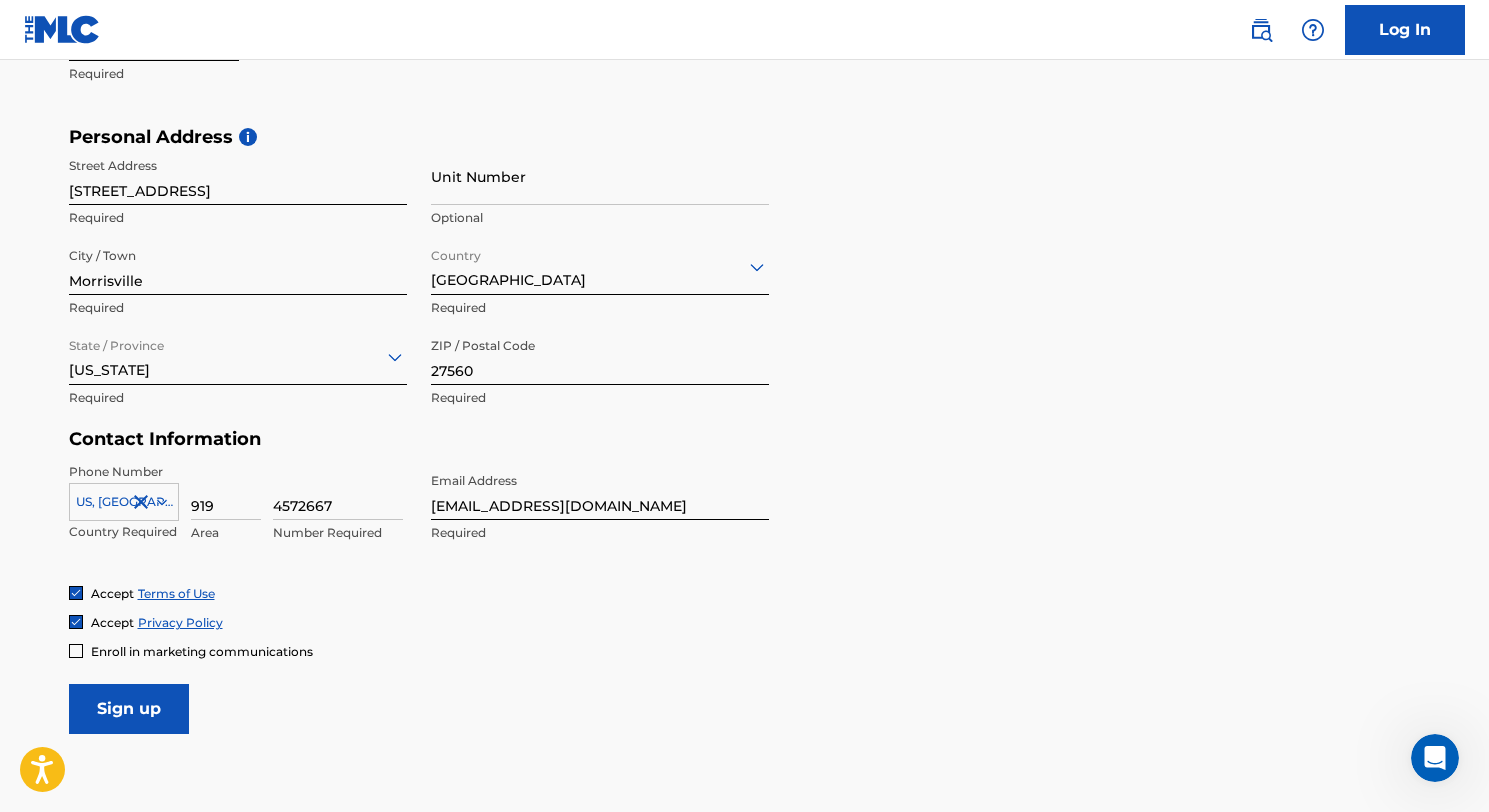 click on "Sign up" at bounding box center [129, 709] 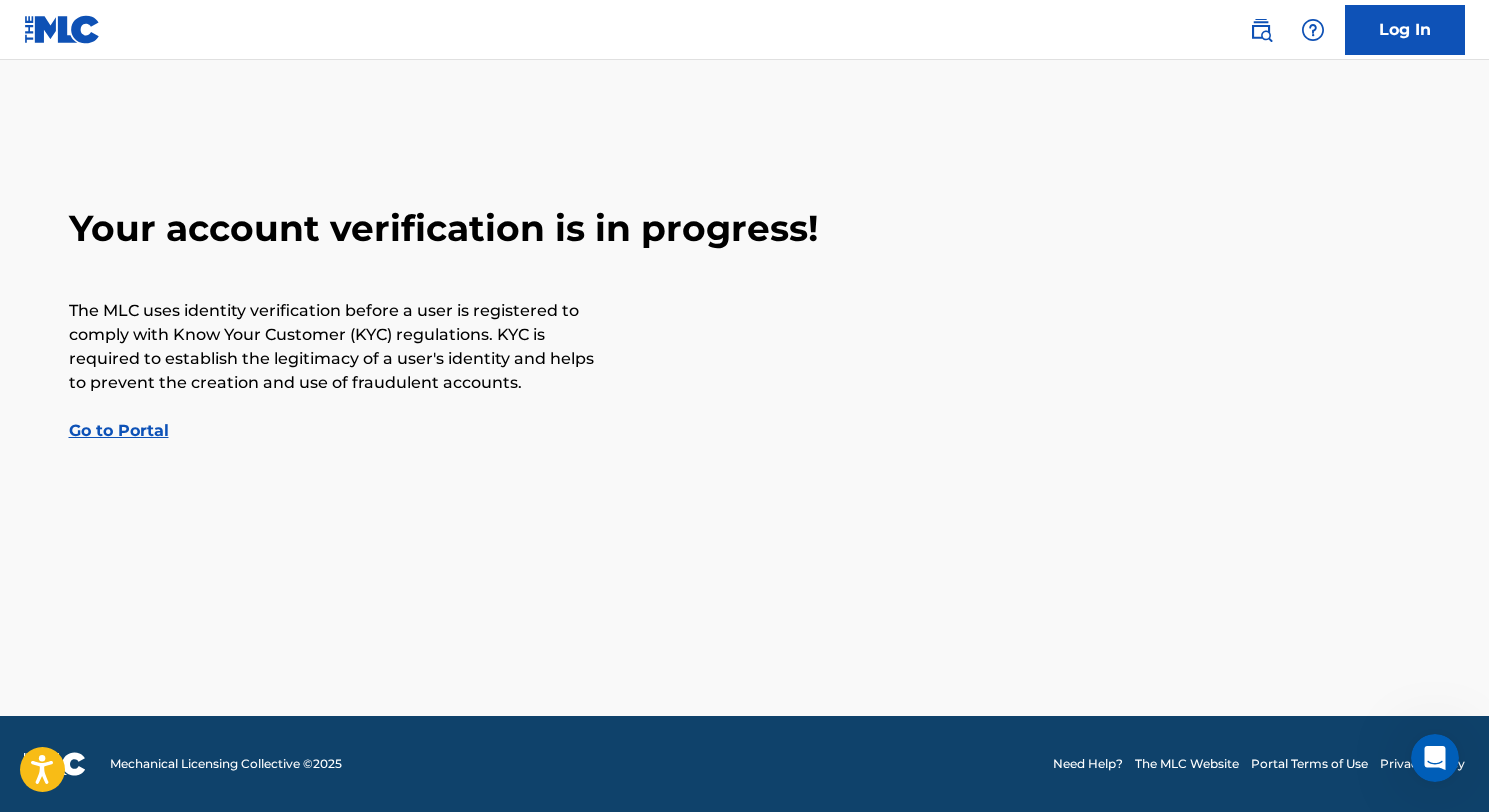 scroll, scrollTop: 0, scrollLeft: 0, axis: both 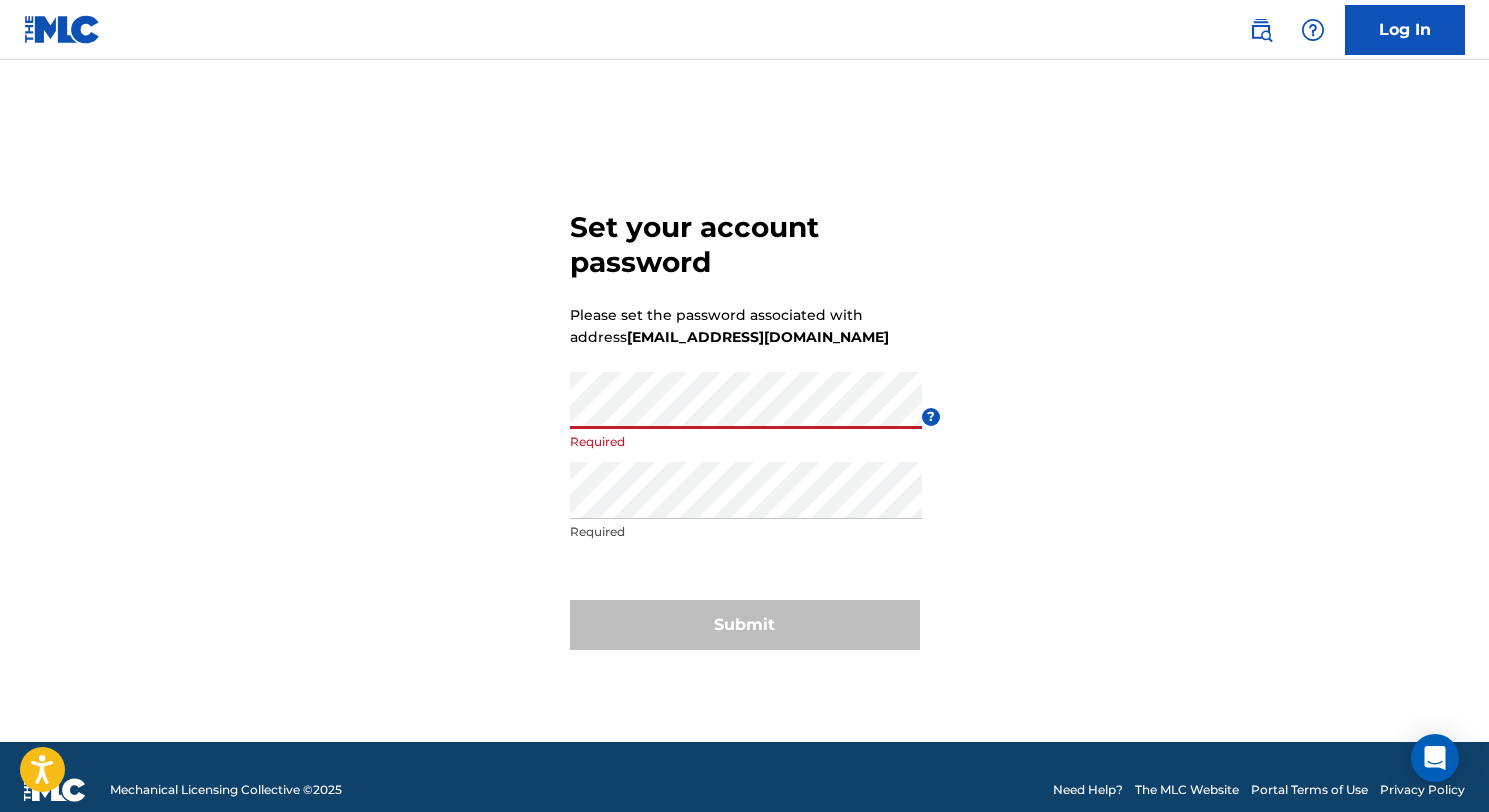 click on "Set your account password Please set the password associated with   address  [EMAIL_ADDRESS][DOMAIN_NAME] Password   Required ? Re enter password   Required Submit" at bounding box center (745, 426) 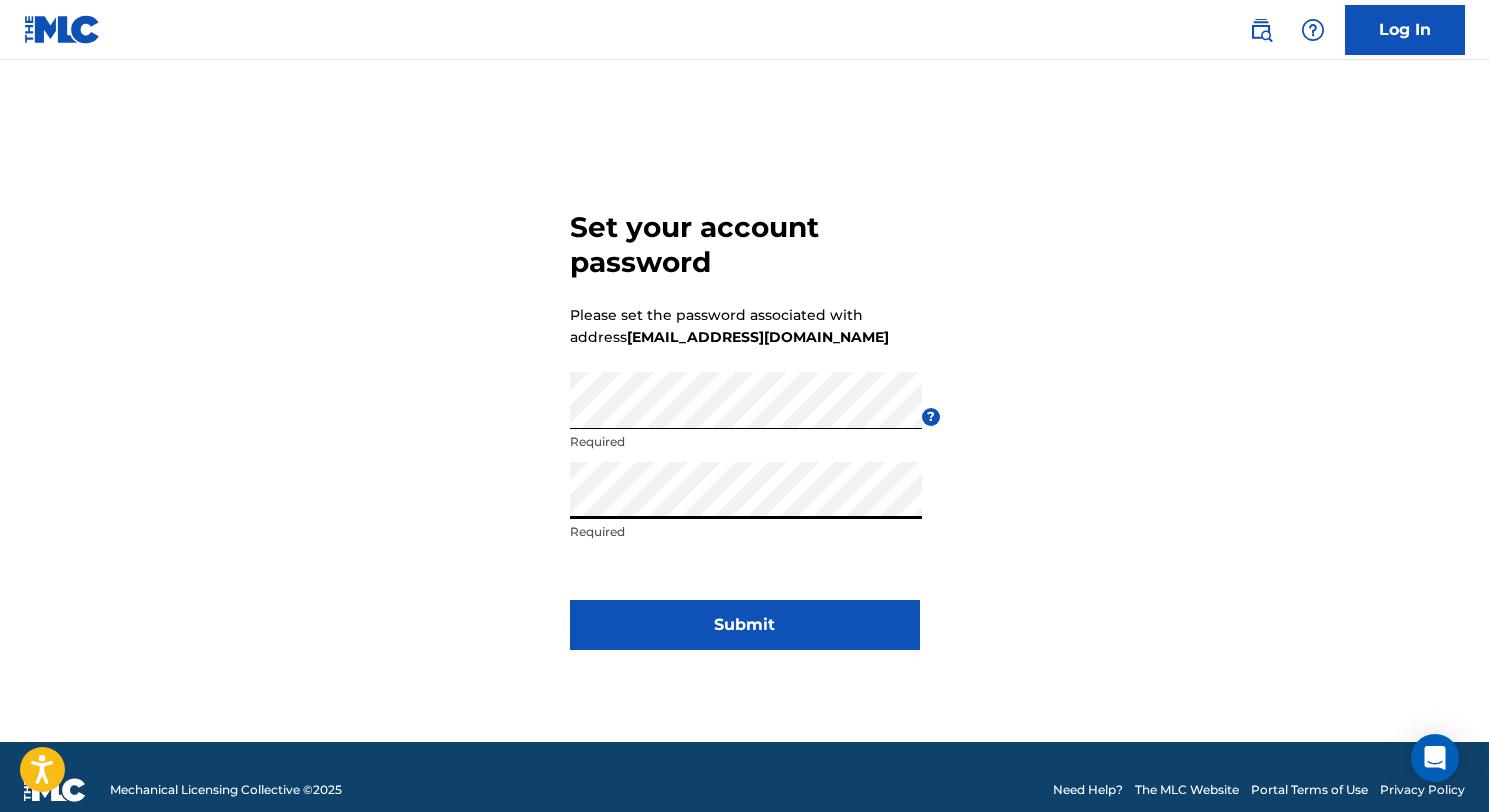 click on "Submit" at bounding box center (745, 625) 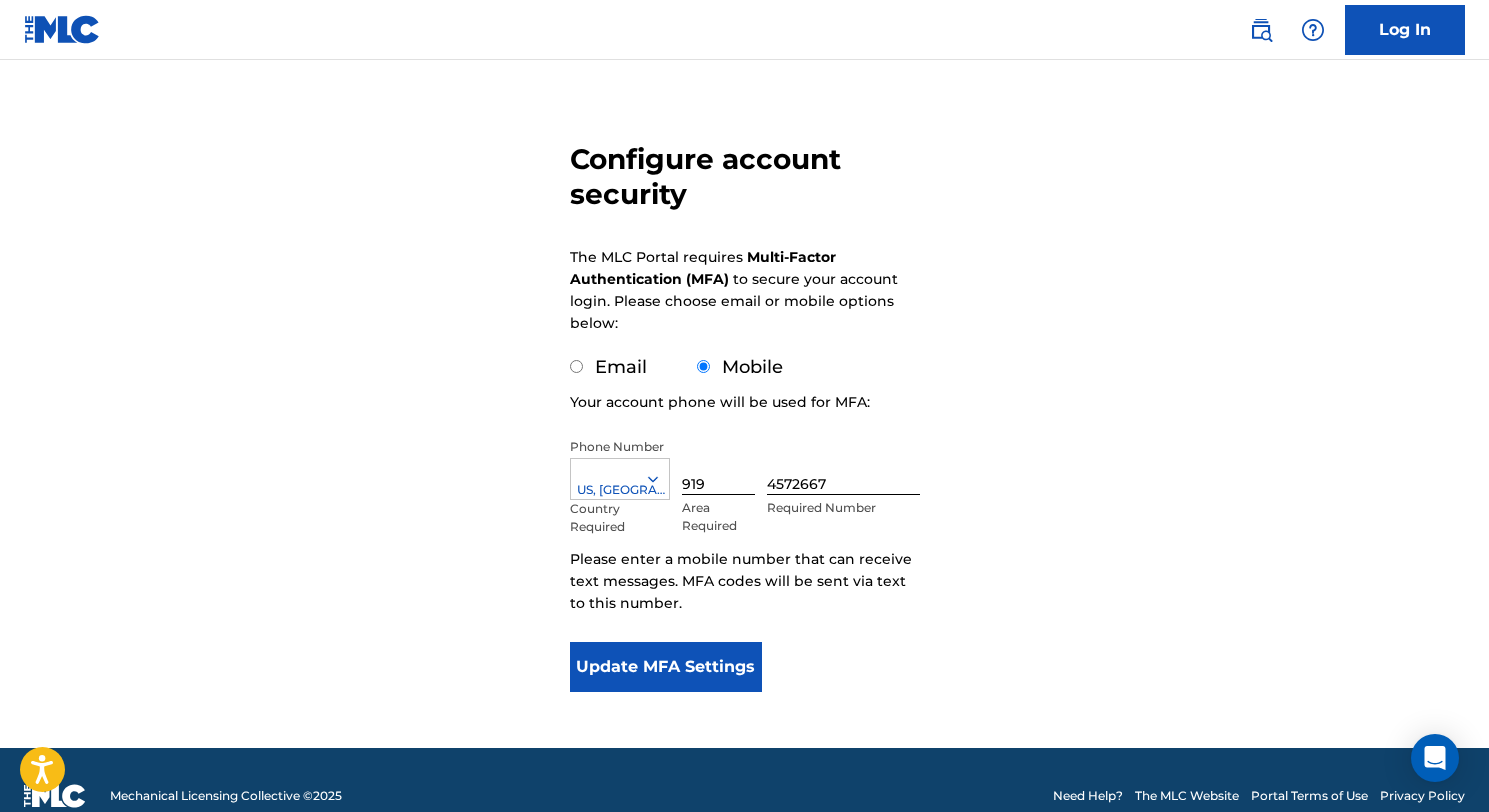 scroll, scrollTop: 120, scrollLeft: 0, axis: vertical 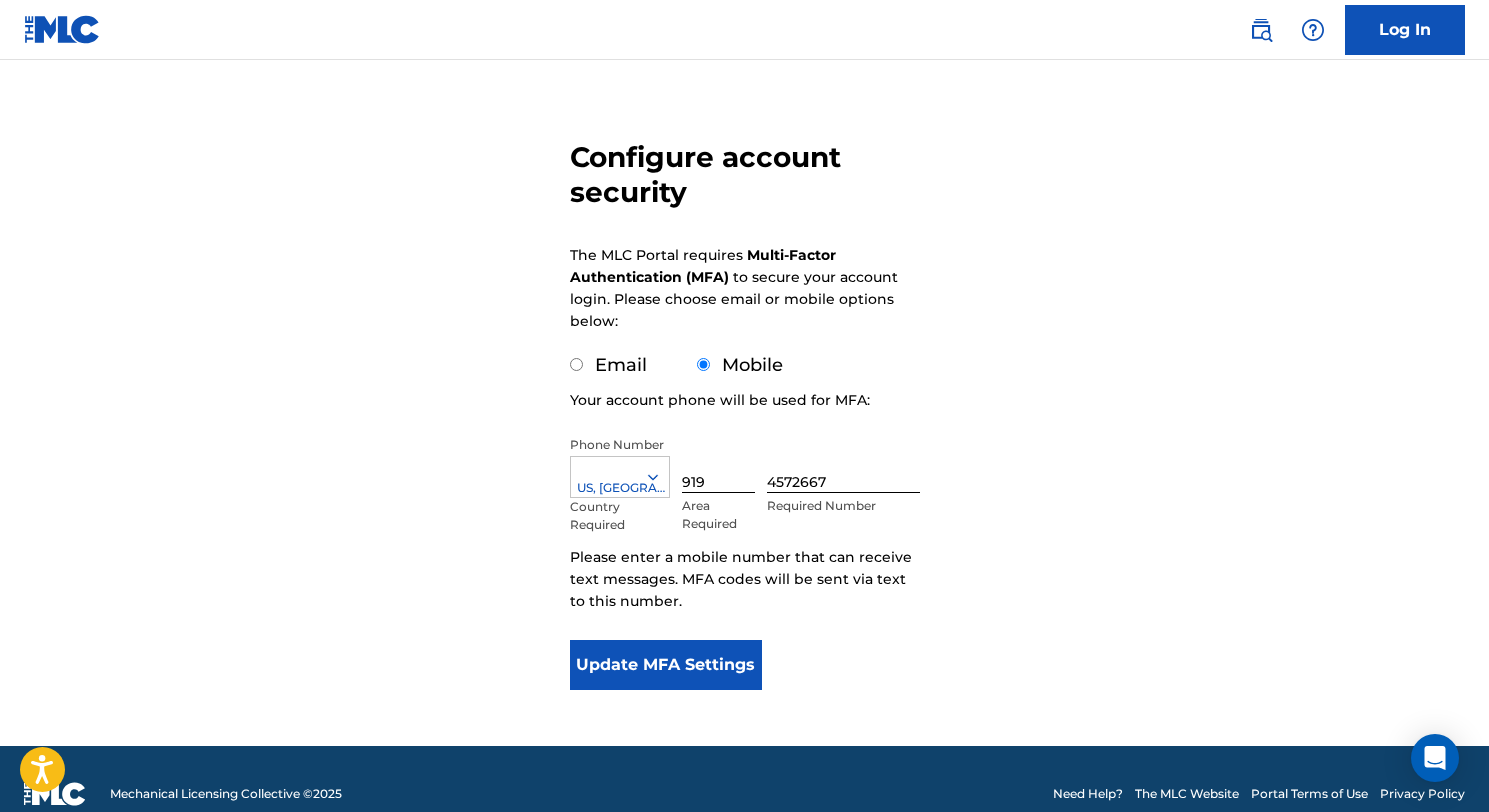 click on "Update MFA Settings" at bounding box center (666, 665) 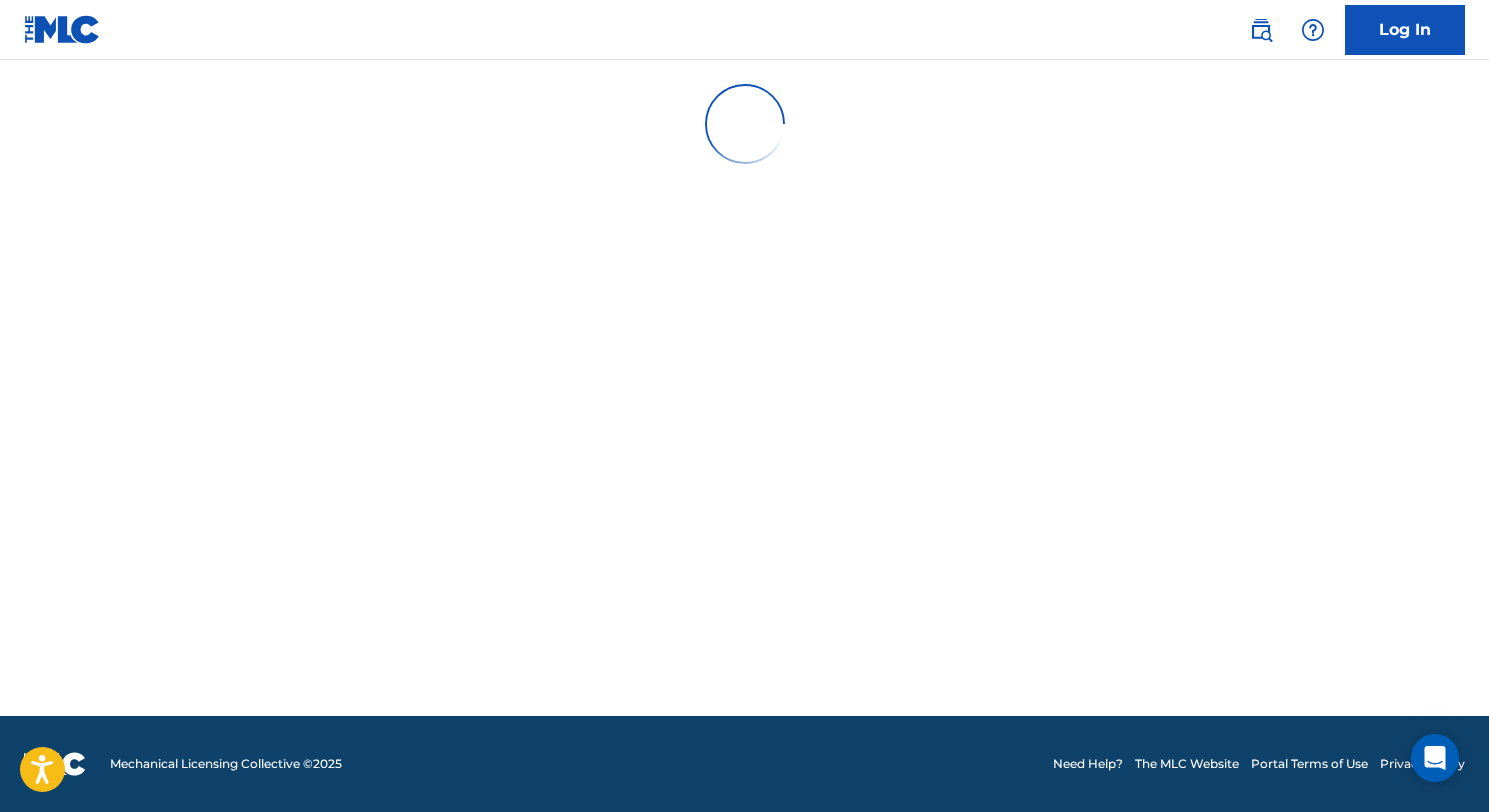 scroll, scrollTop: 0, scrollLeft: 0, axis: both 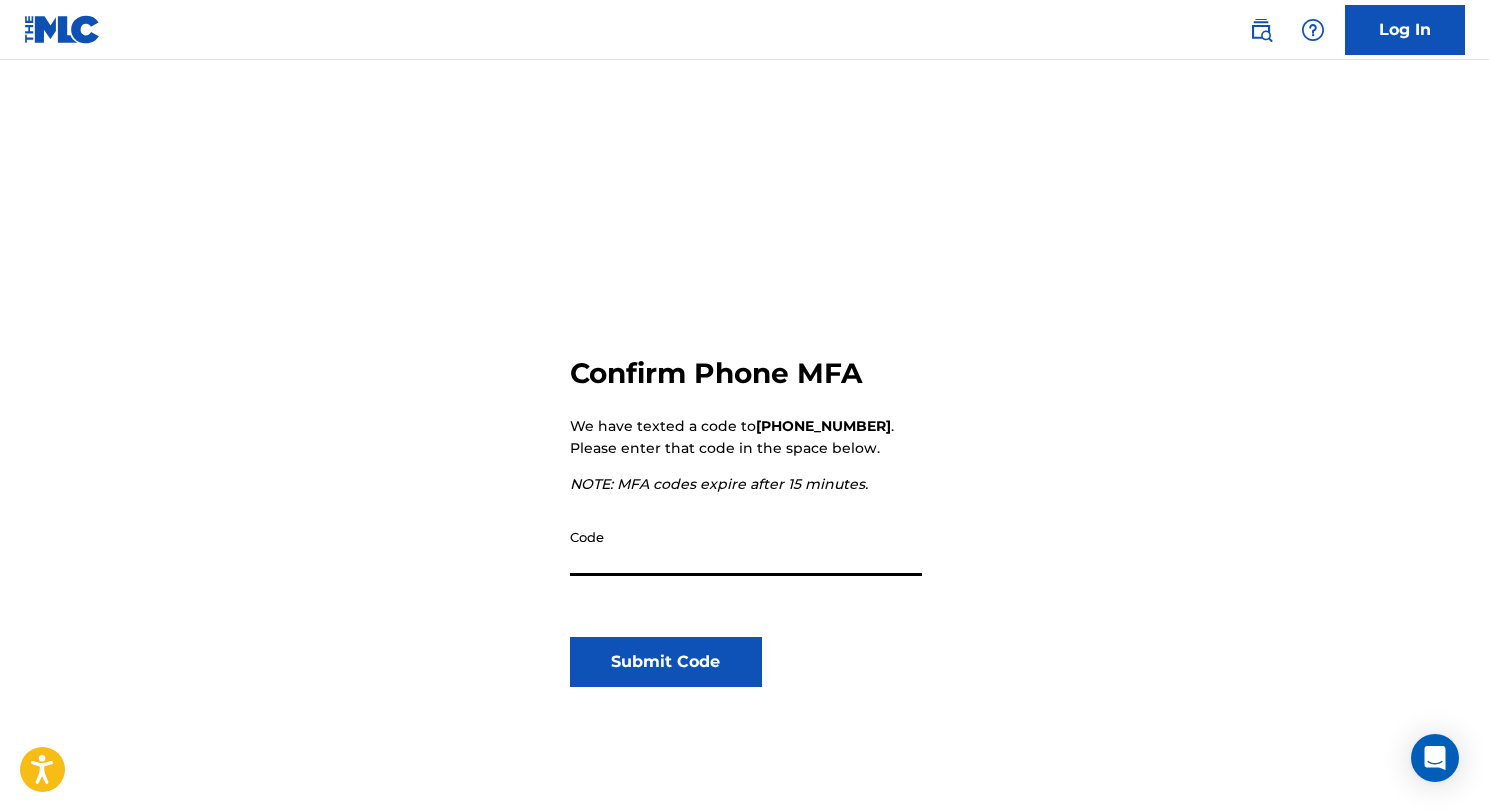 click on "Code" at bounding box center [746, 547] 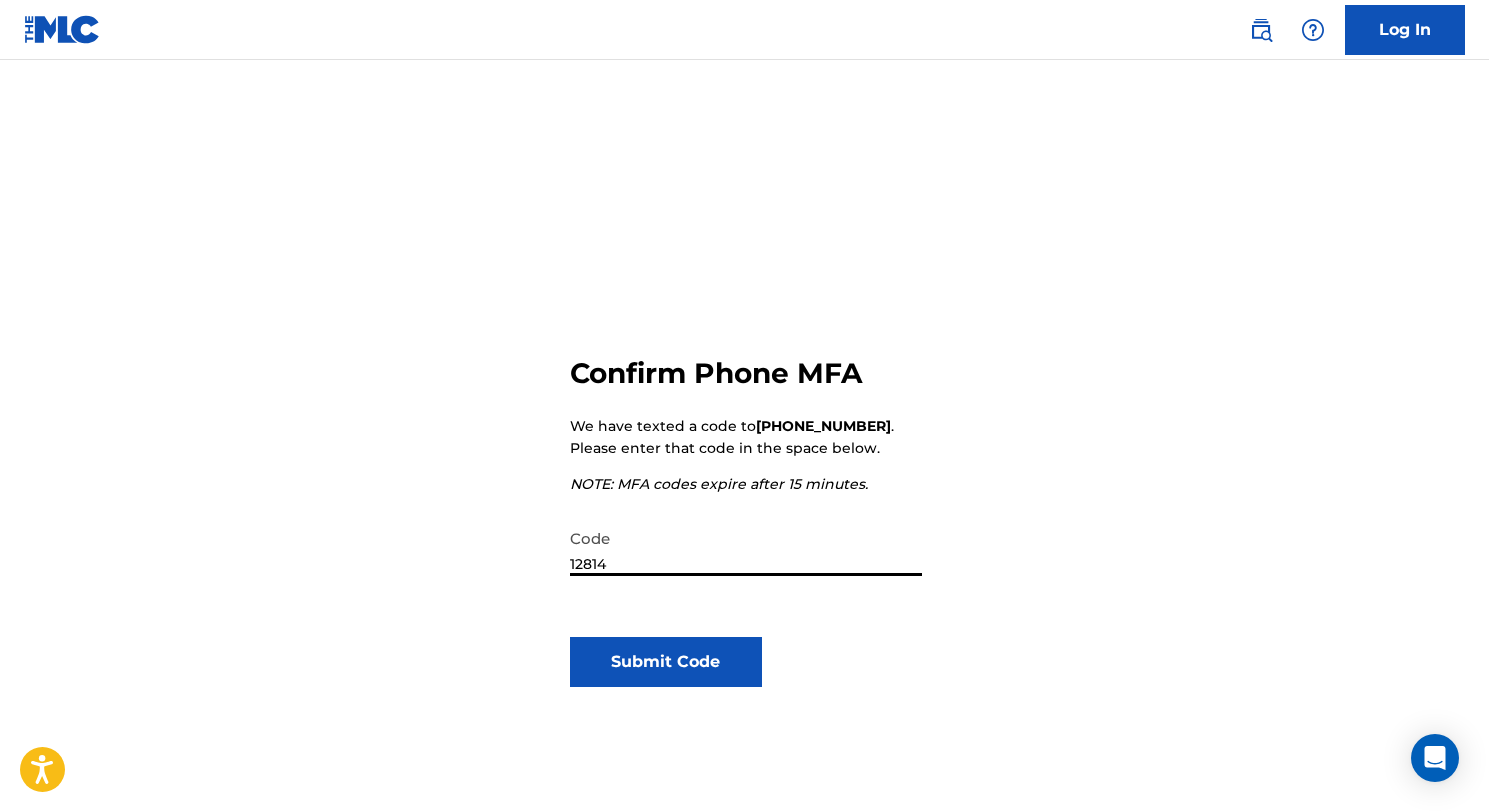 type on "128140" 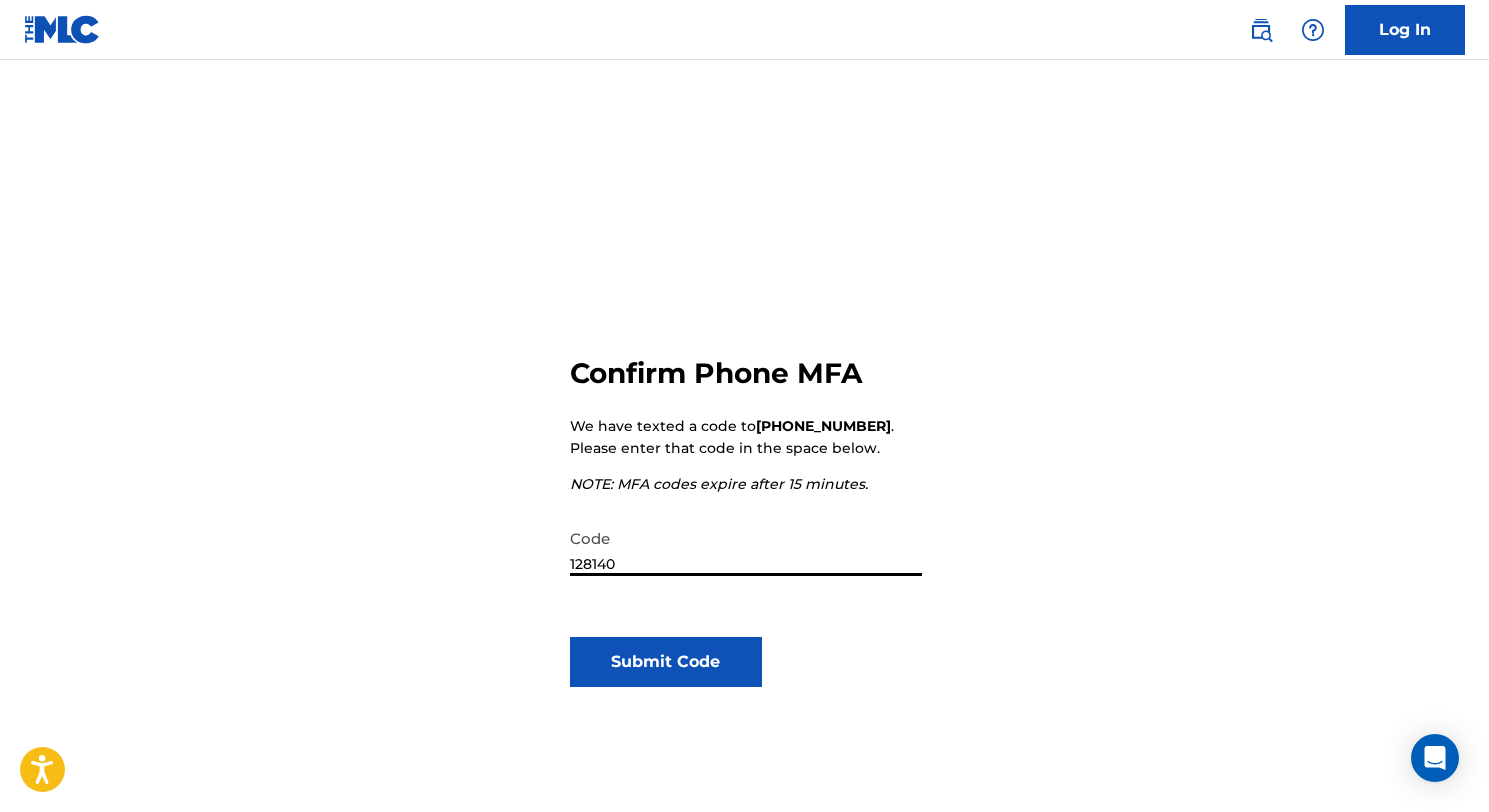 click on "Submit Code" at bounding box center [666, 662] 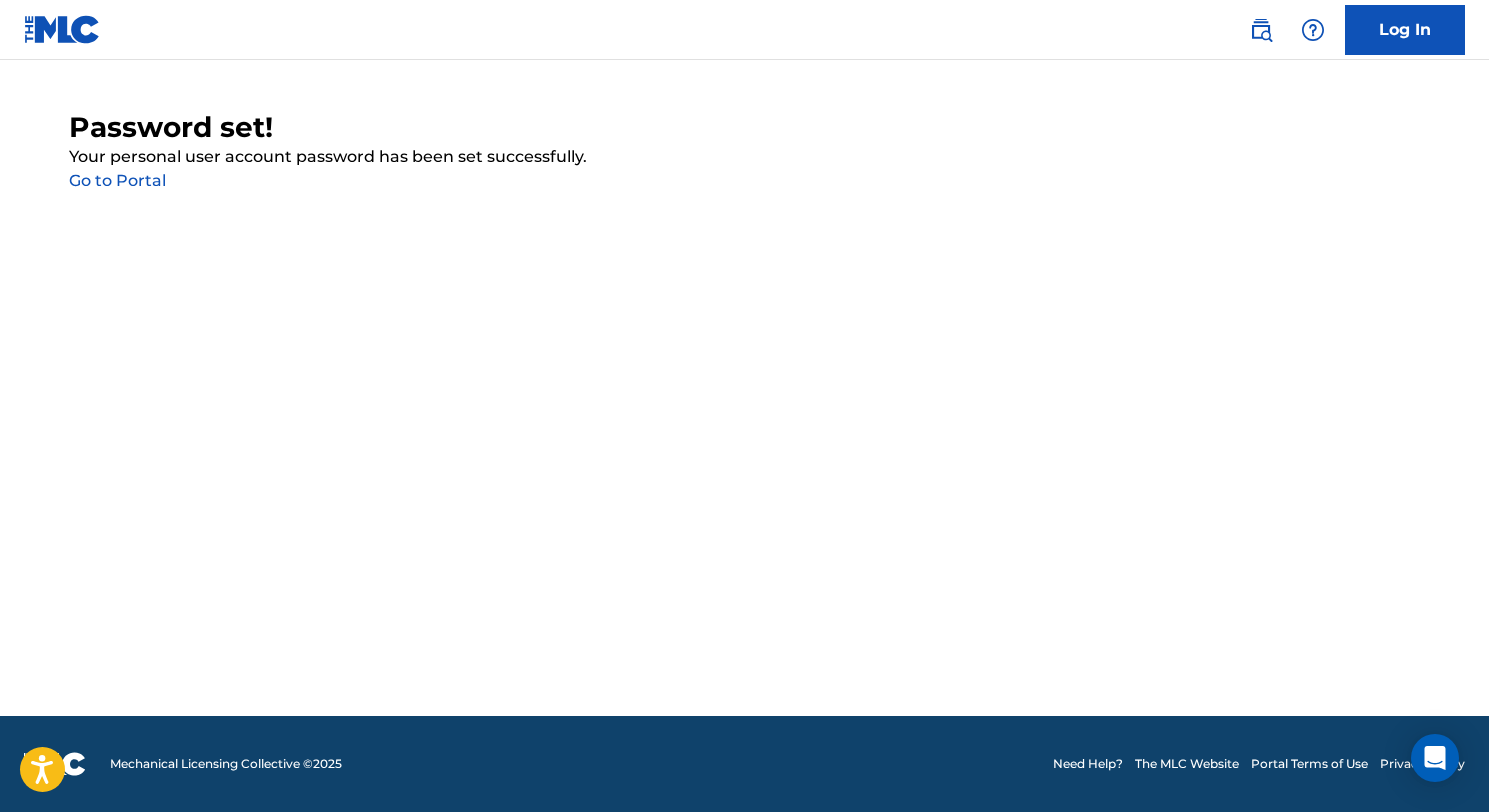 click on "Go to Portal" at bounding box center (117, 180) 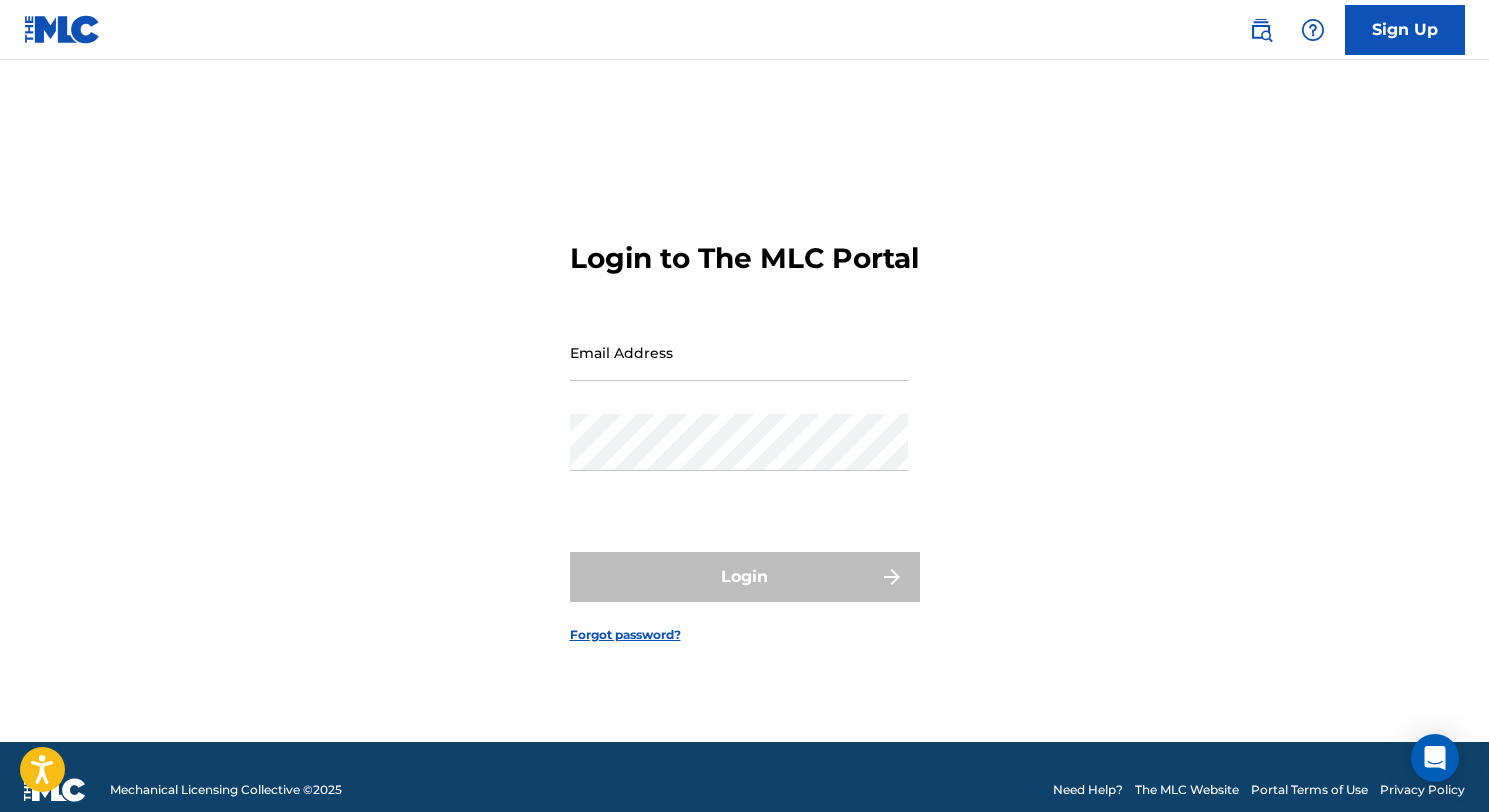 click on "Email Address" at bounding box center [739, 369] 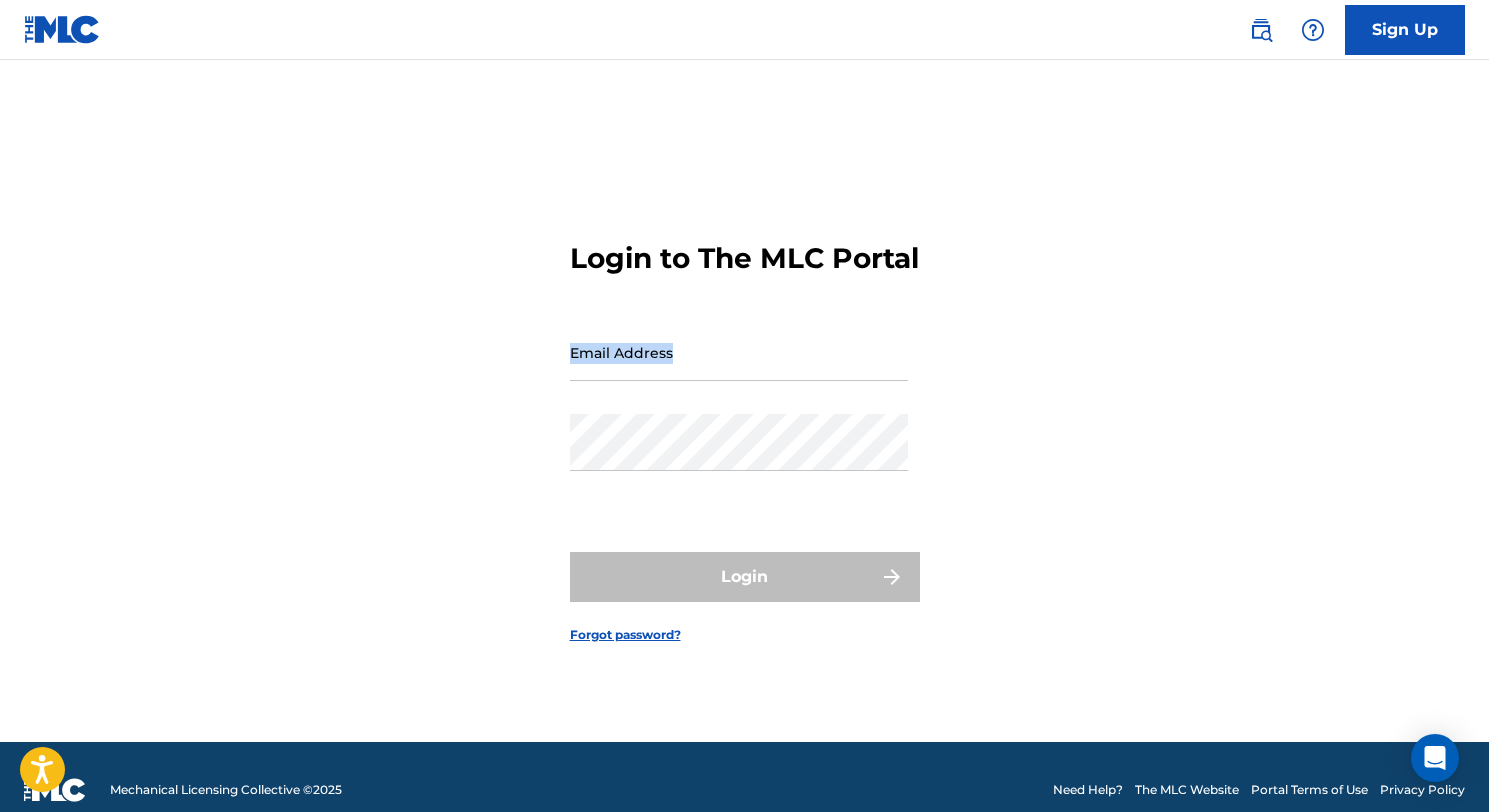 click on "Email Address" at bounding box center [739, 352] 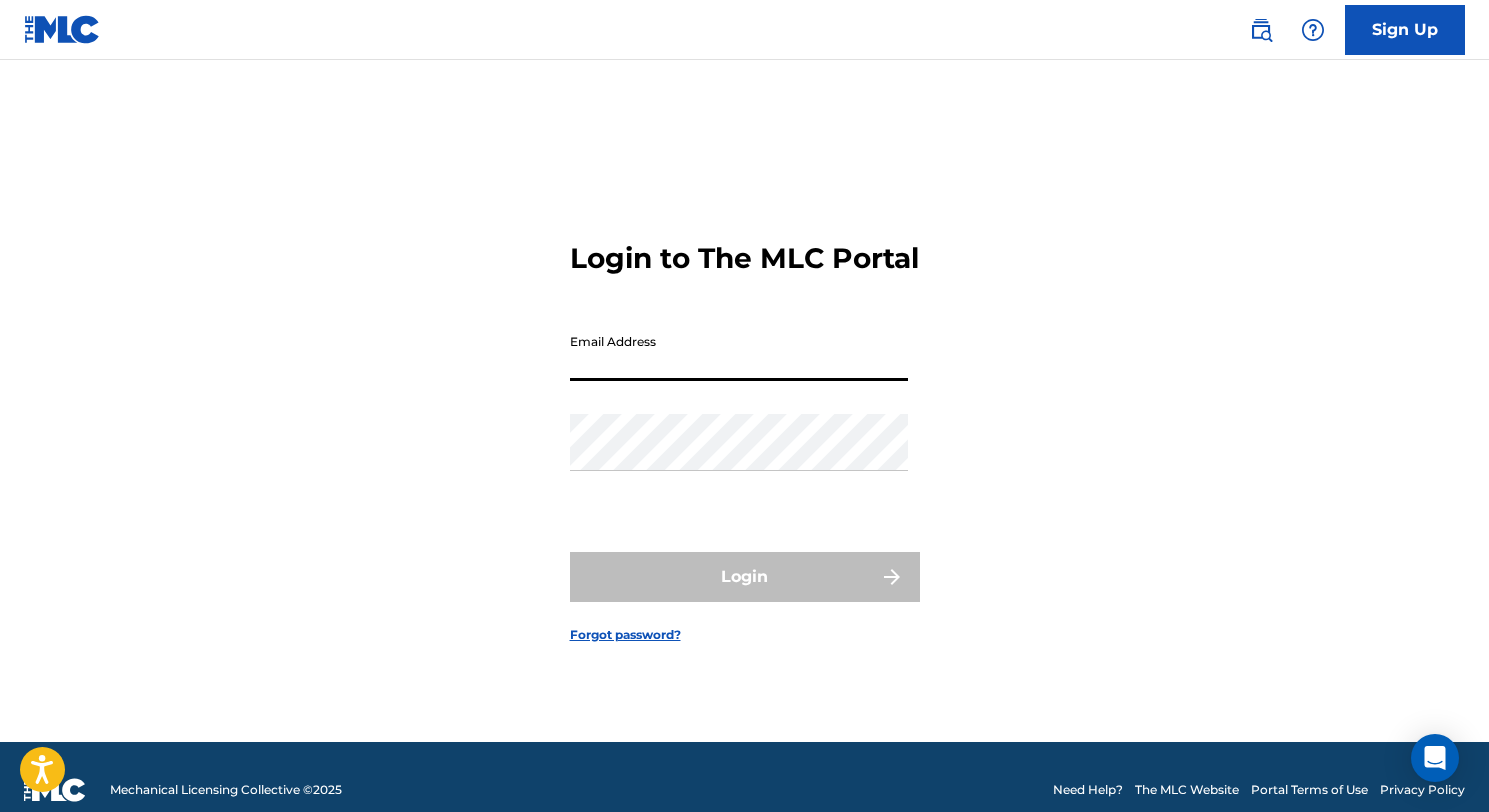 type on "[EMAIL_ADDRESS][DOMAIN_NAME]" 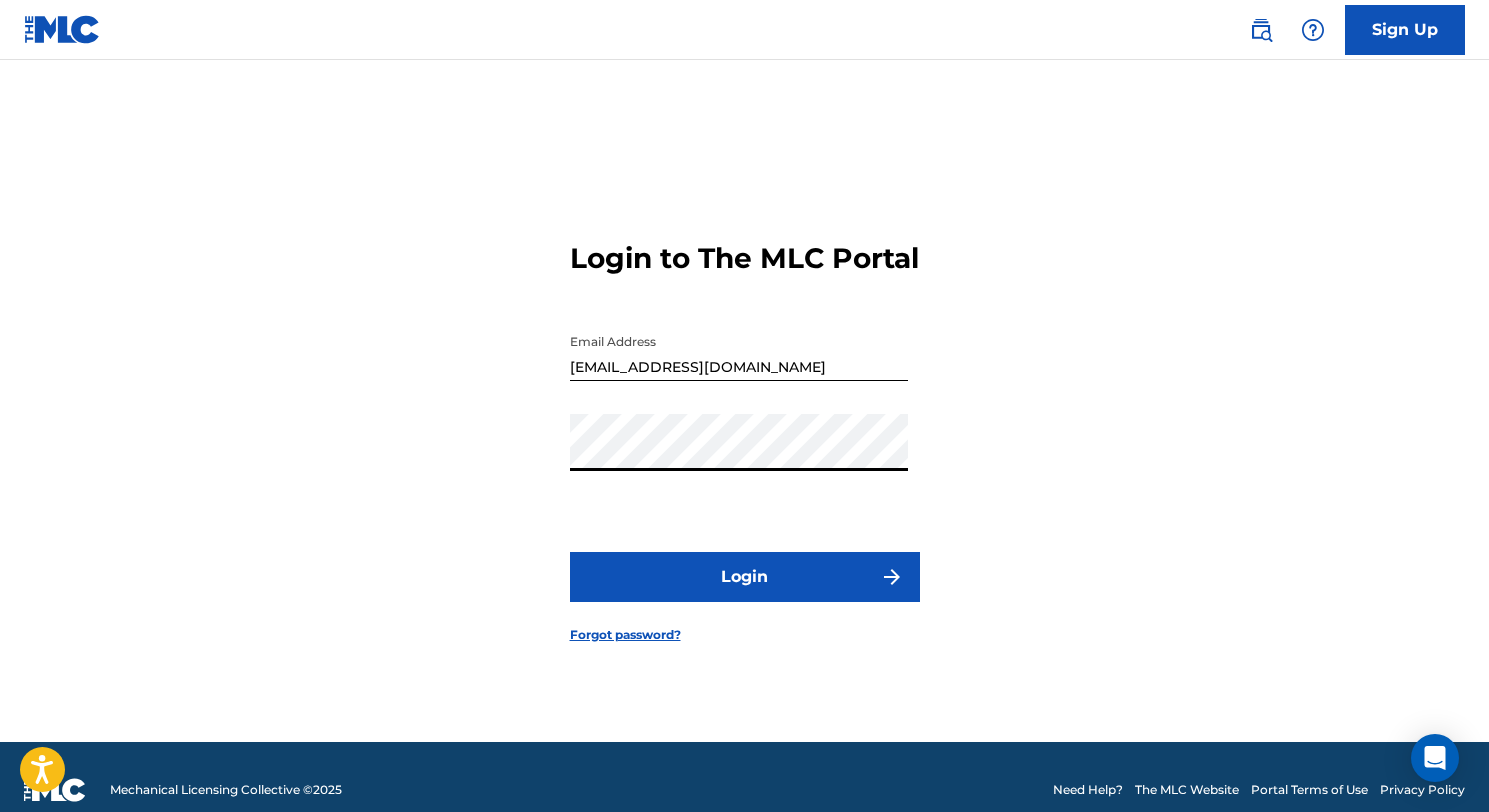 click on "Login" at bounding box center [745, 577] 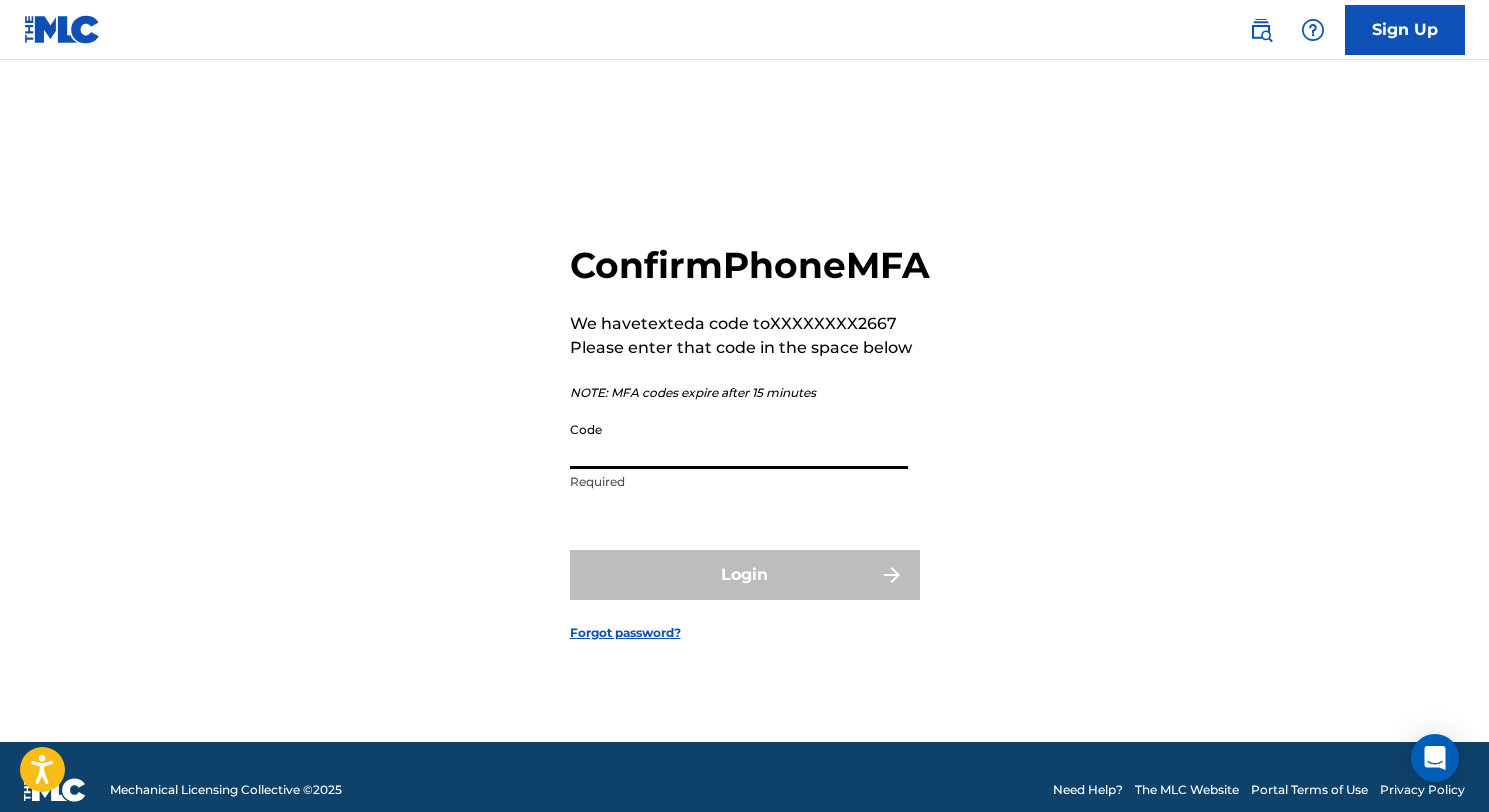 click on "Code" at bounding box center [739, 440] 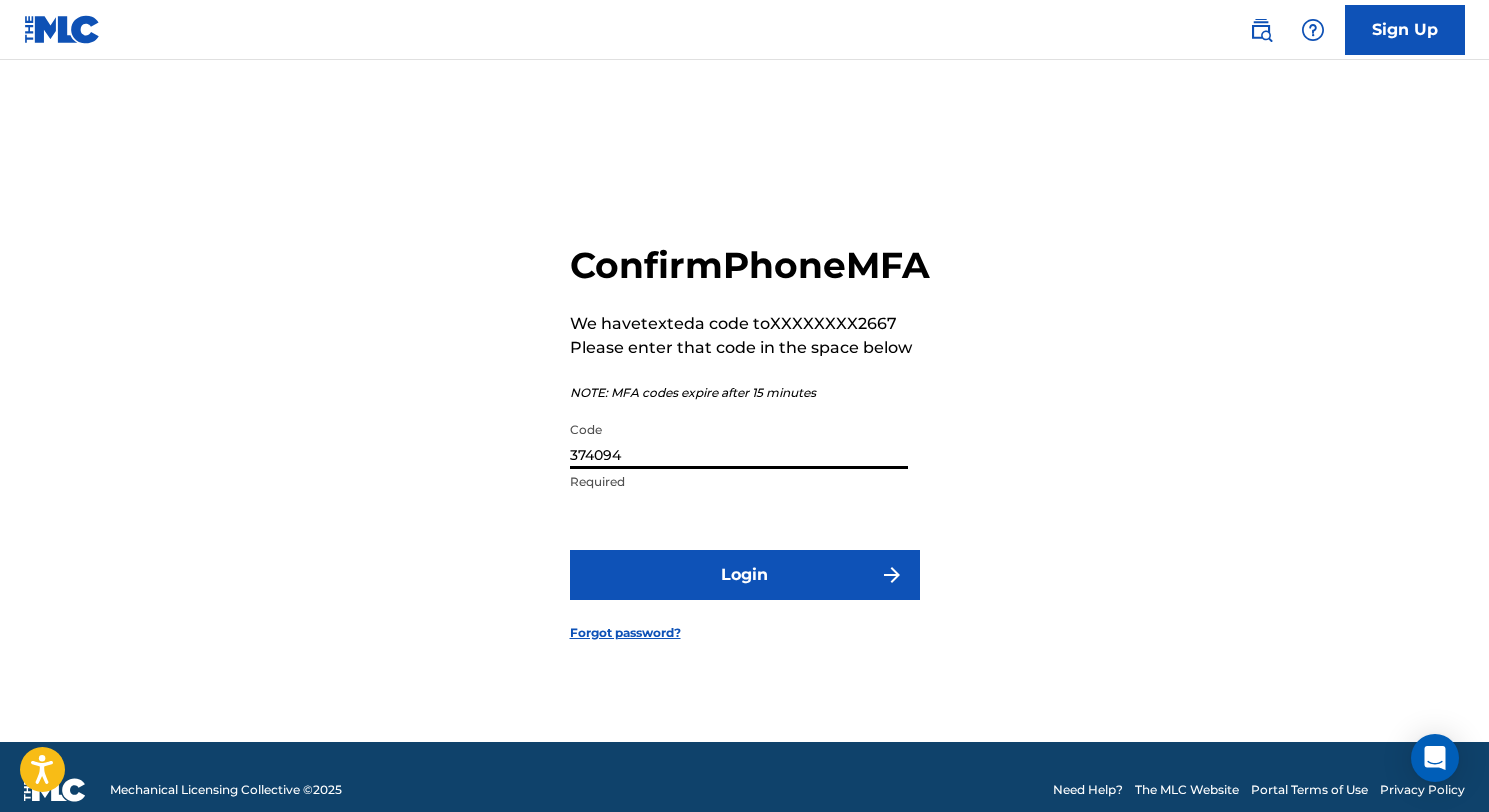 type on "374094" 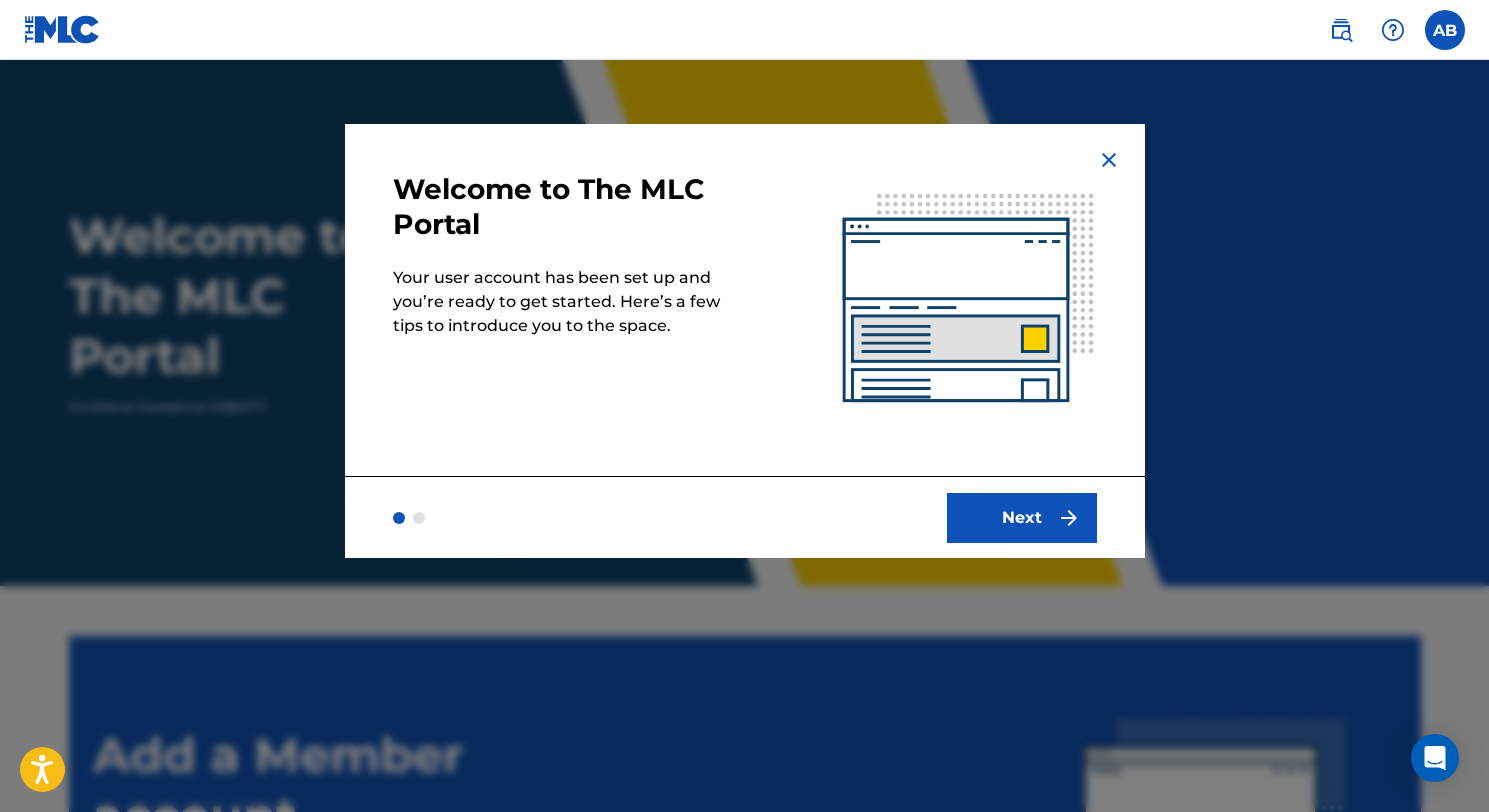 scroll, scrollTop: 0, scrollLeft: 0, axis: both 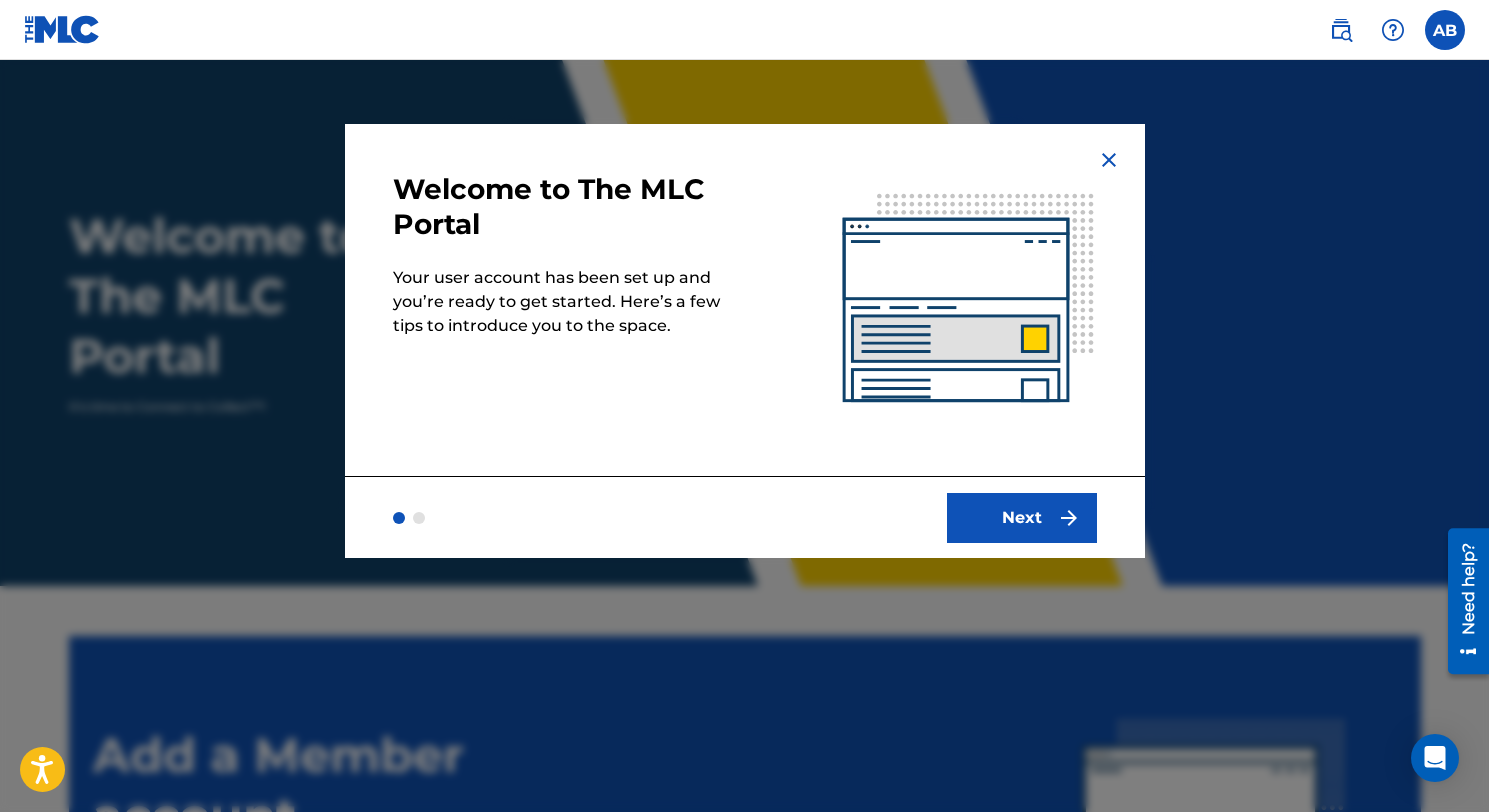 click at bounding box center (1069, 518) 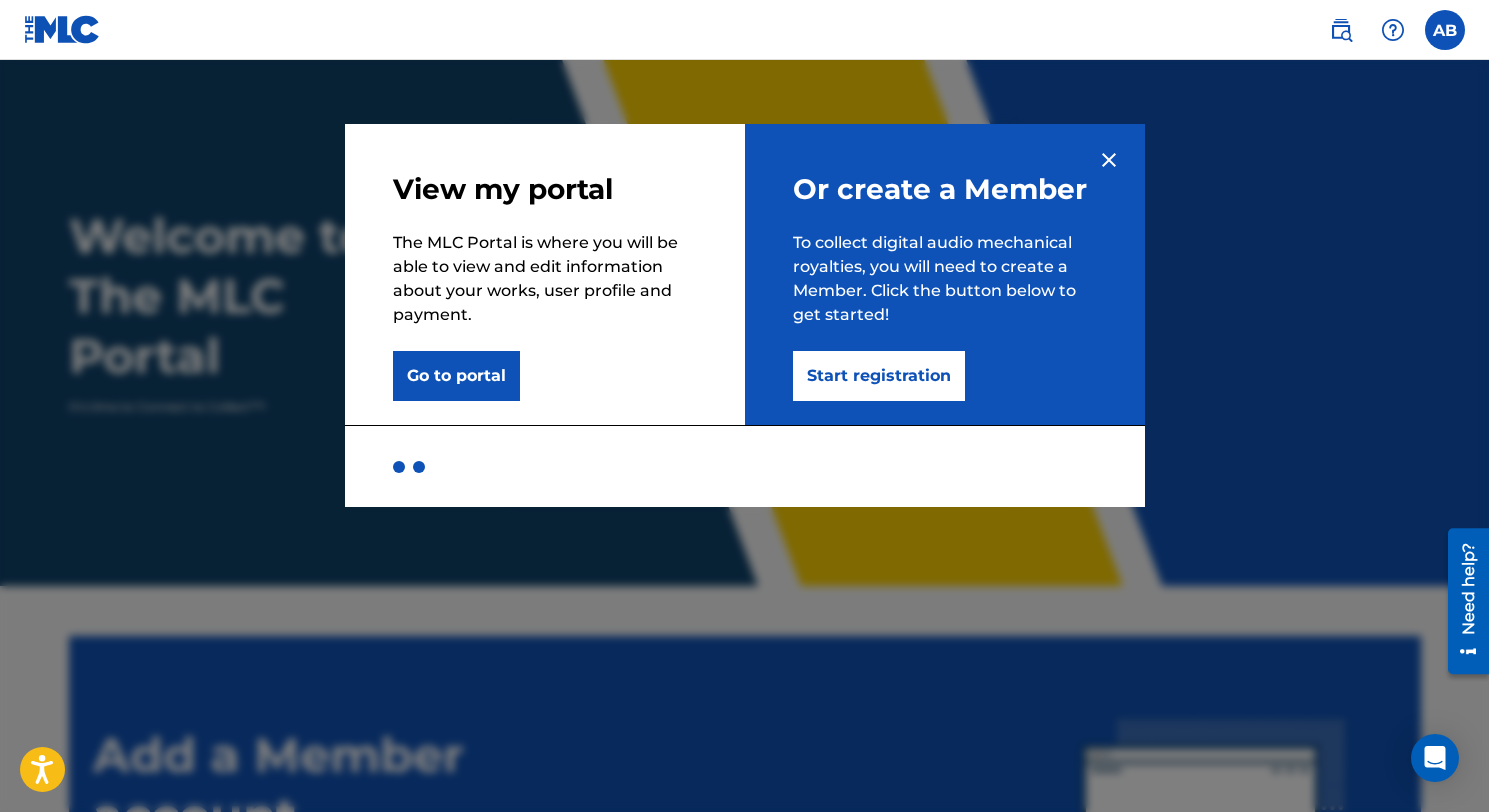 click on "Start registration" at bounding box center [879, 376] 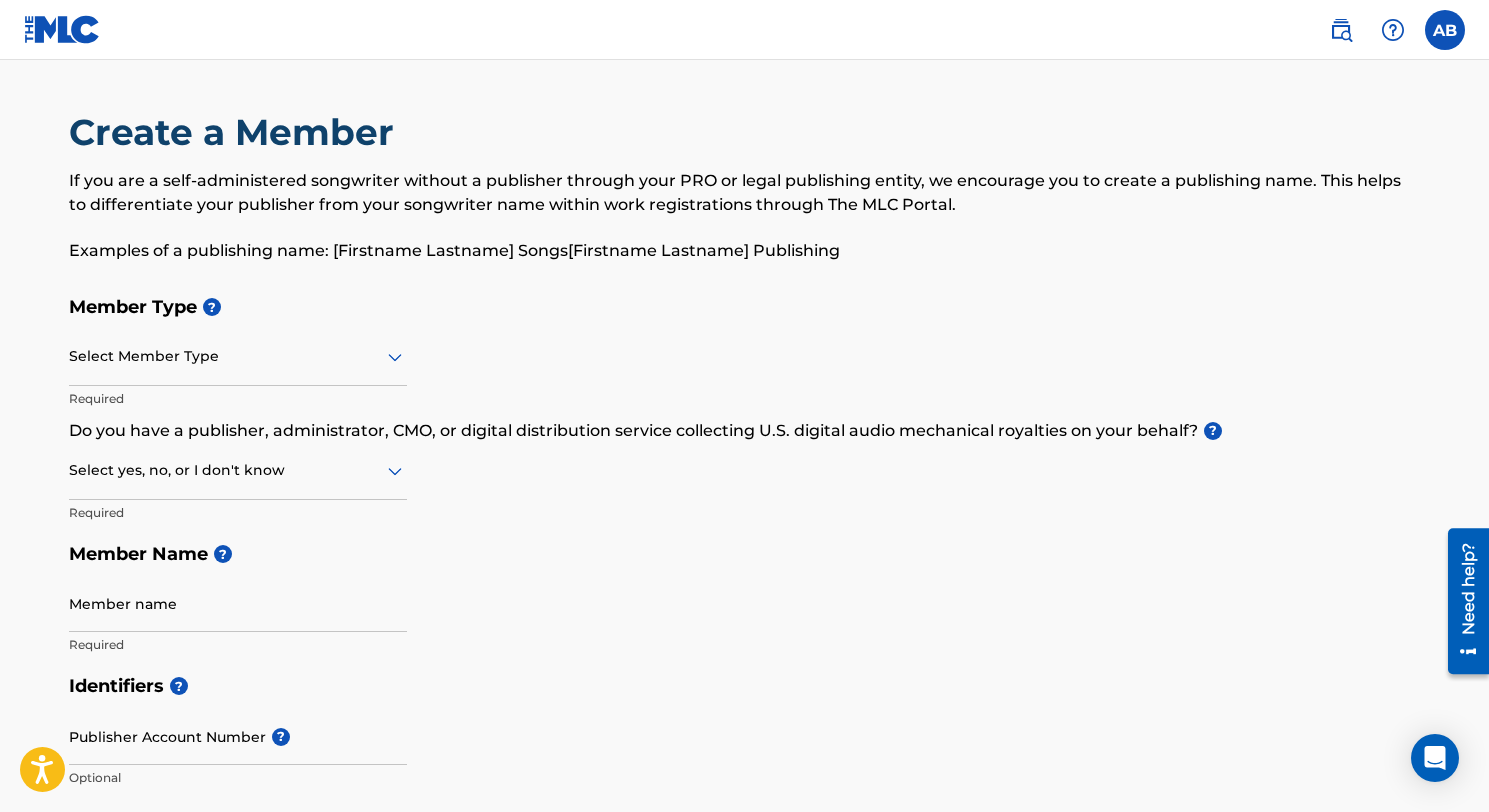 click at bounding box center [238, 356] 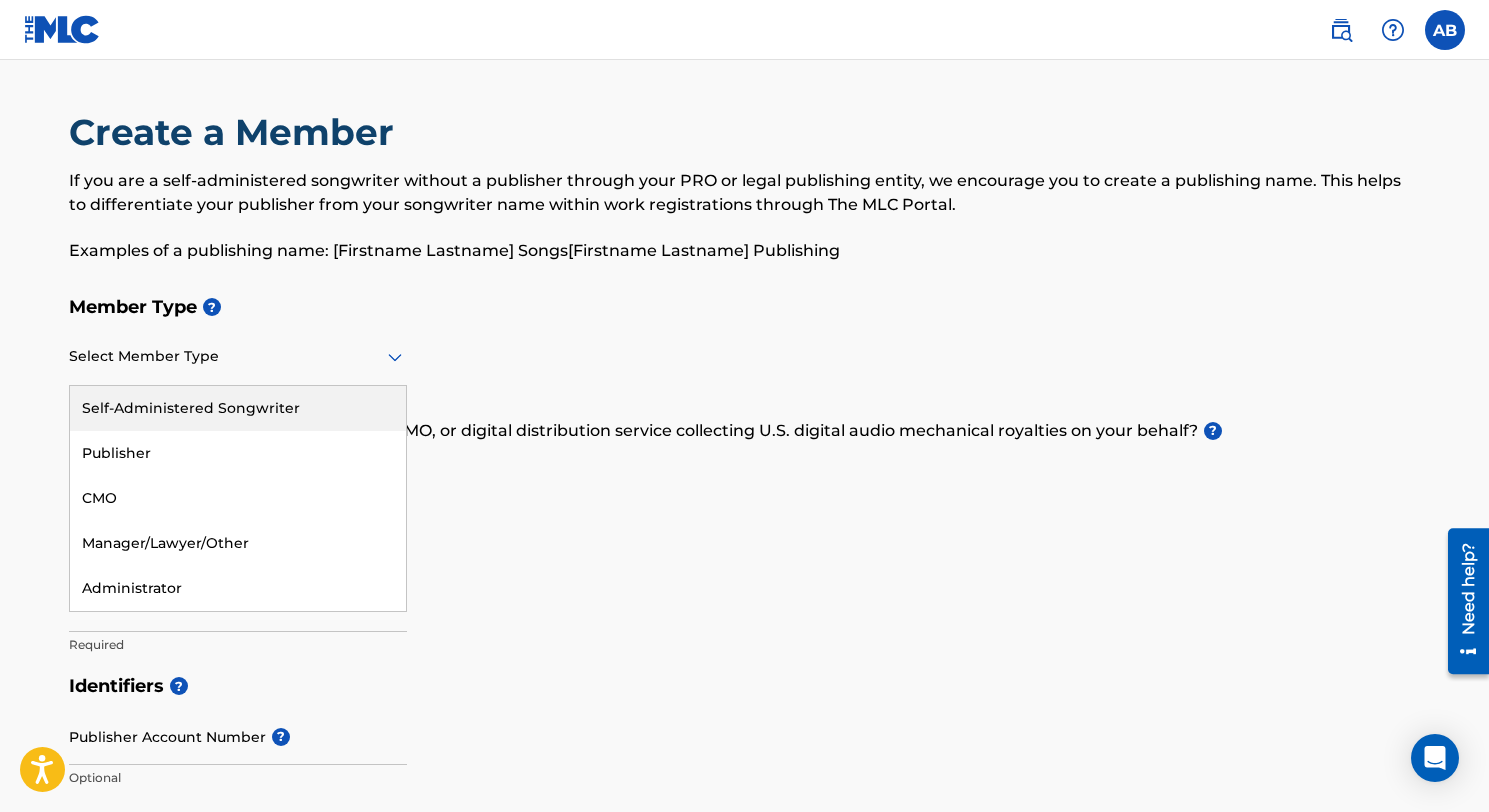 click on "Self-Administered Songwriter" at bounding box center (238, 408) 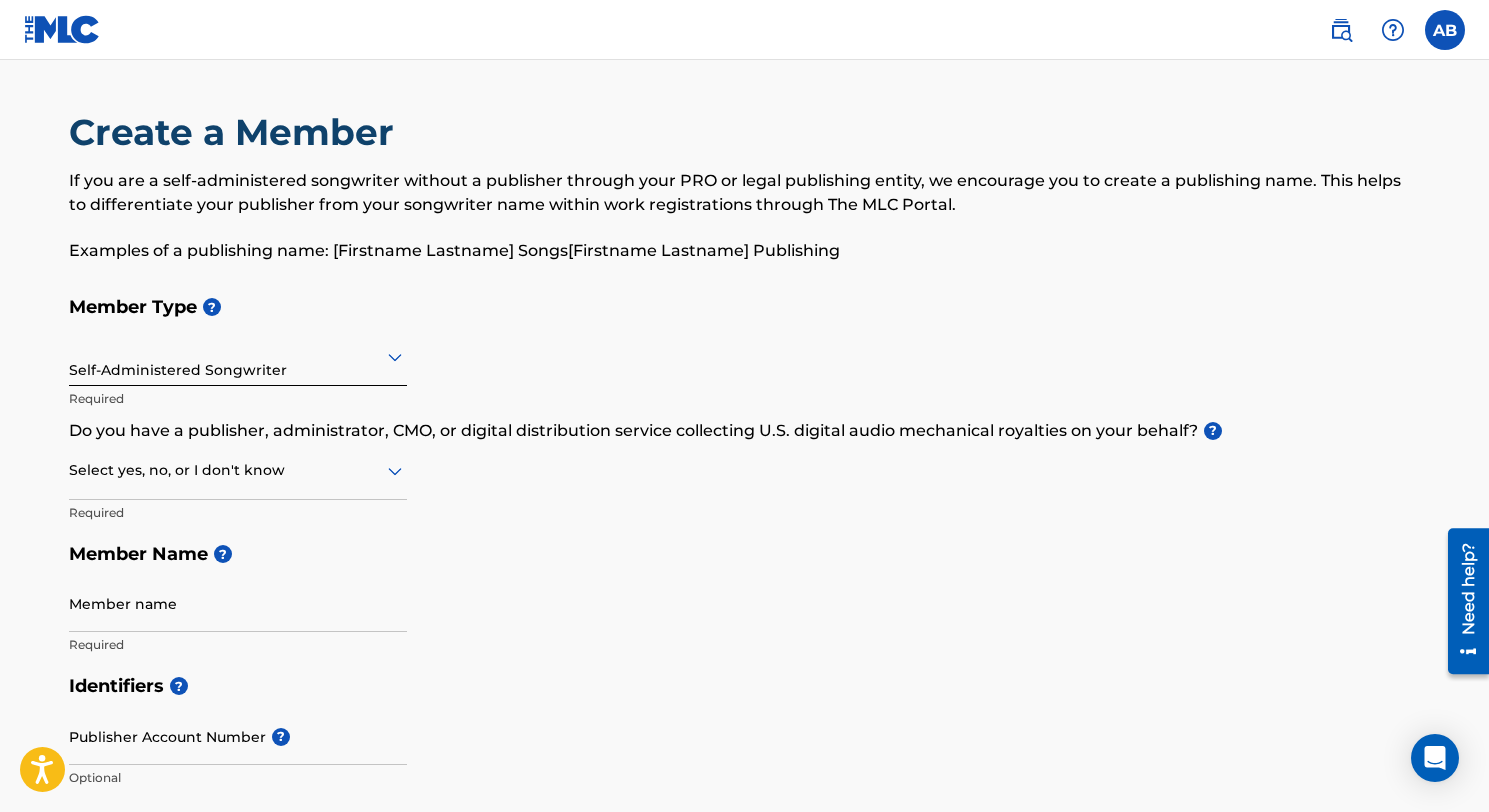 click on "Required" at bounding box center (238, 513) 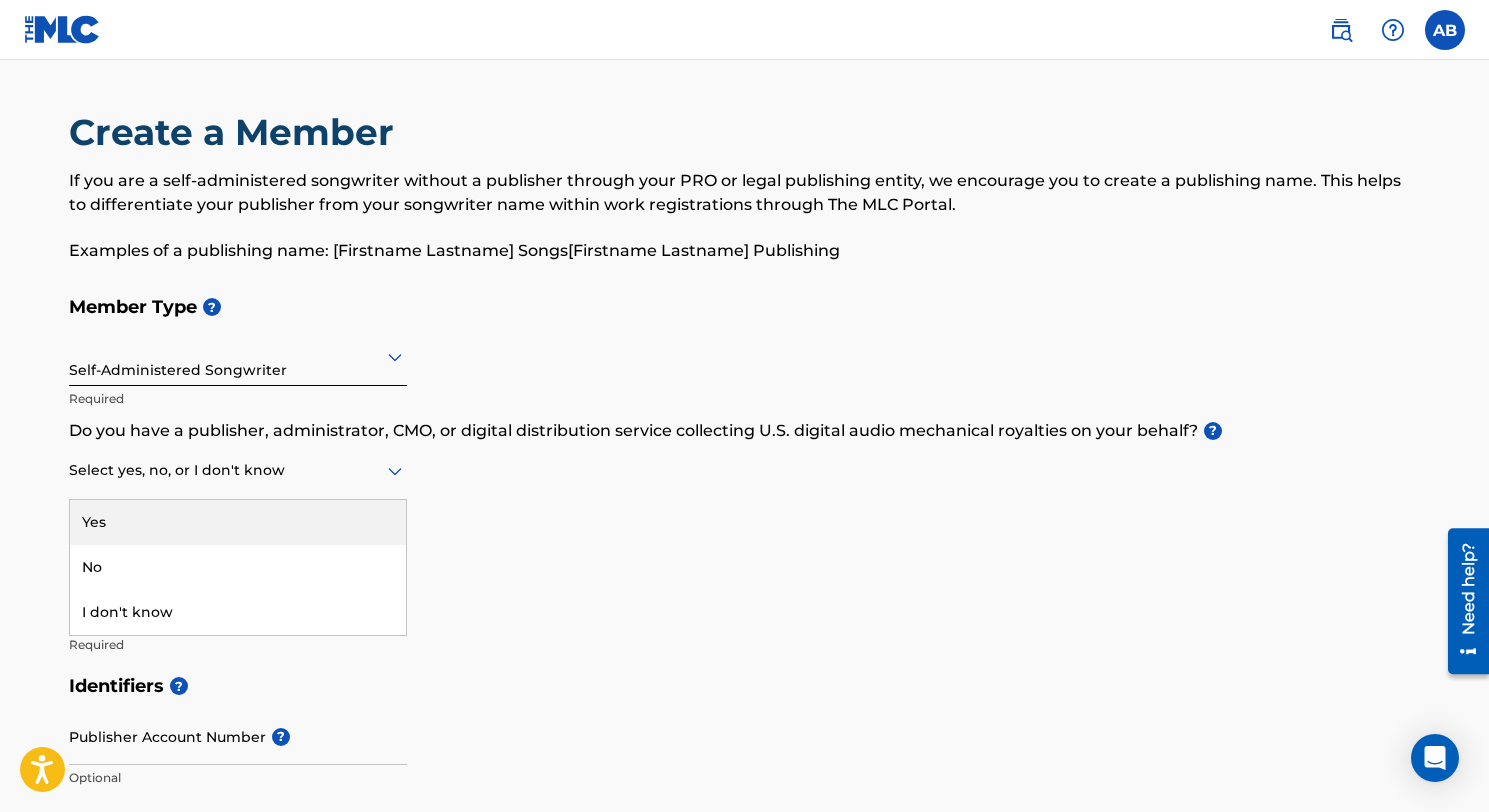 click on "Select yes, no, or I don't know" at bounding box center [238, 471] 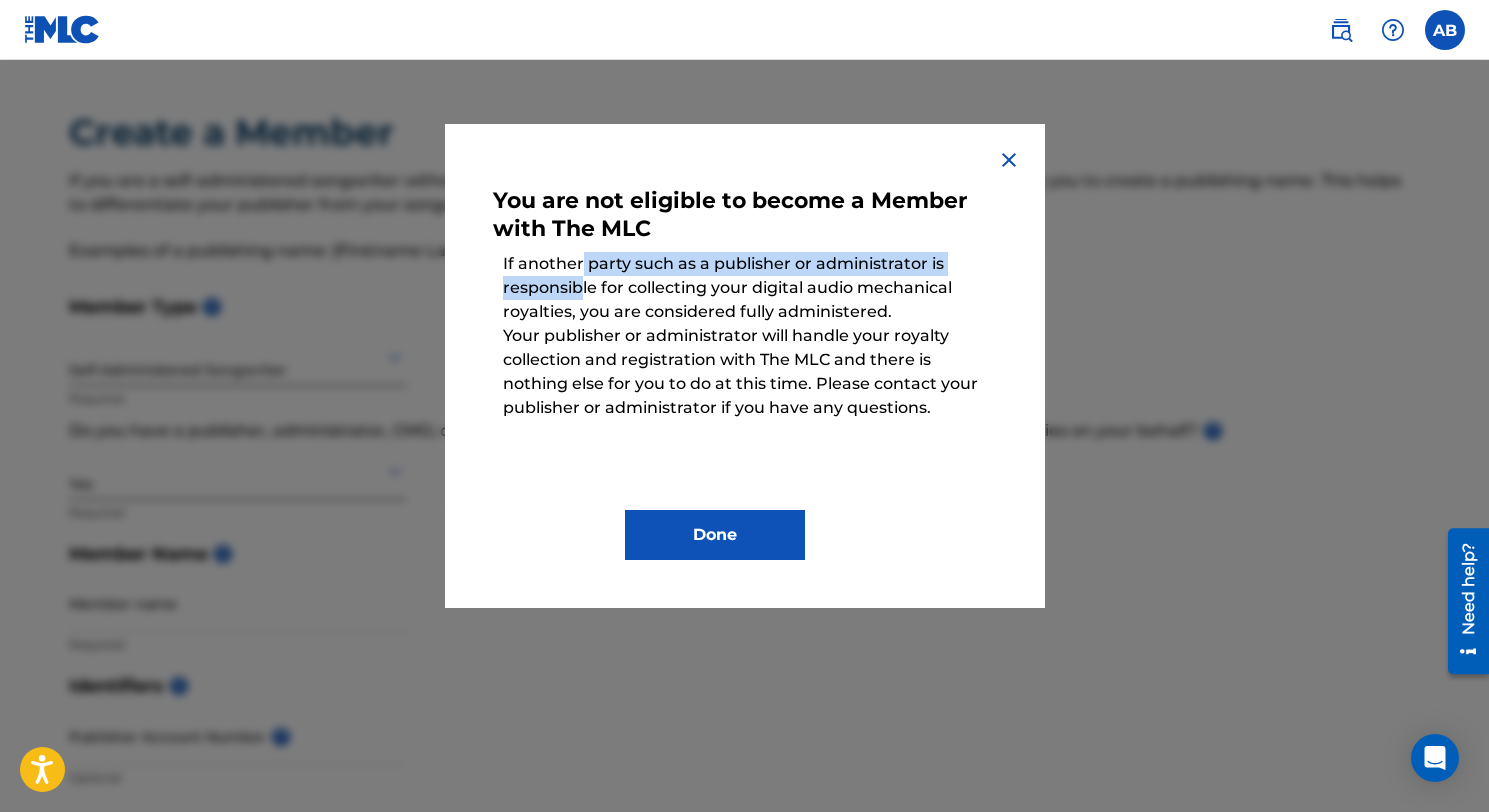 drag, startPoint x: 580, startPoint y: 260, endPoint x: 578, endPoint y: 280, distance: 20.09975 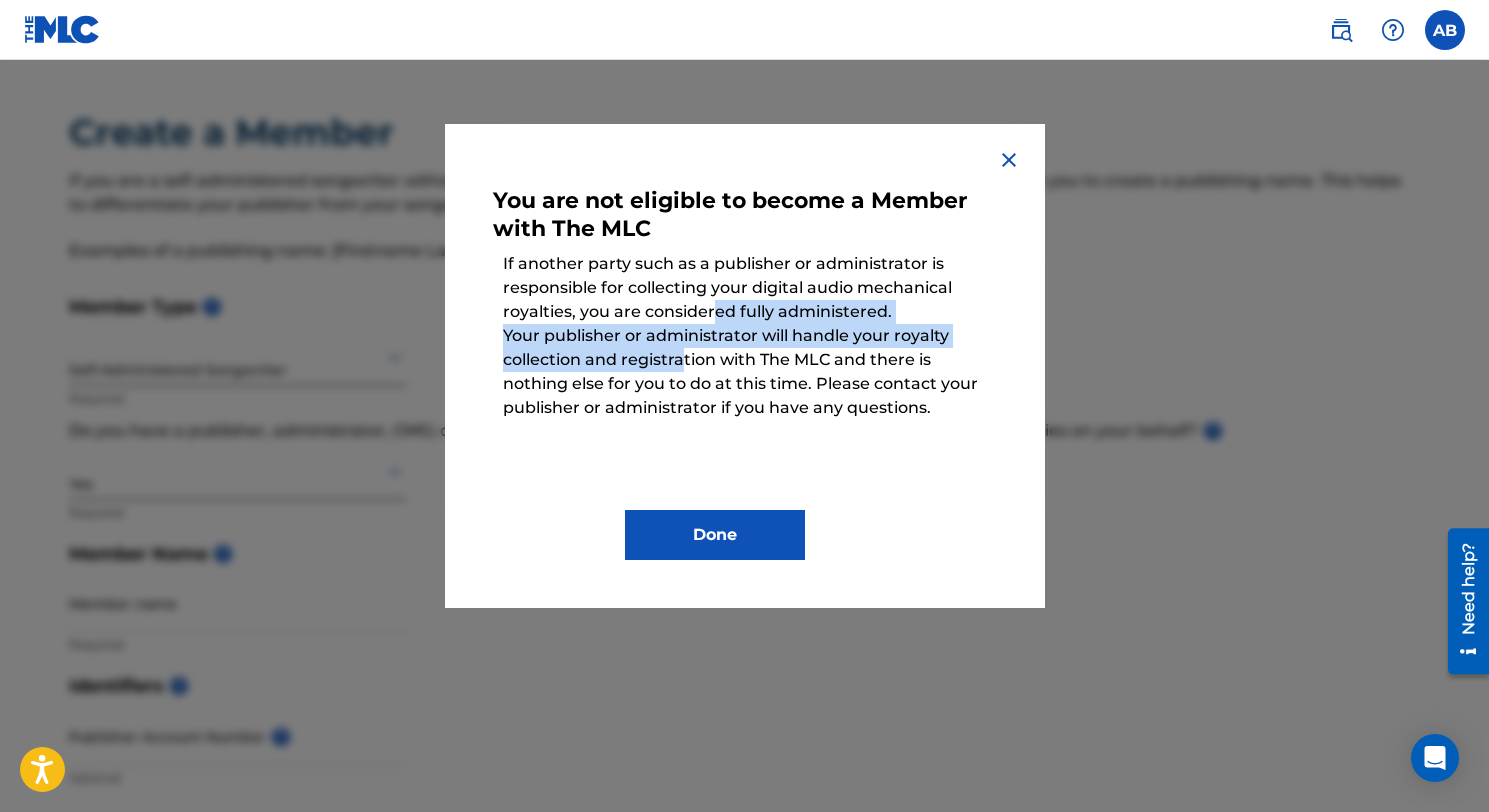 drag, startPoint x: 709, startPoint y: 300, endPoint x: 701, endPoint y: 351, distance: 51.62364 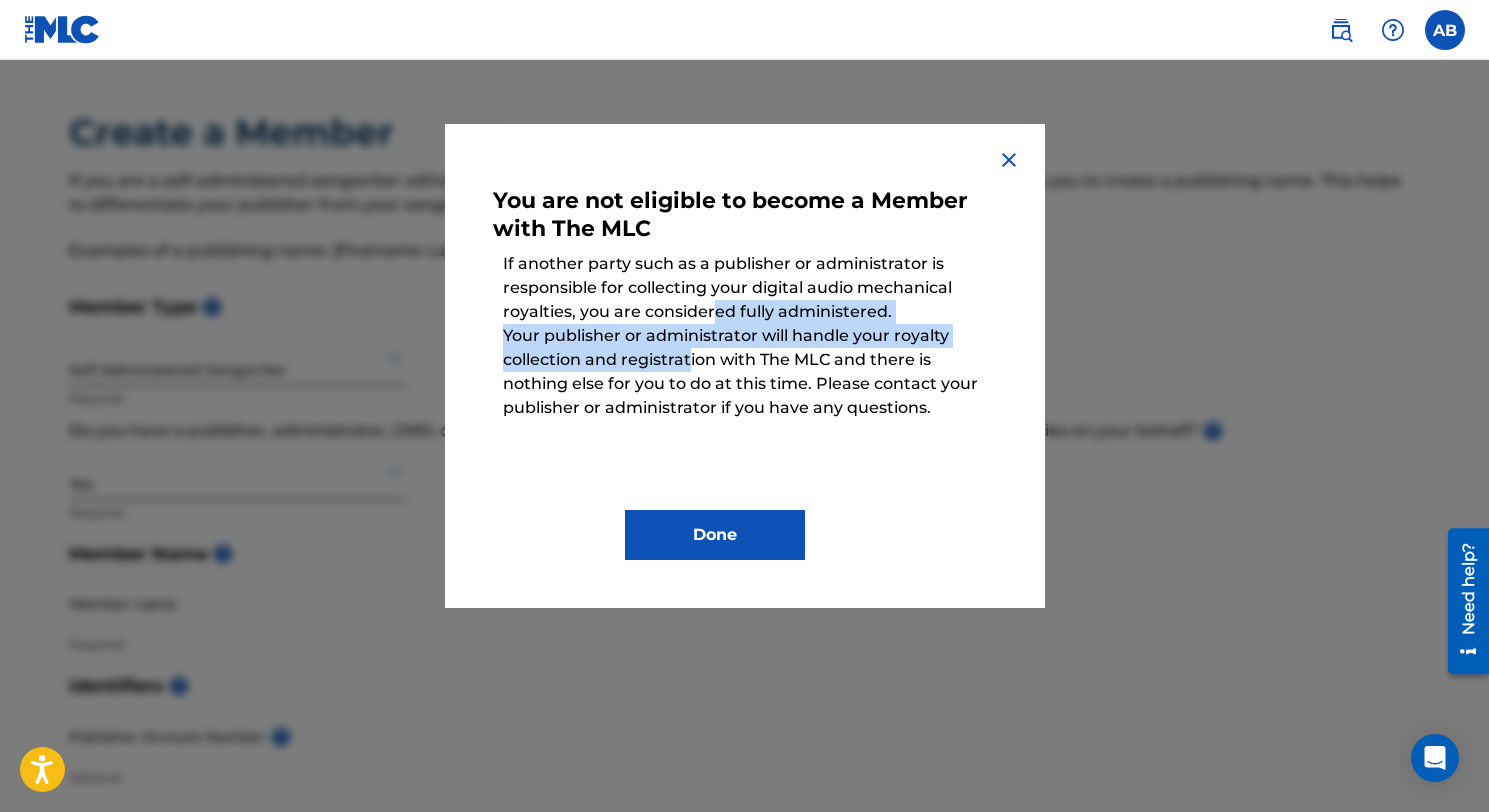 click at bounding box center [1009, 160] 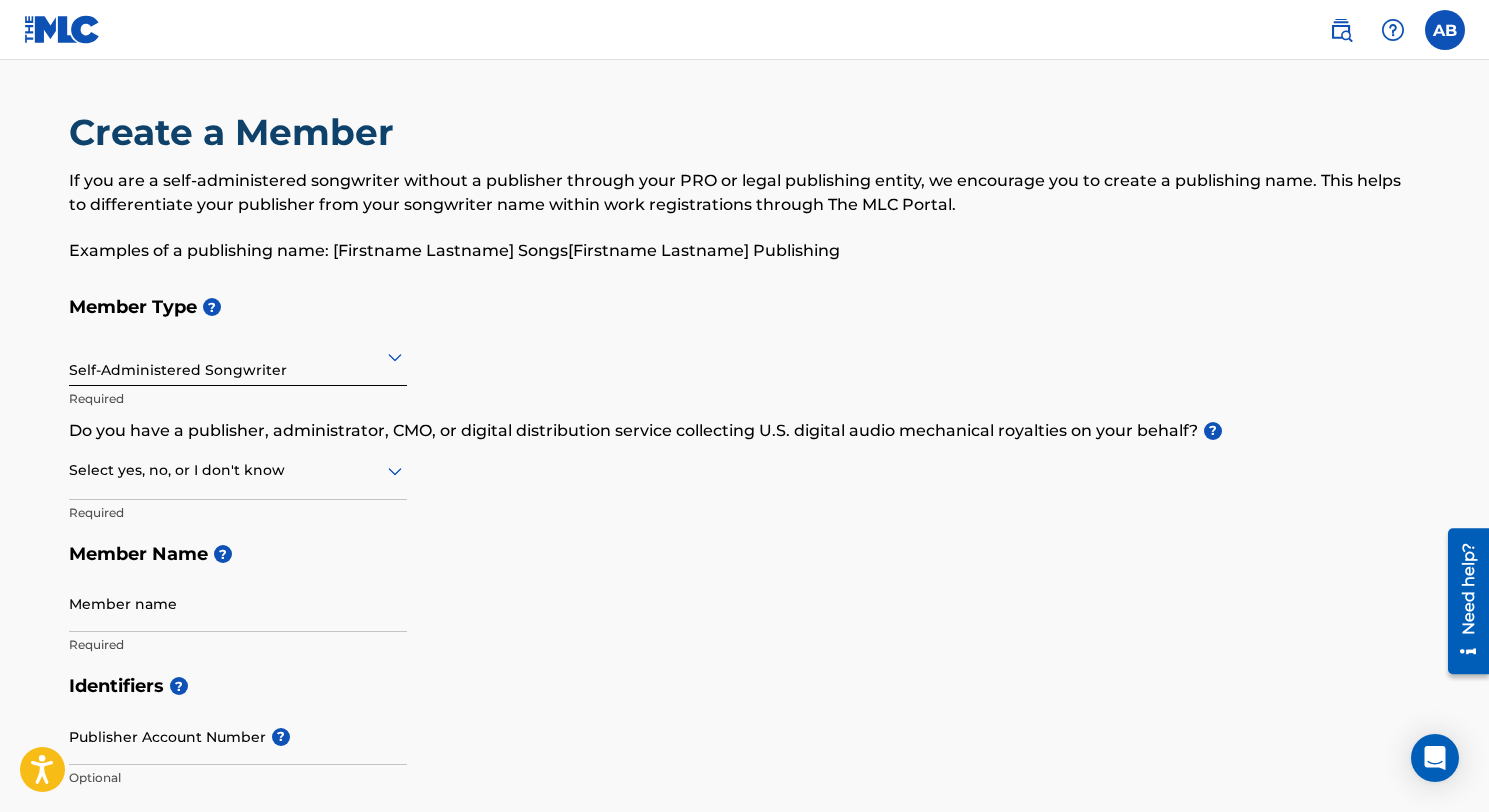click at bounding box center [238, 470] 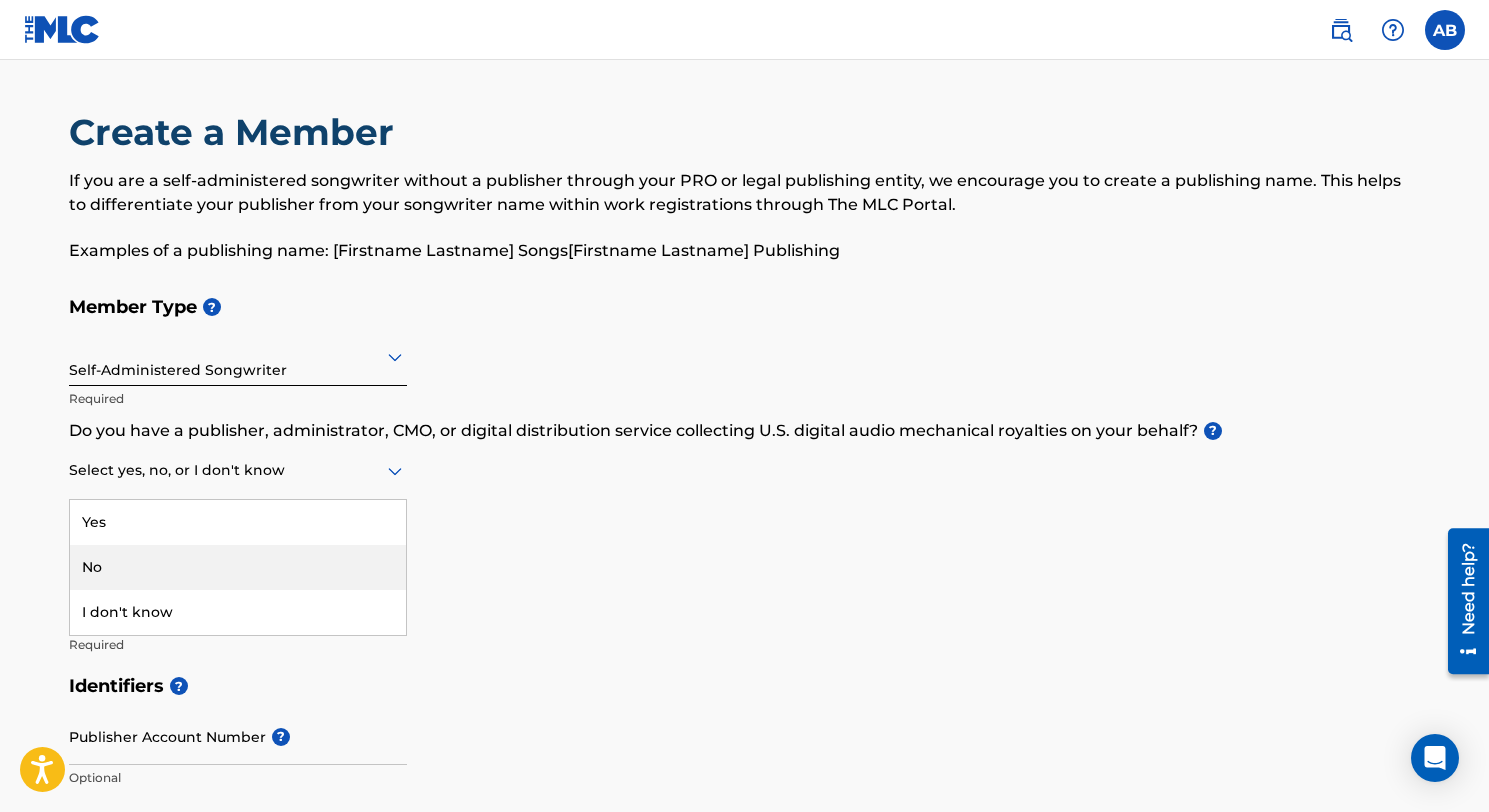click on "No" at bounding box center (238, 567) 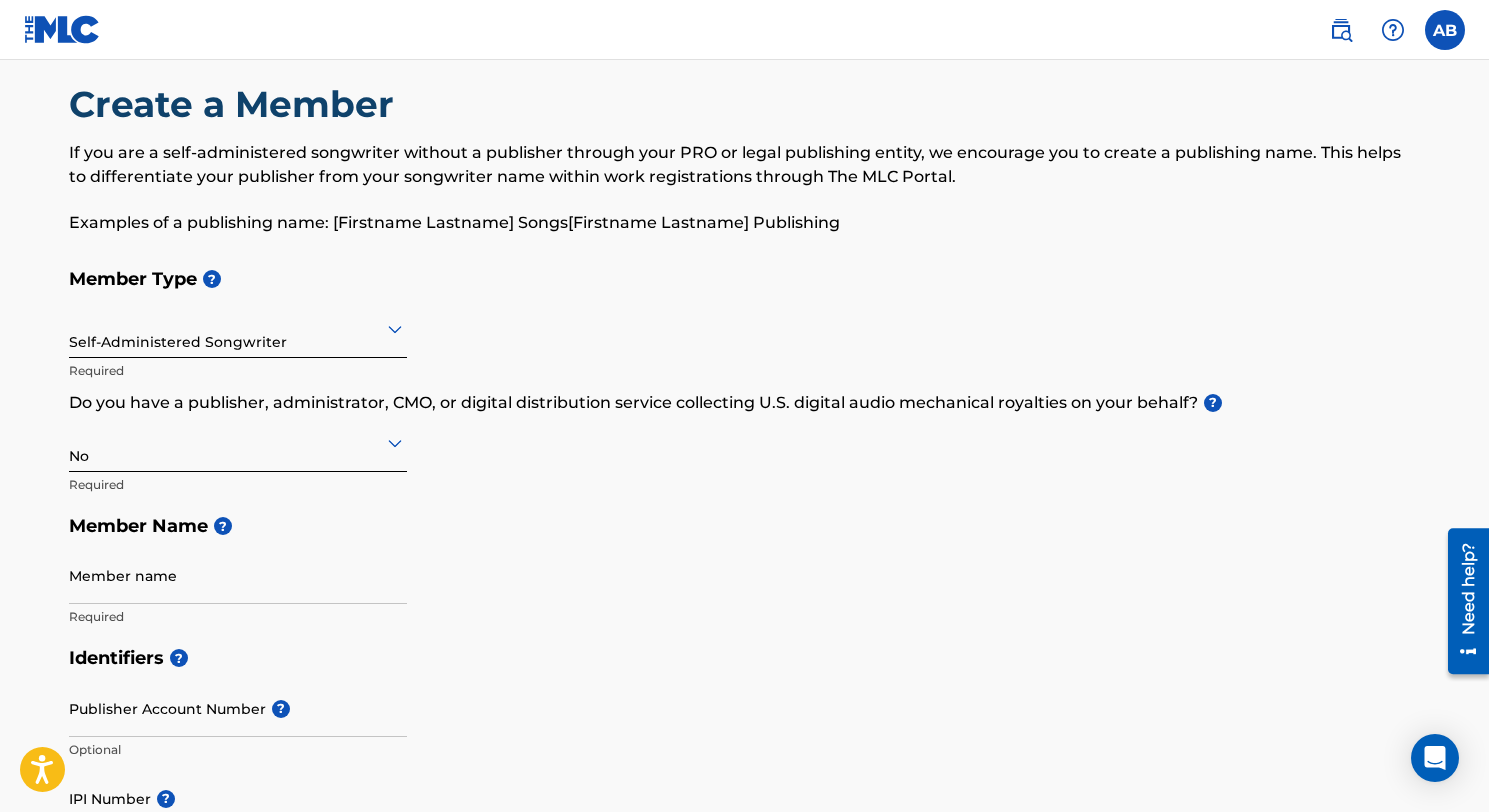 scroll, scrollTop: 32, scrollLeft: 0, axis: vertical 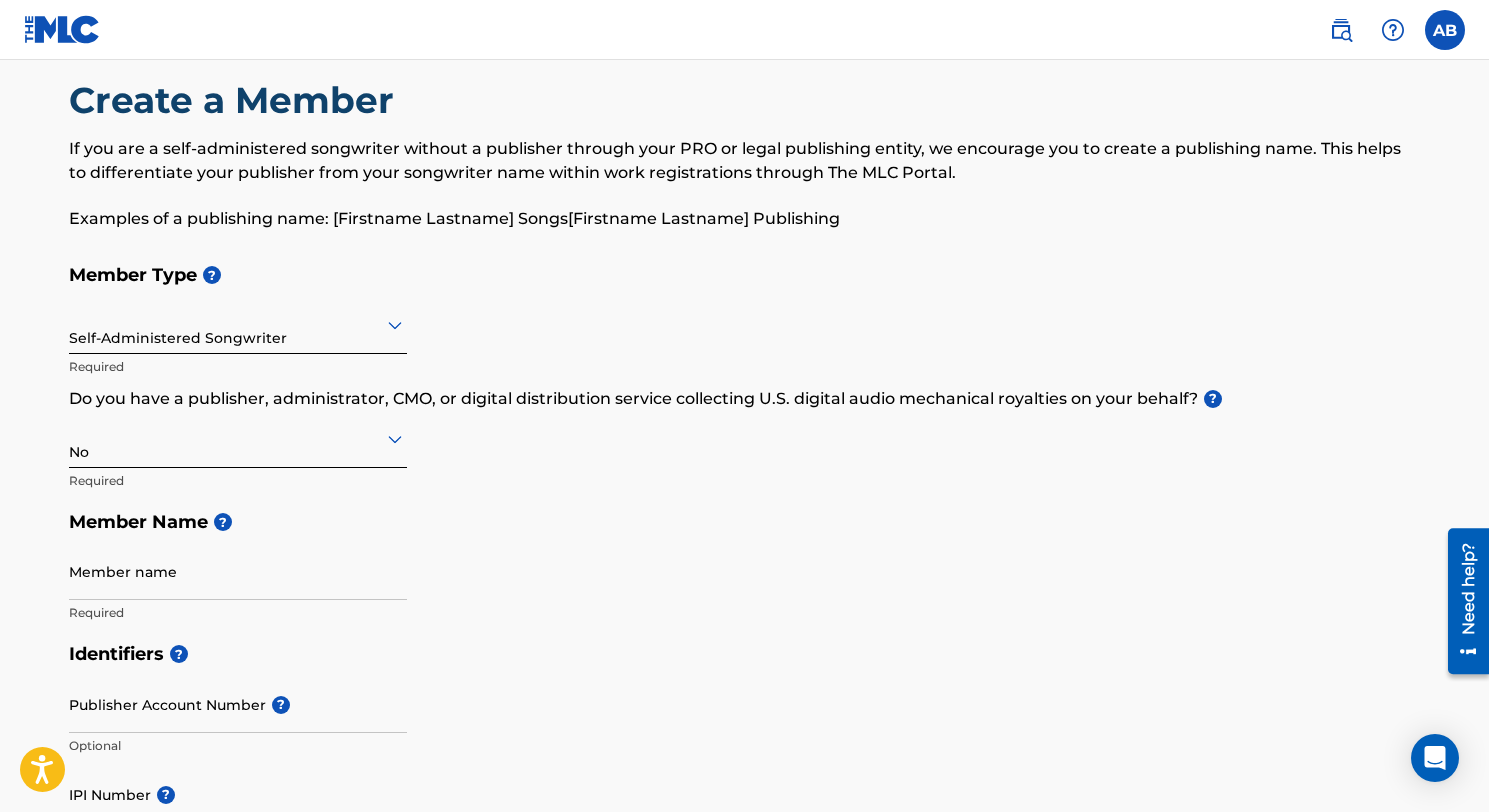 click on "Member name" at bounding box center (238, 571) 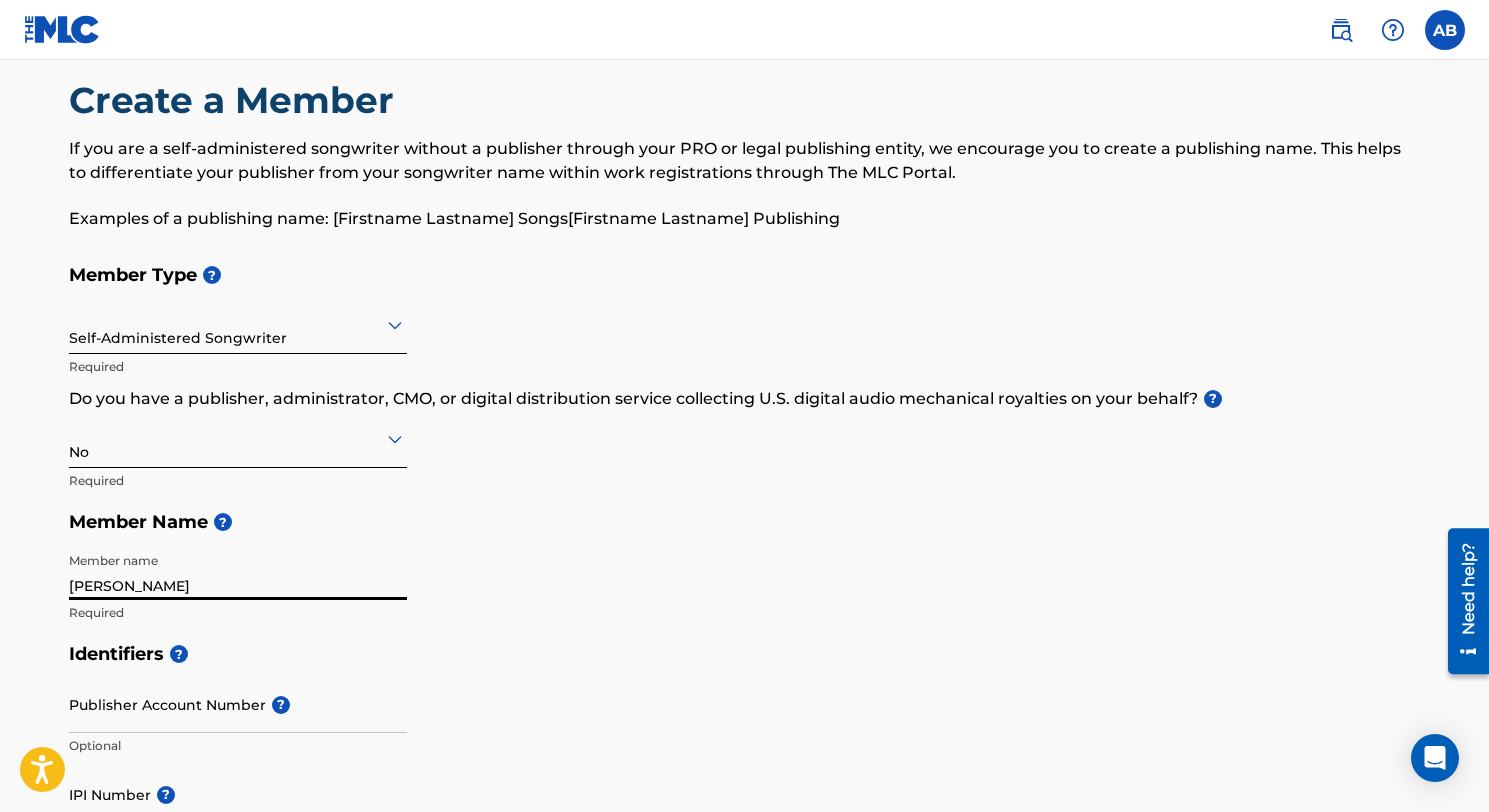 type on "[PERSON_NAME]" 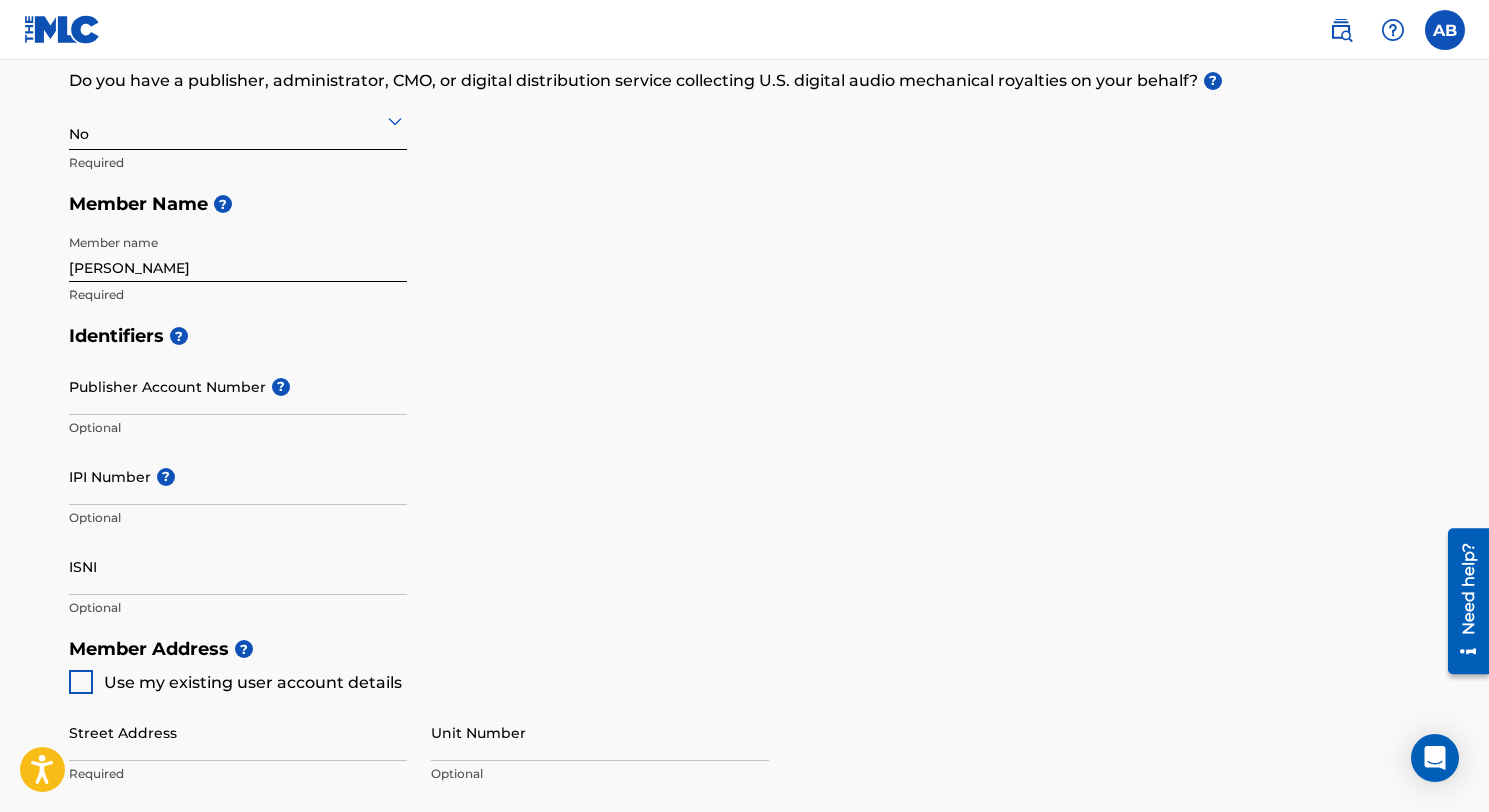 scroll, scrollTop: 370, scrollLeft: 0, axis: vertical 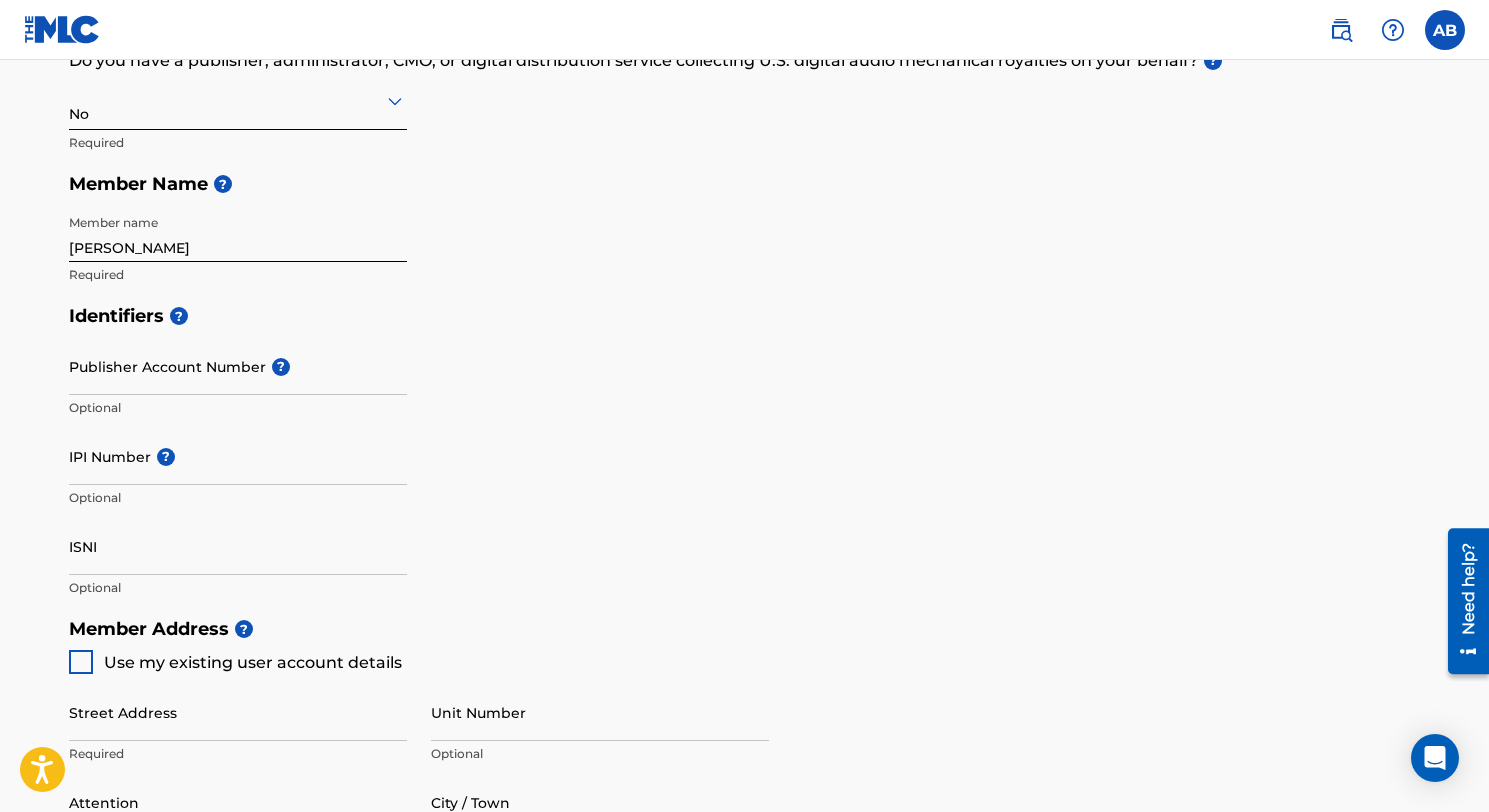 click on "IPI Number ?" at bounding box center (238, 456) 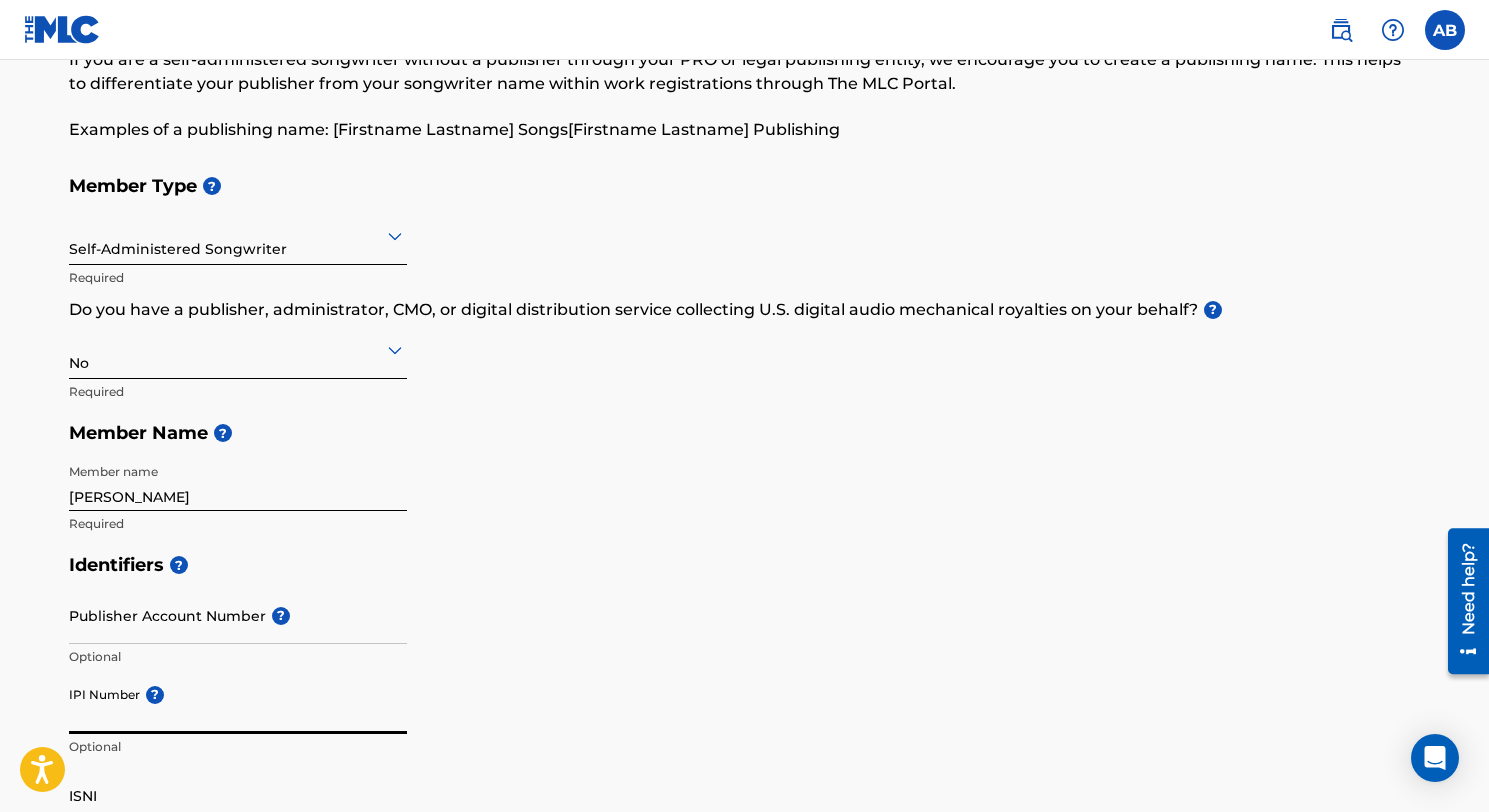 scroll, scrollTop: 0, scrollLeft: 0, axis: both 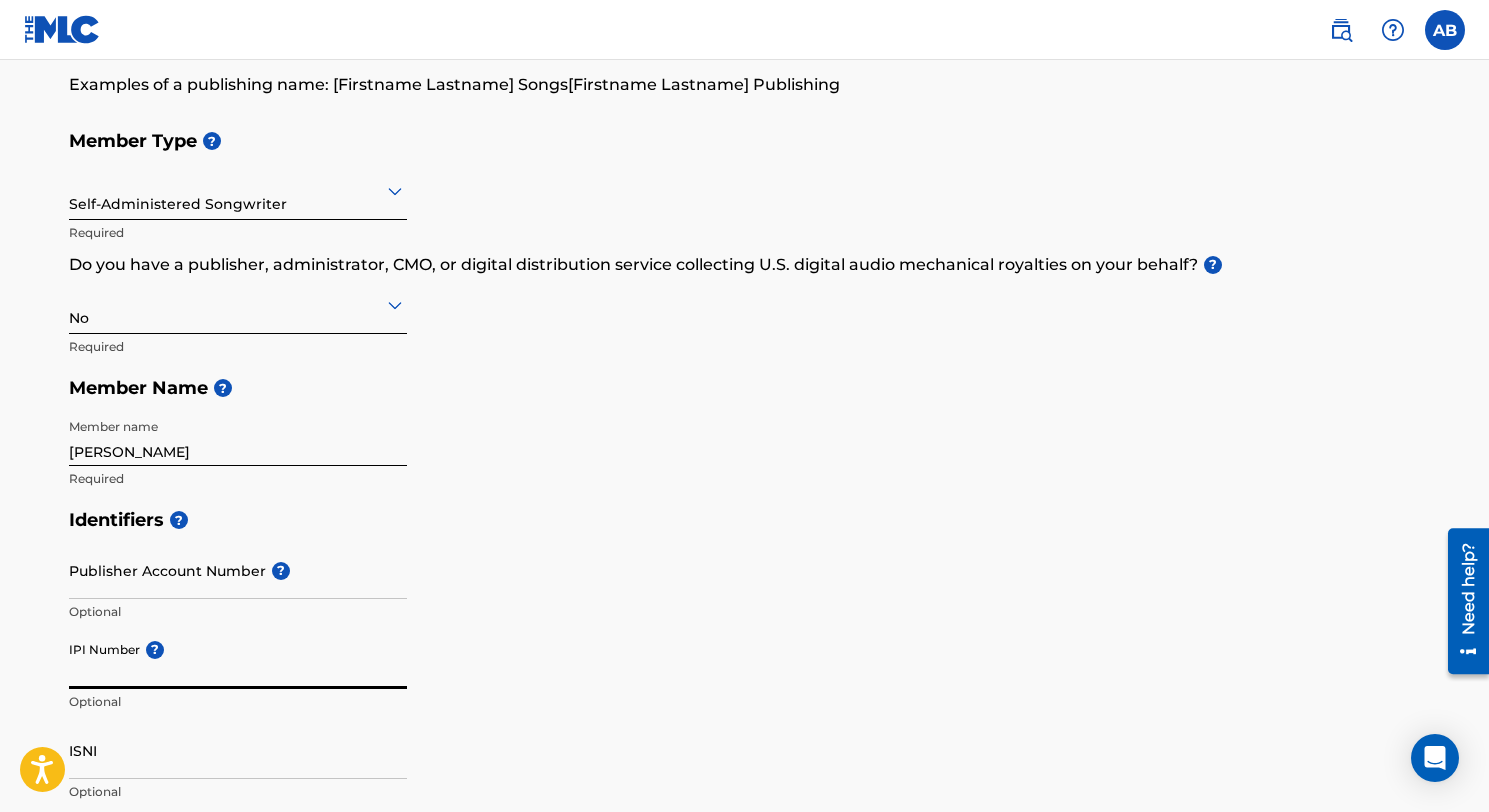click on "IPI Number ?" at bounding box center (238, 660) 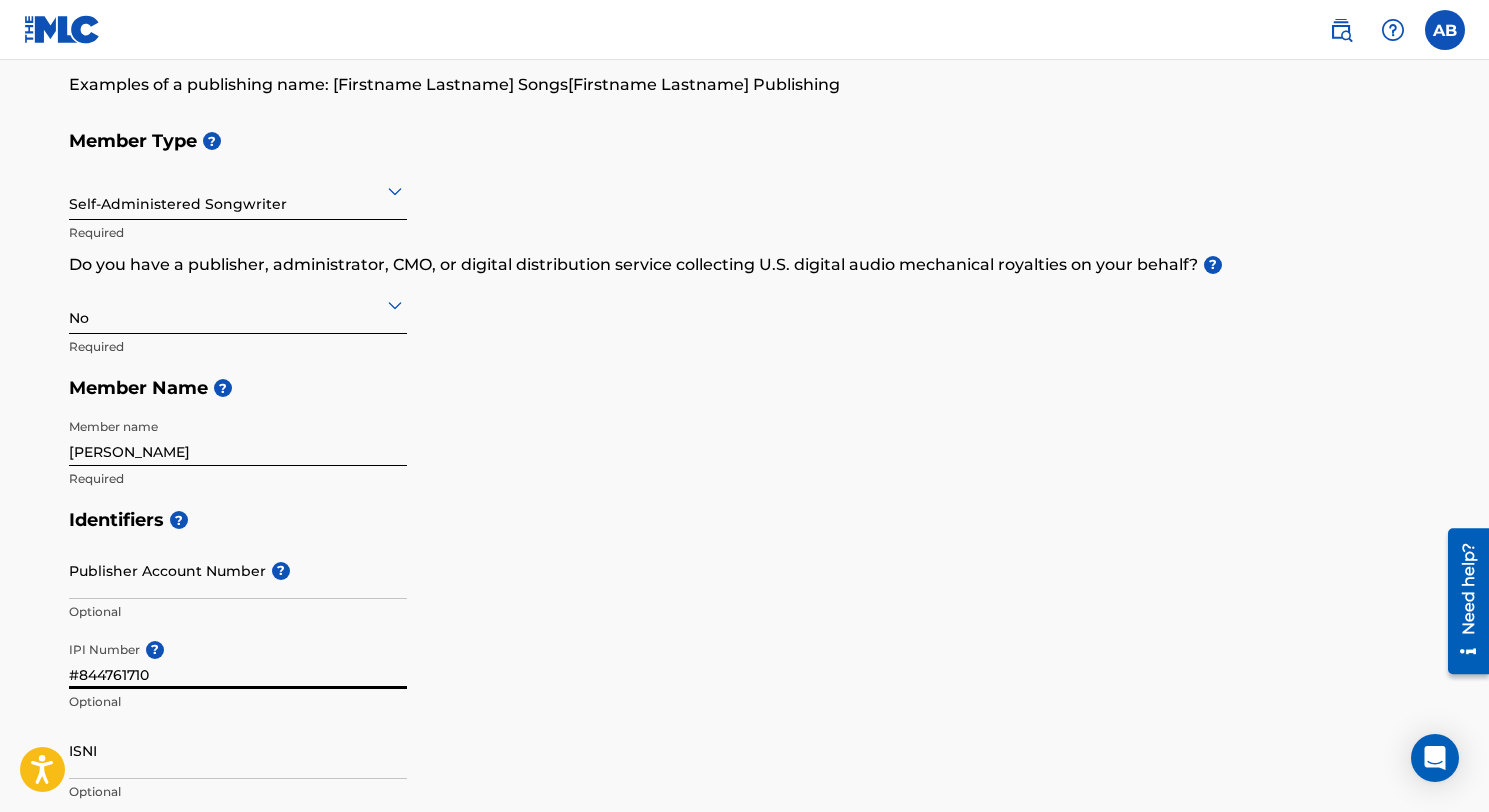 scroll, scrollTop: 542, scrollLeft: 0, axis: vertical 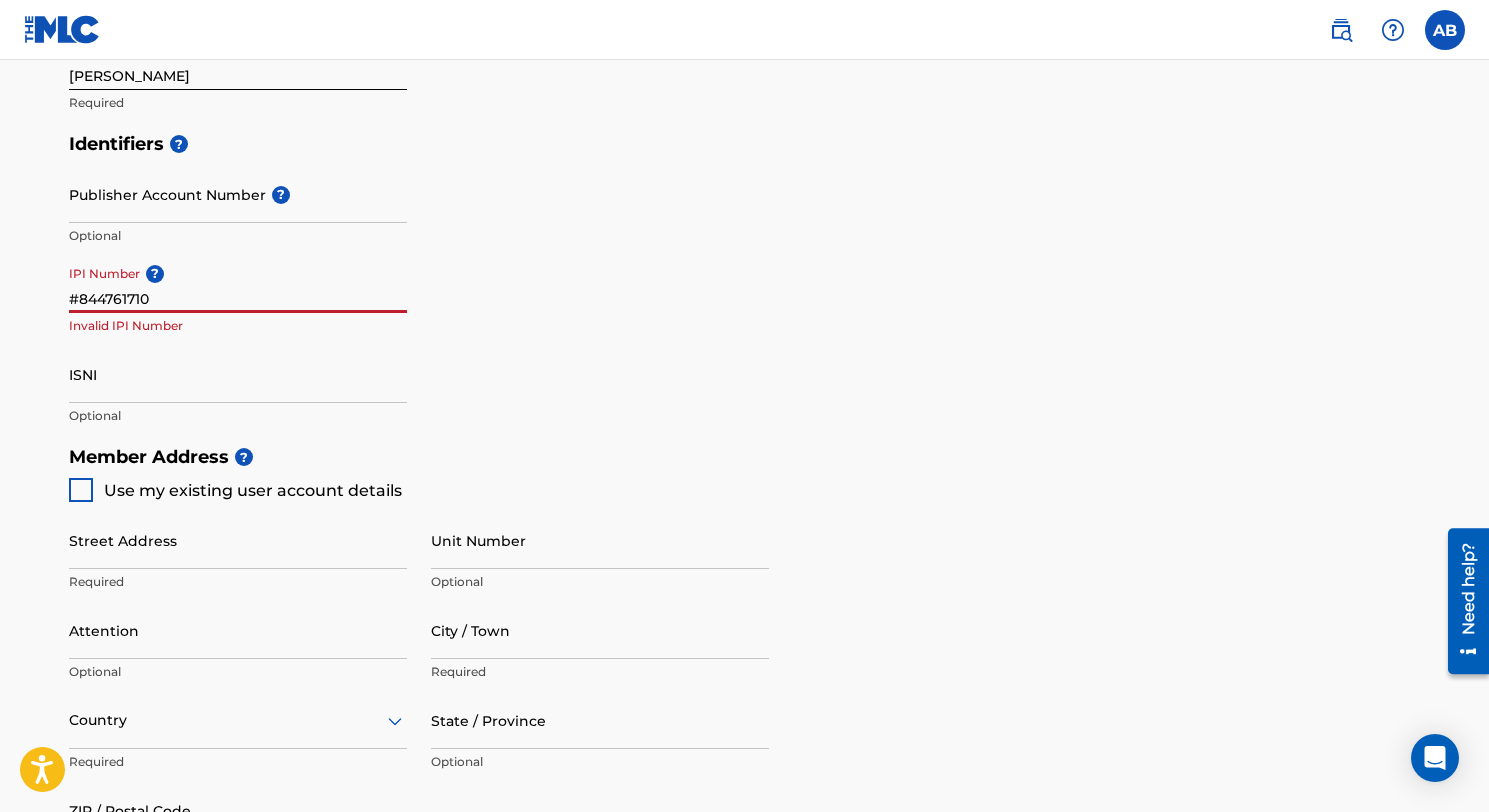 click on "ISNI" at bounding box center [238, 374] 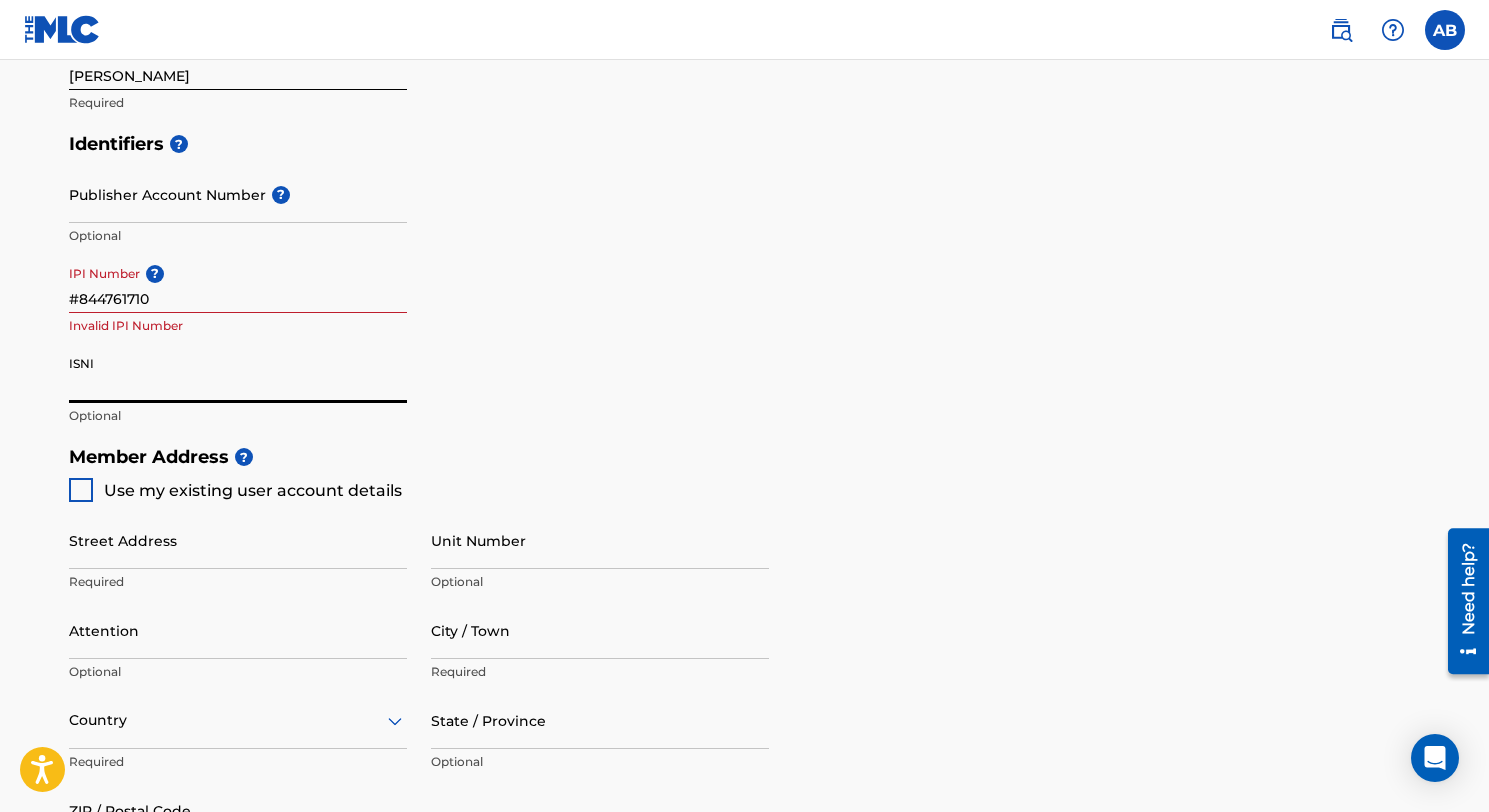 click on "#844761710" at bounding box center [238, 284] 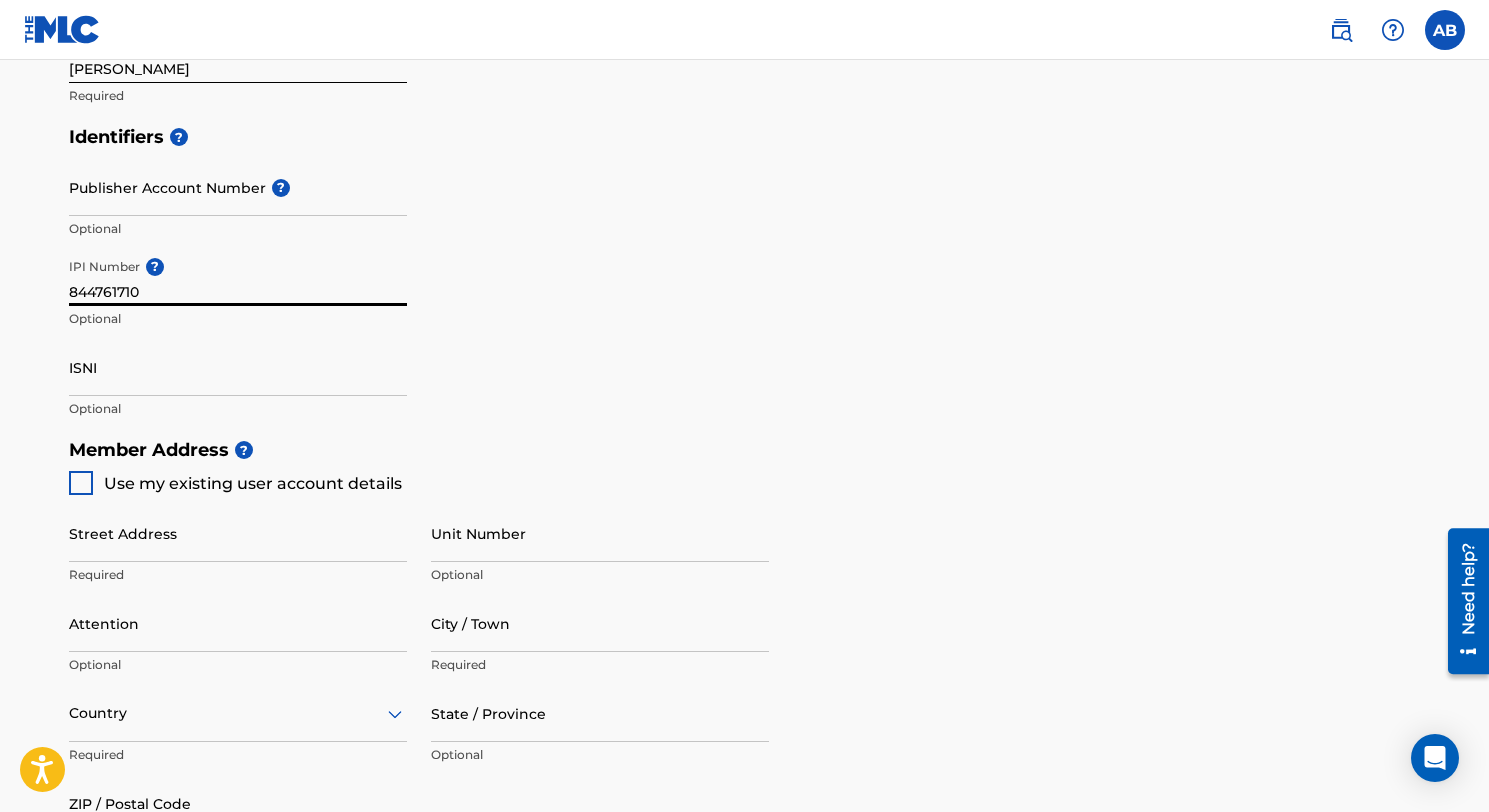 scroll, scrollTop: 550, scrollLeft: 0, axis: vertical 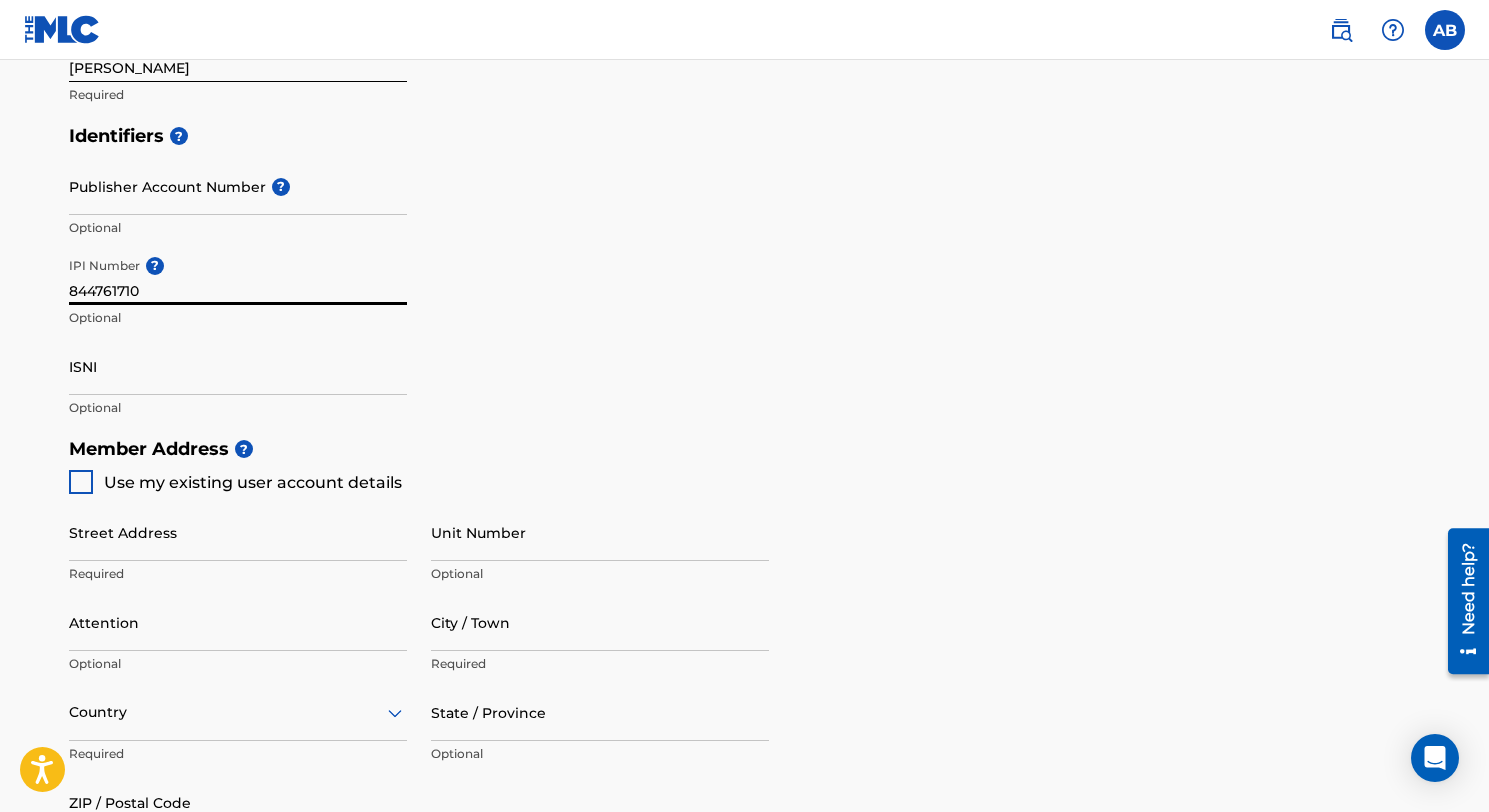 type on "844761710" 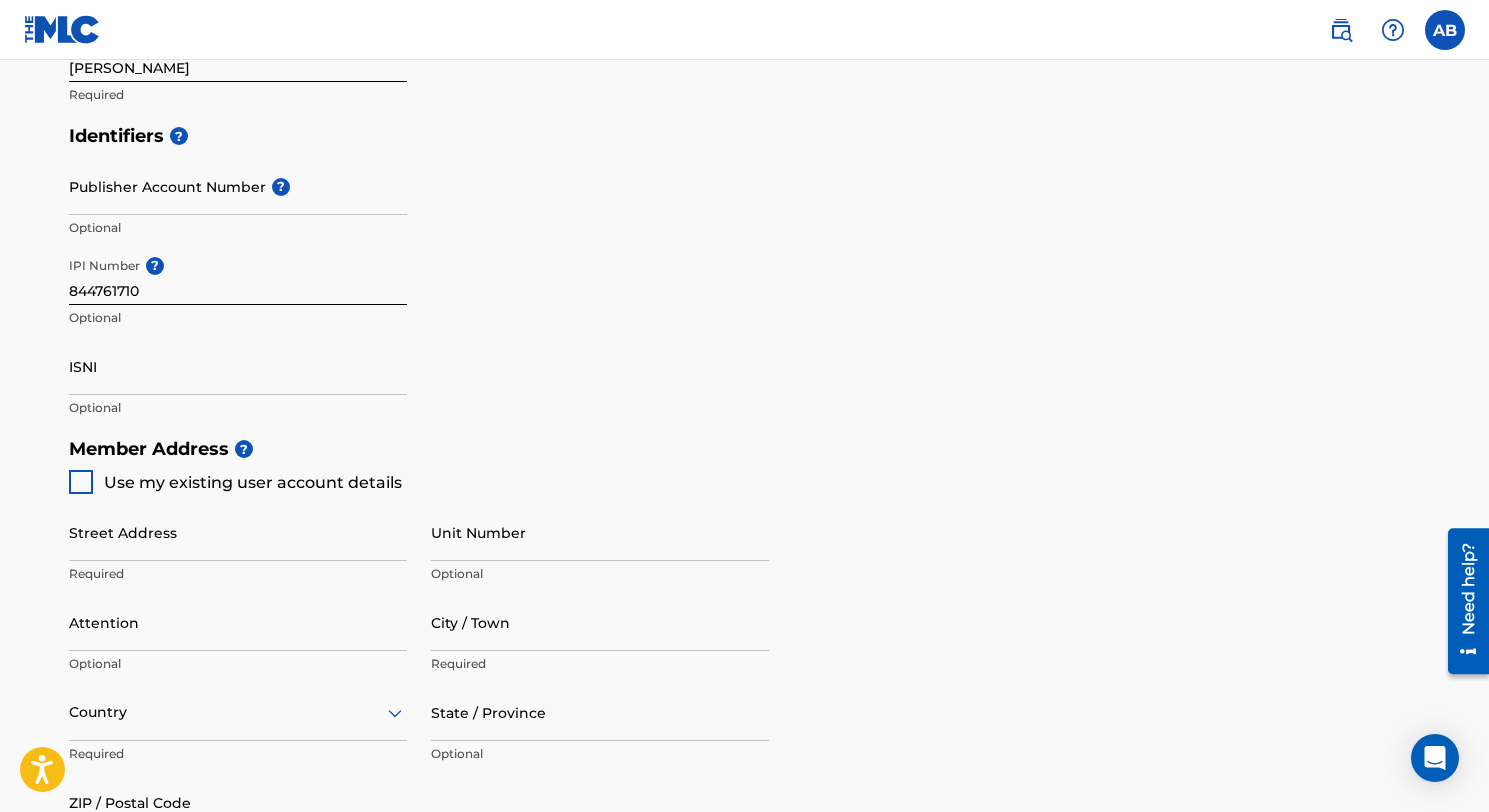 click on "Use my existing user account details" at bounding box center [253, 482] 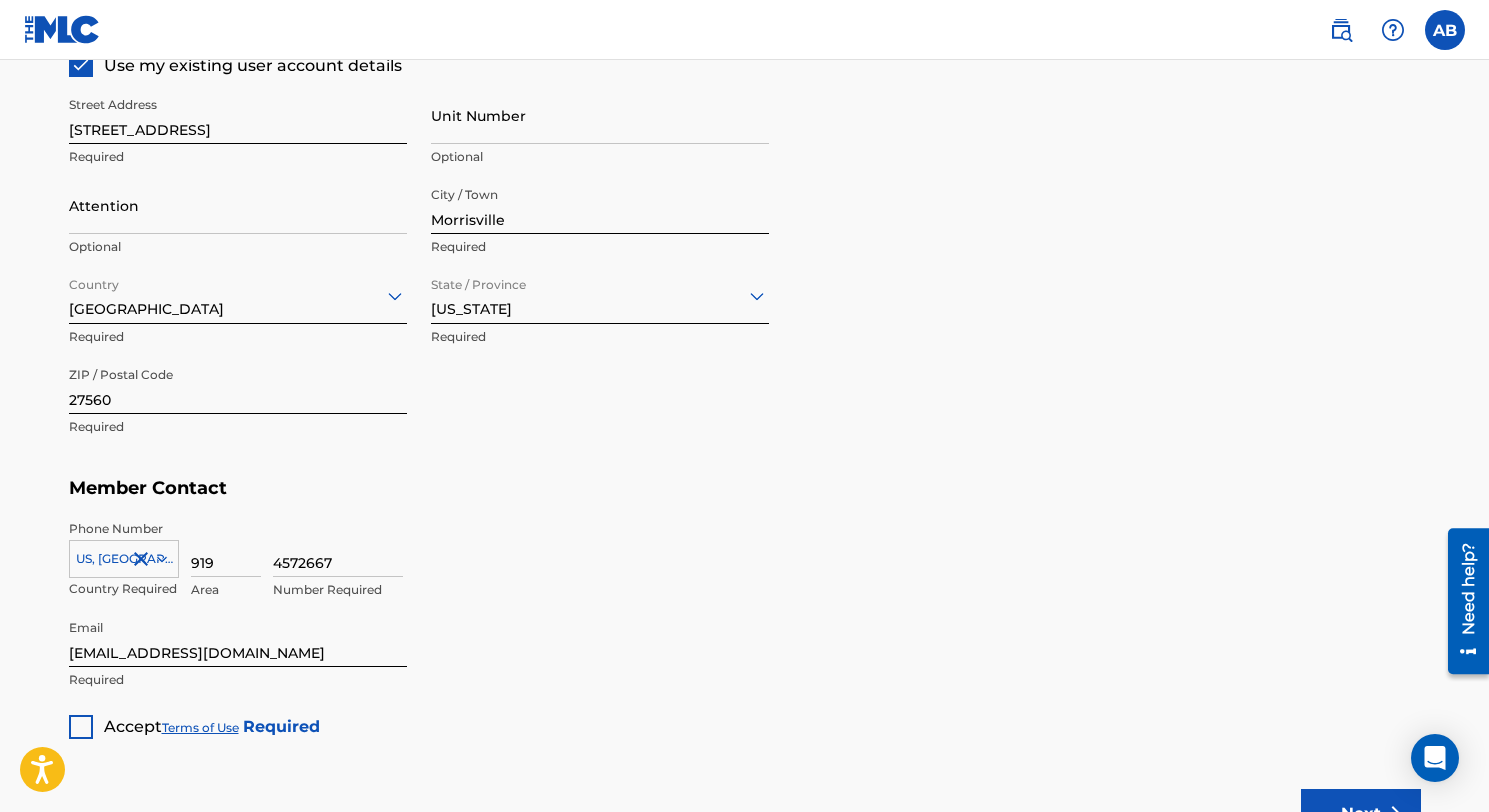 scroll, scrollTop: 1139, scrollLeft: 0, axis: vertical 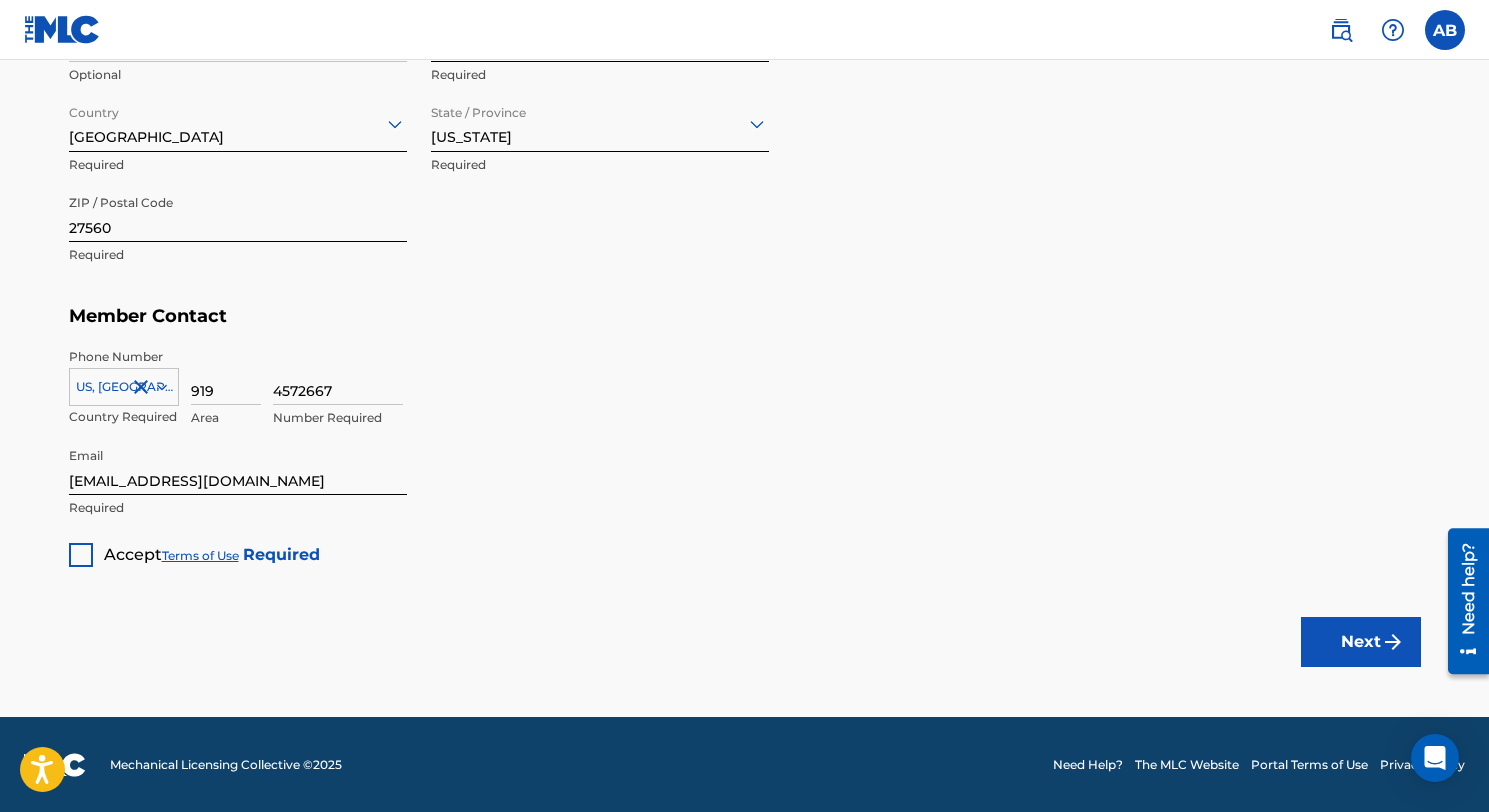click on "Accept" at bounding box center (133, 554) 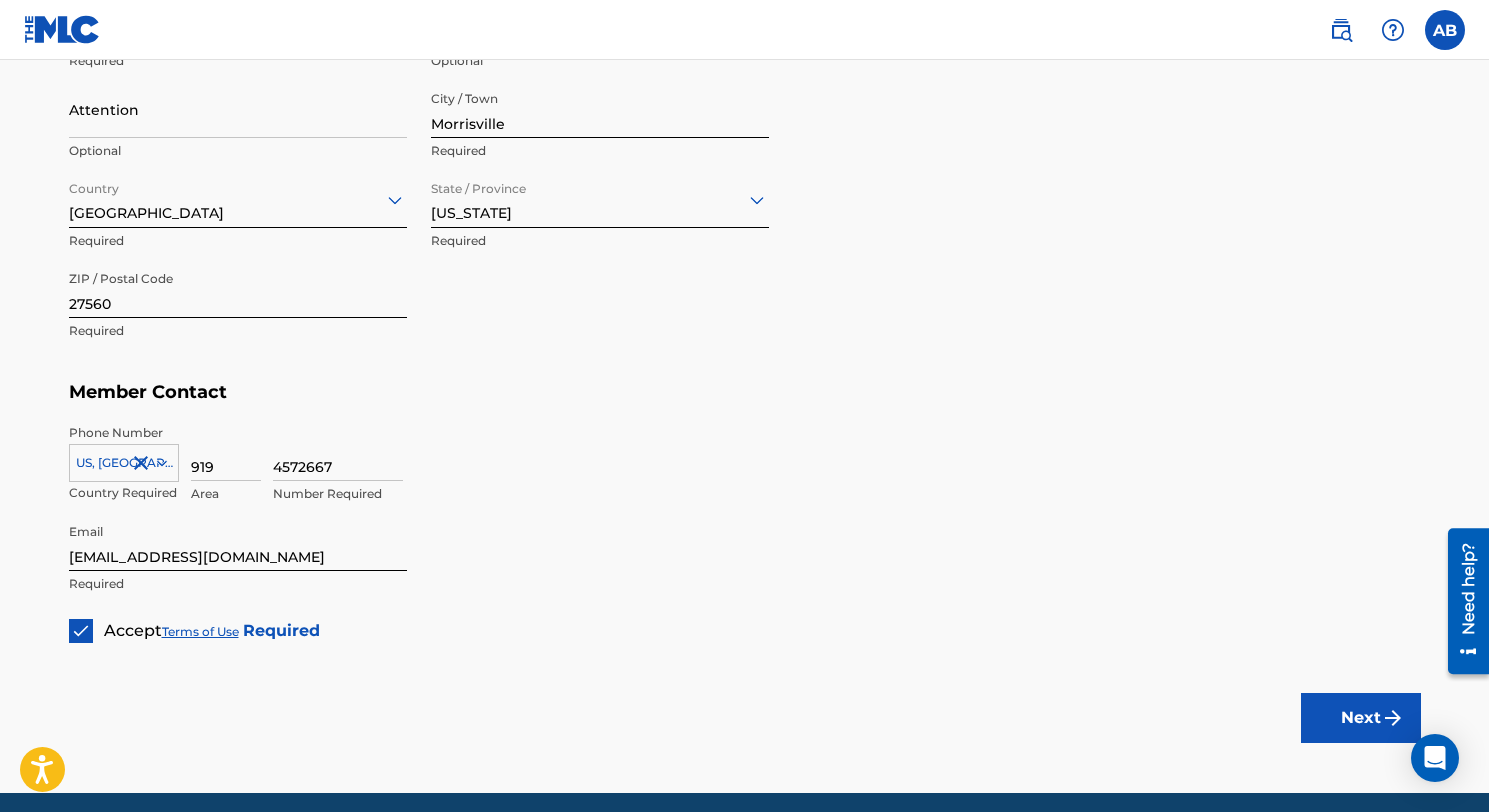 scroll, scrollTop: 1139, scrollLeft: 0, axis: vertical 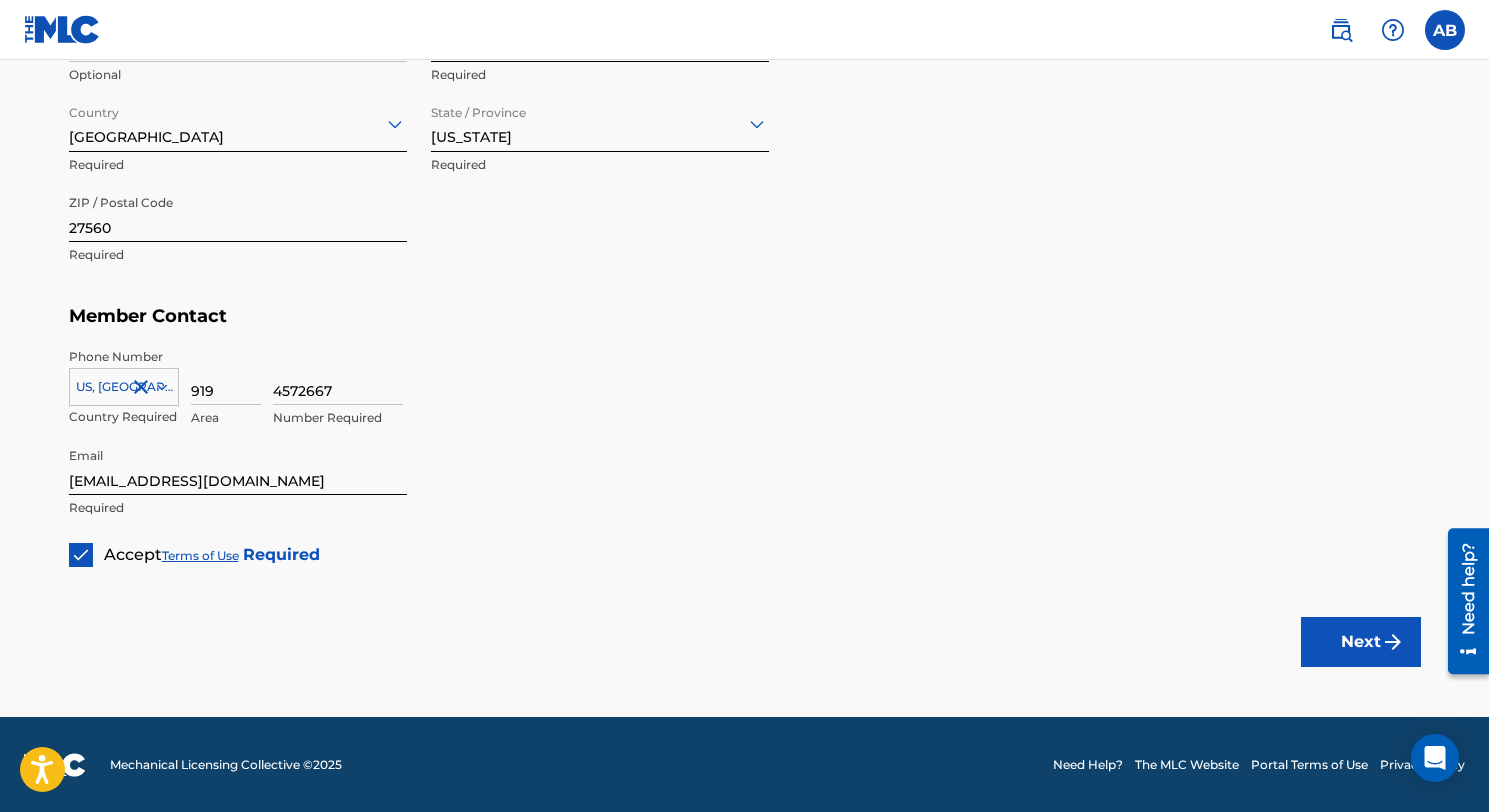 click on "Next" at bounding box center (1361, 642) 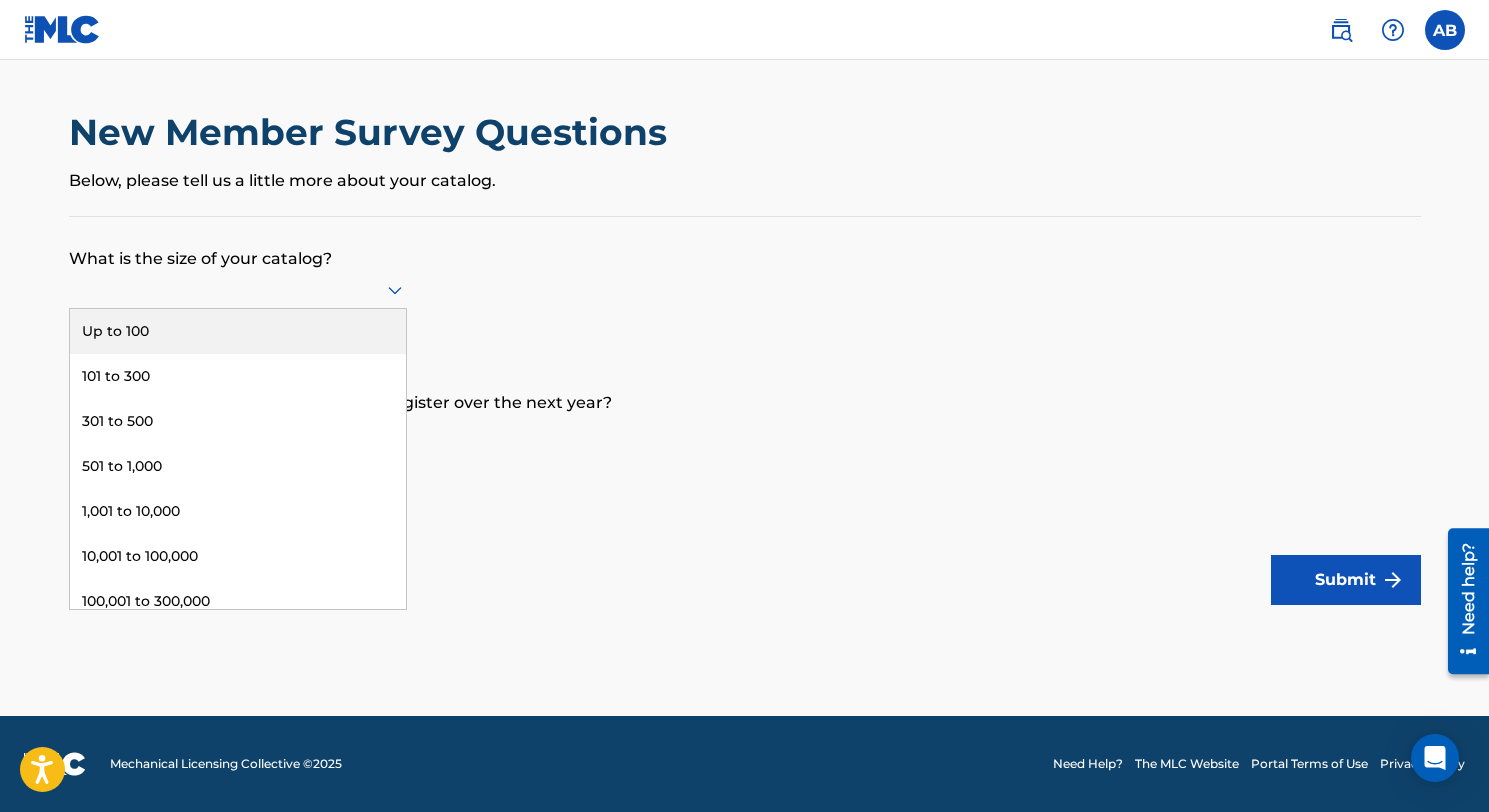 click at bounding box center (238, 289) 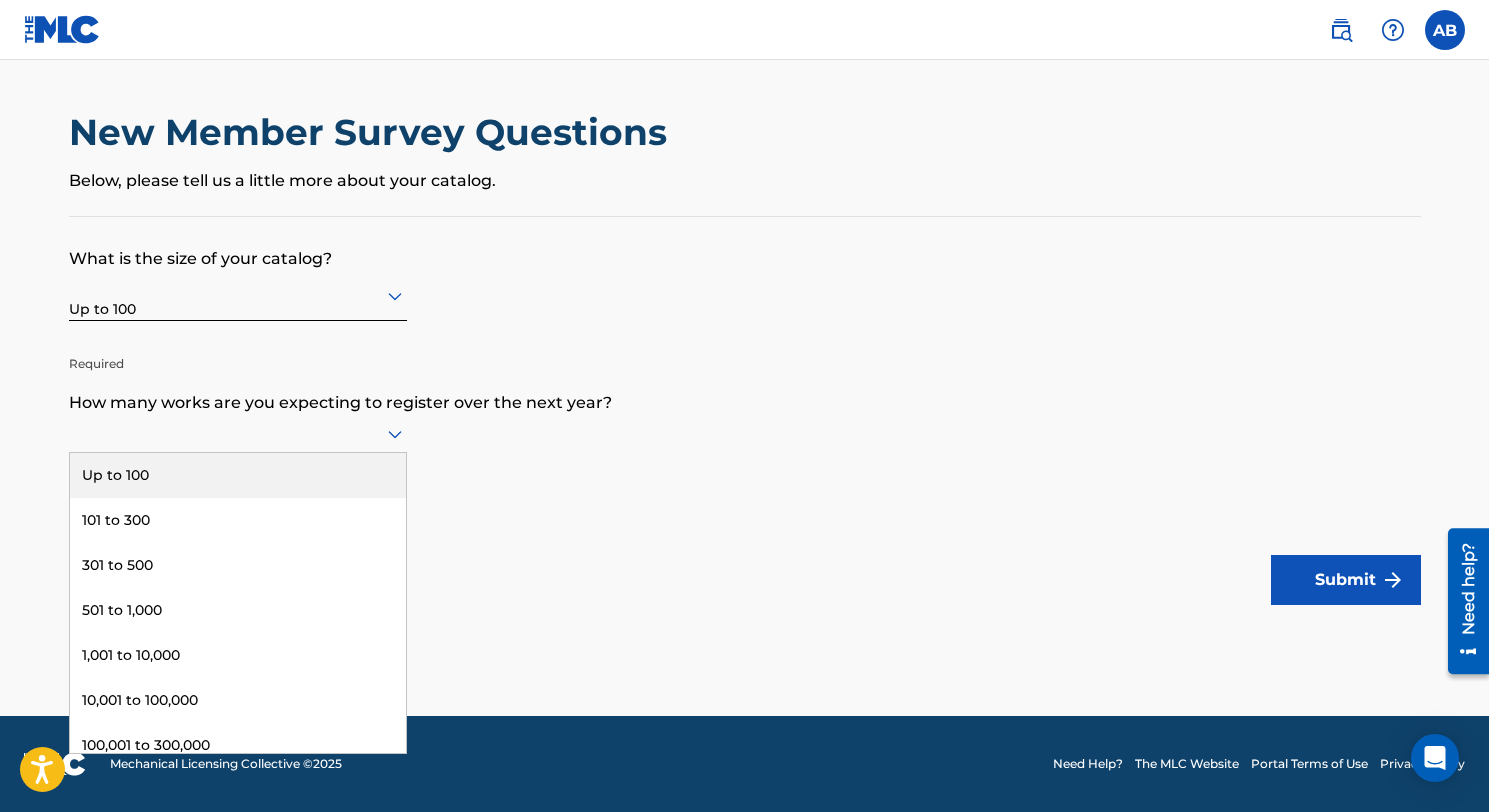click at bounding box center (238, 433) 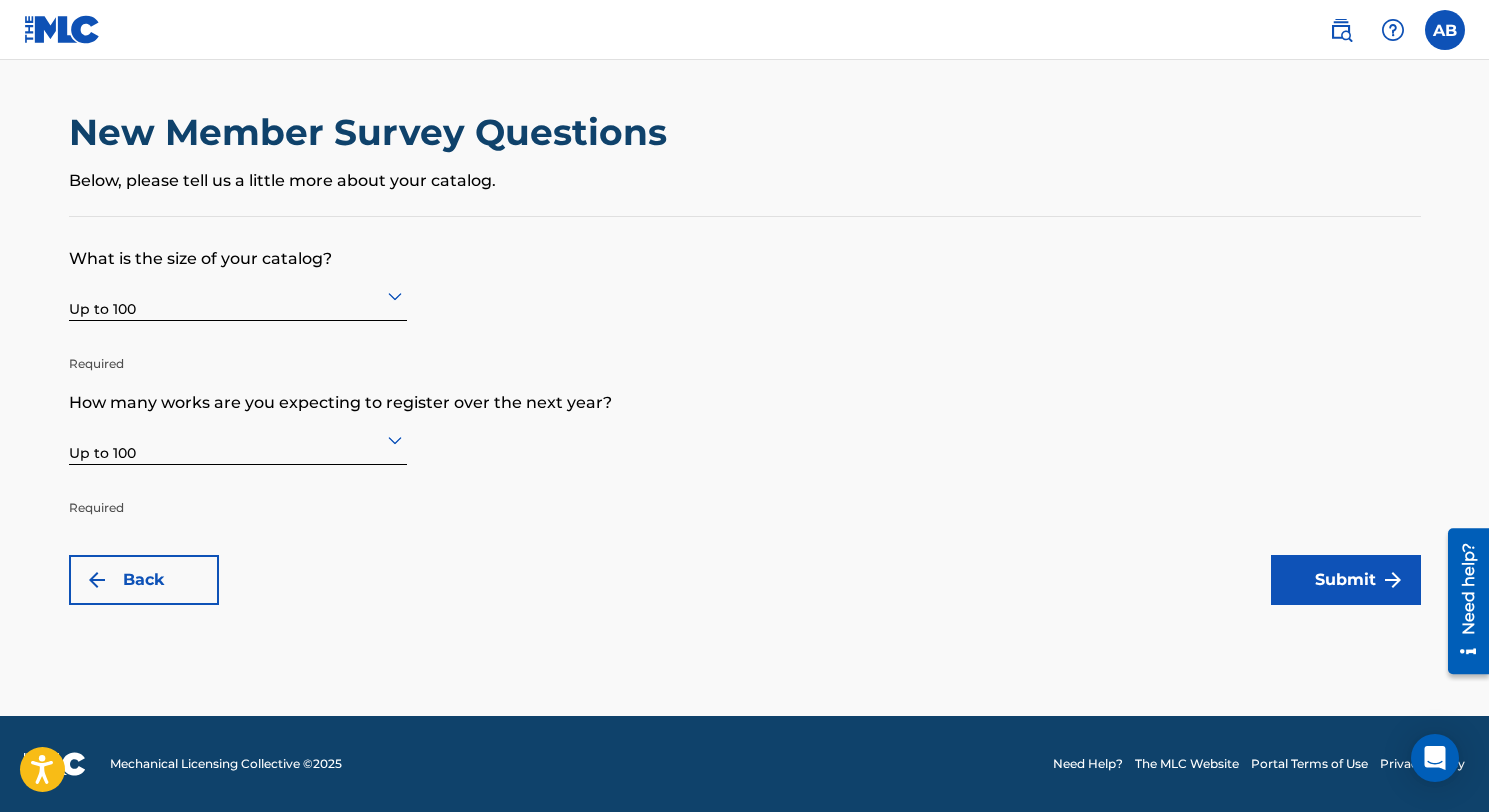 click on "Submit" at bounding box center (1346, 580) 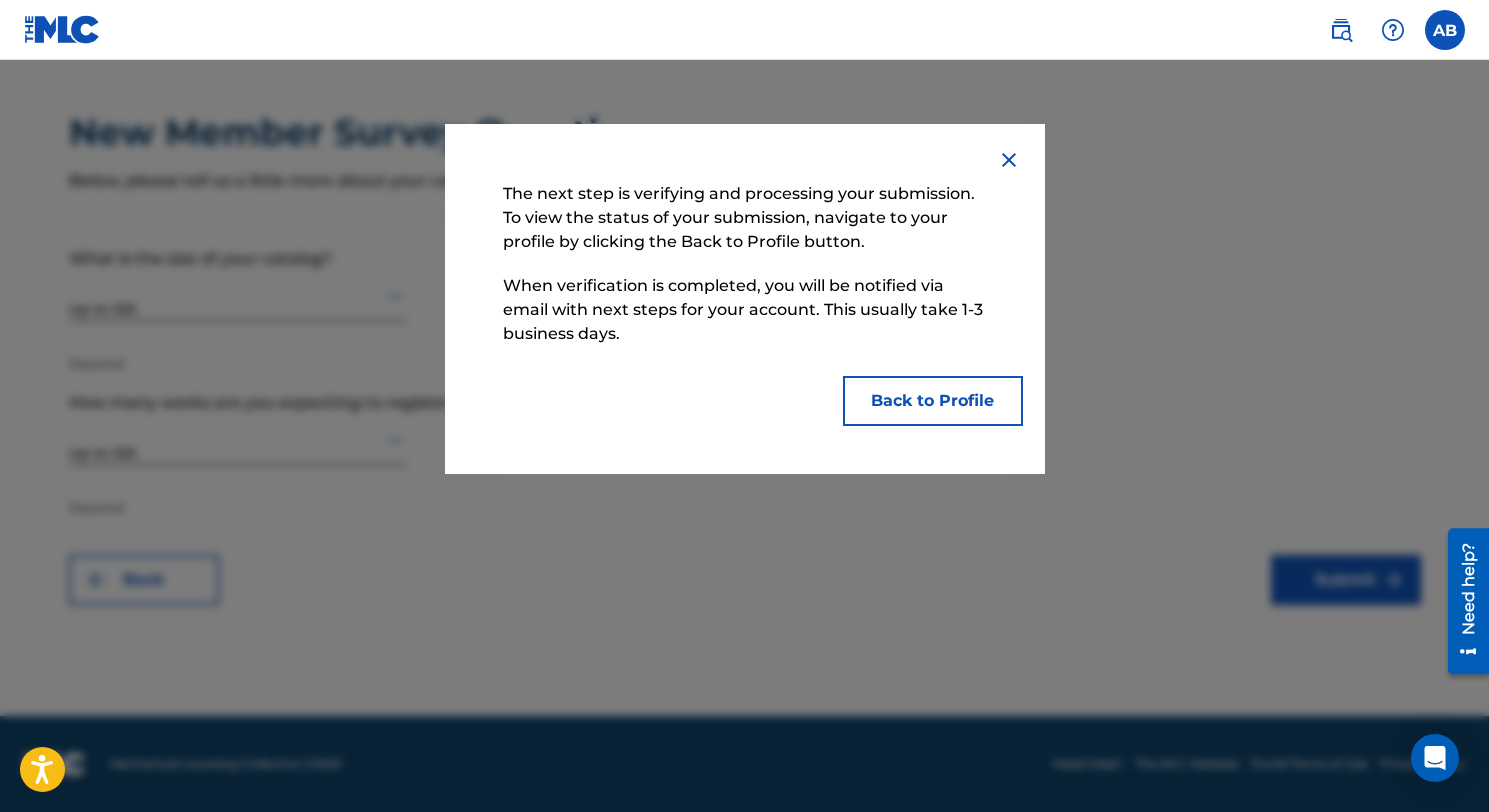 click on "Back to Profile" at bounding box center (933, 401) 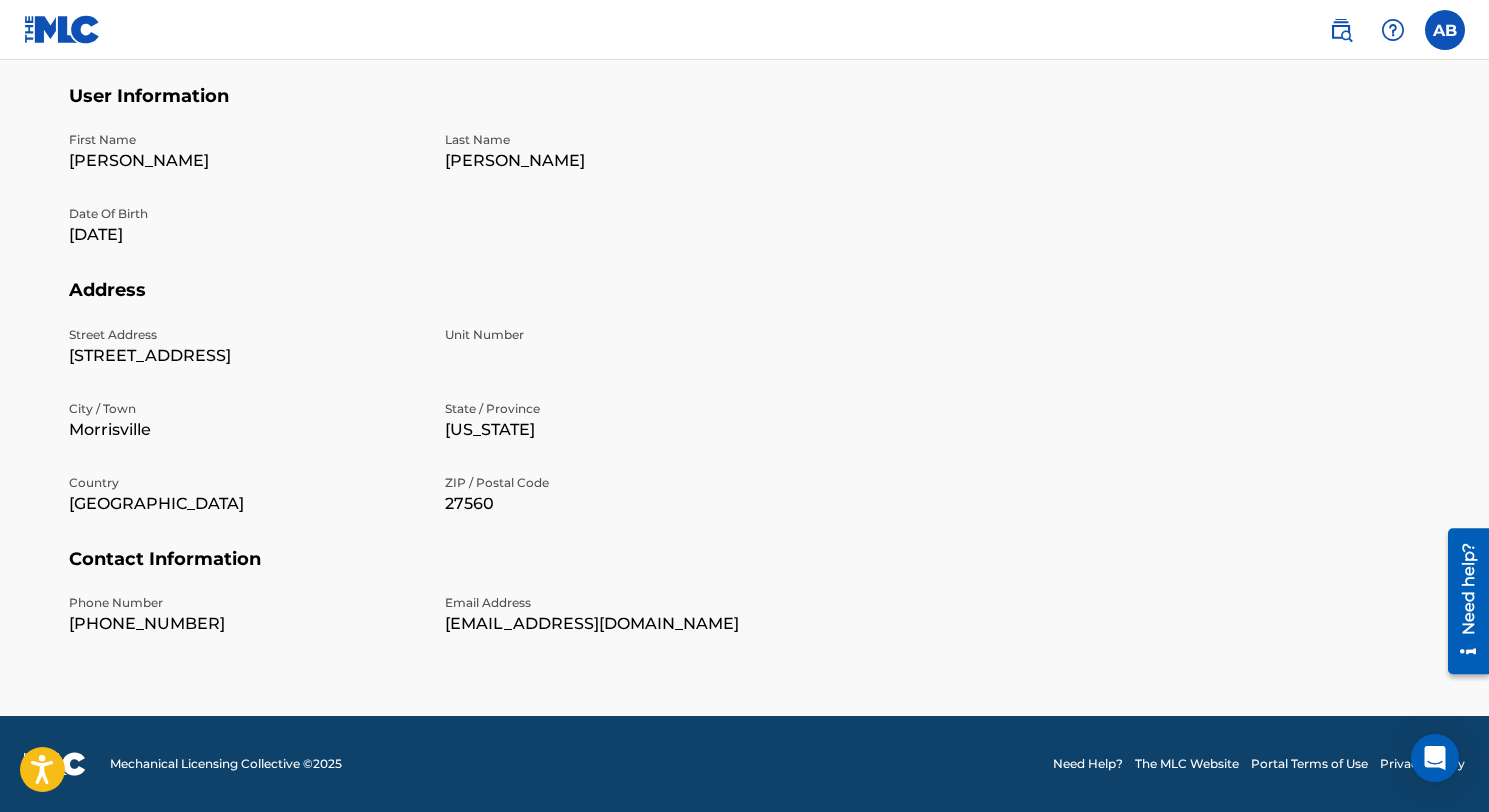 scroll, scrollTop: 0, scrollLeft: 0, axis: both 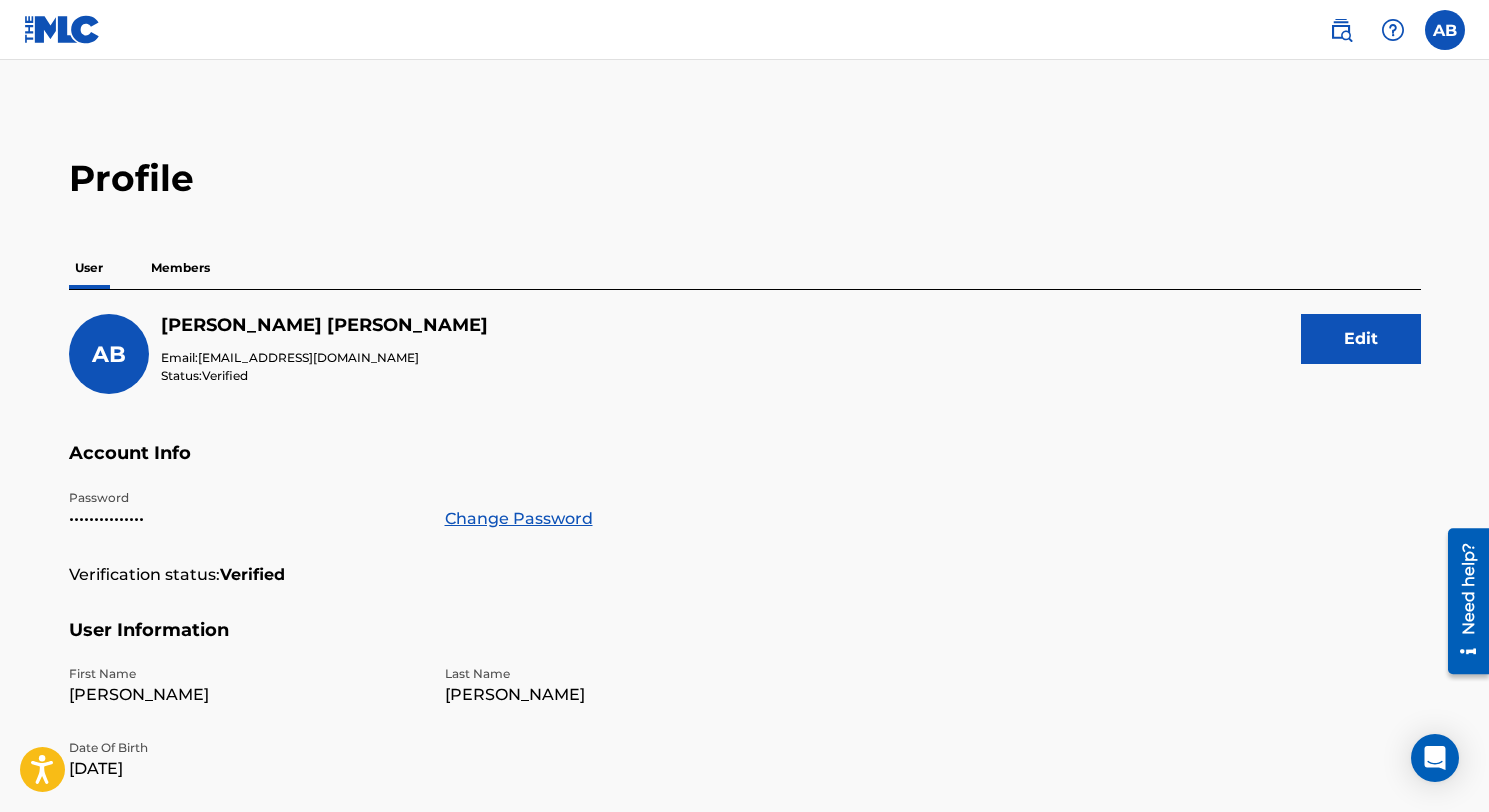 click at bounding box center (1341, 30) 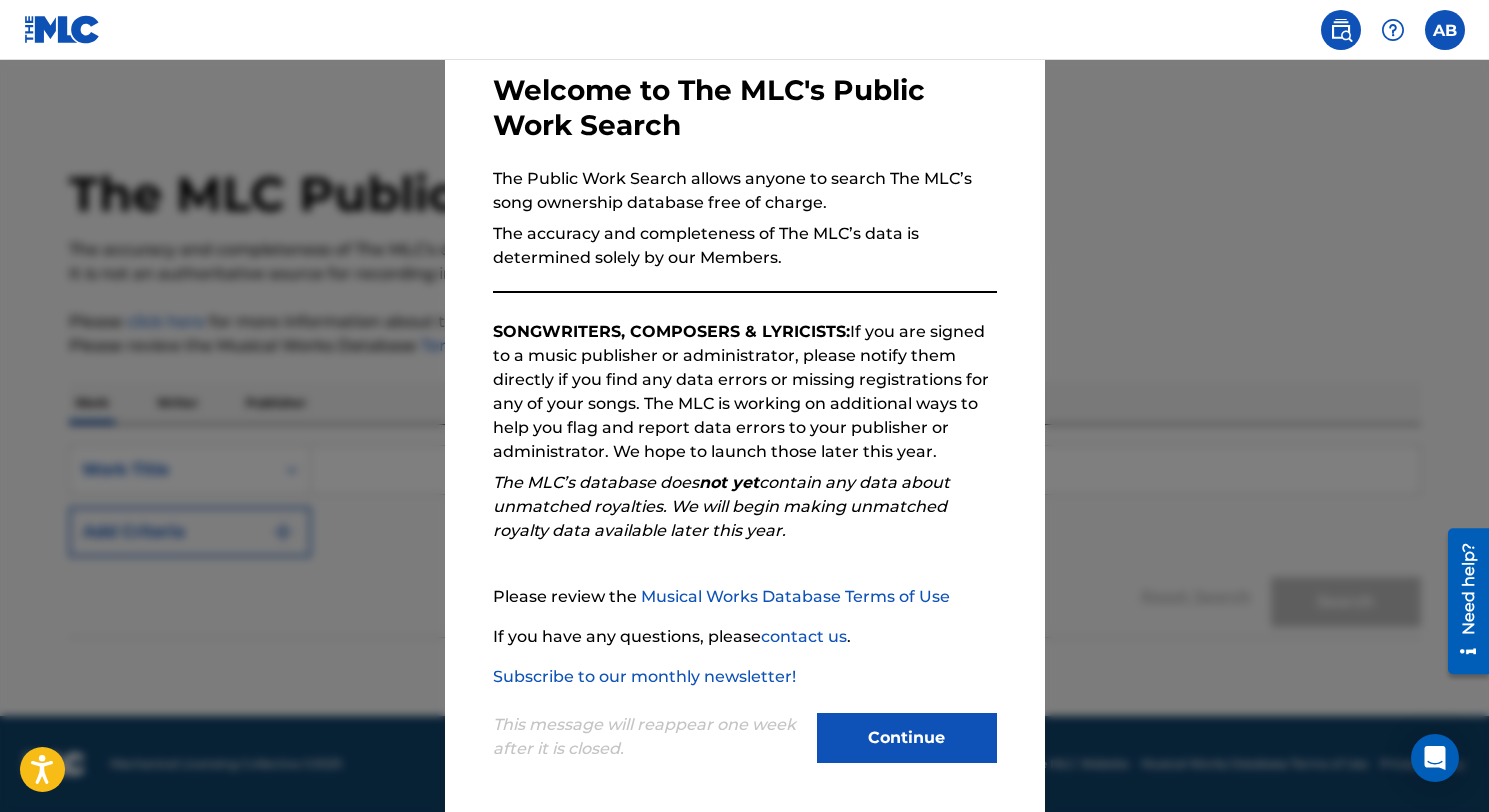 scroll, scrollTop: 103, scrollLeft: 0, axis: vertical 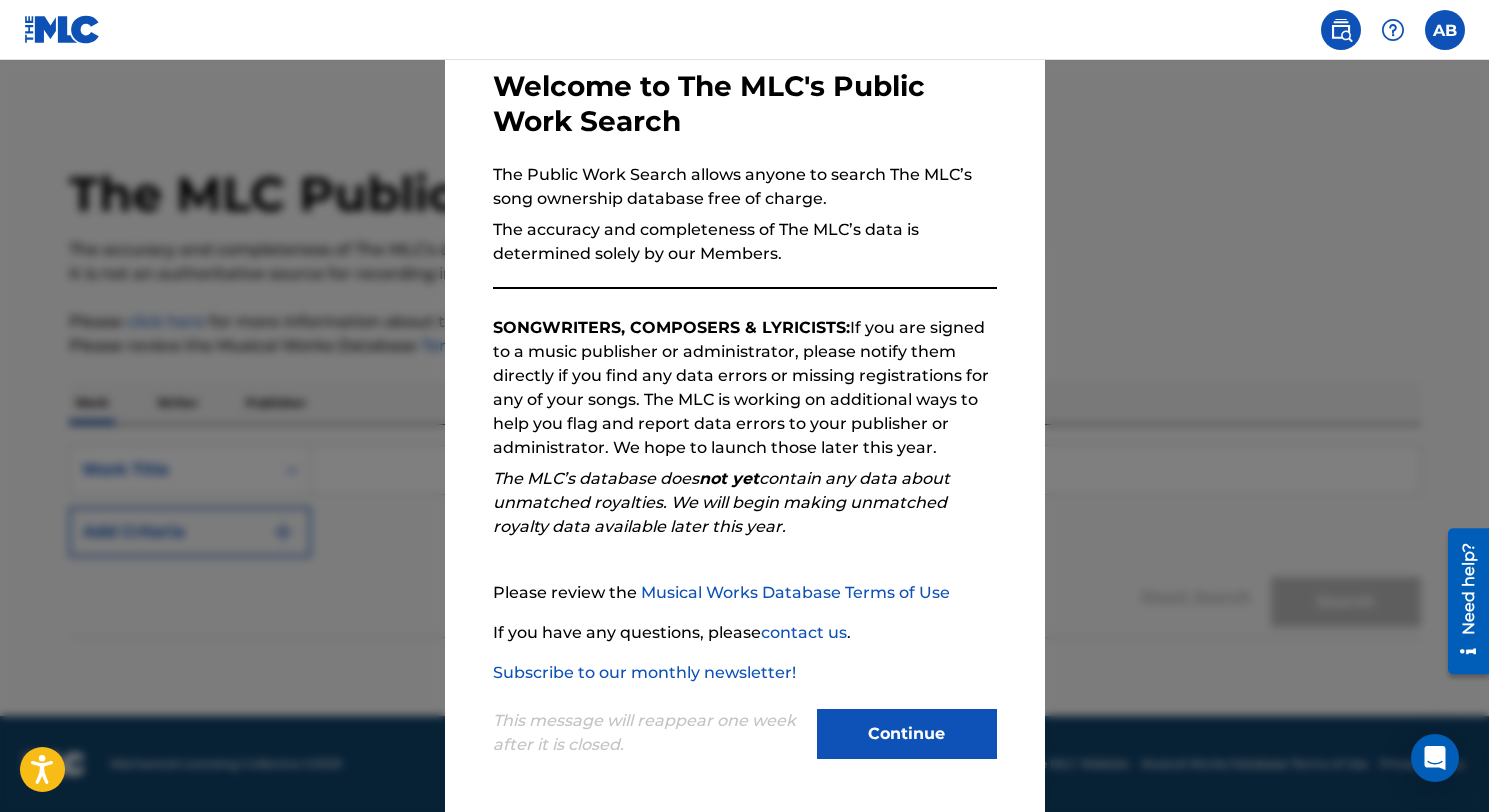 click at bounding box center (744, 466) 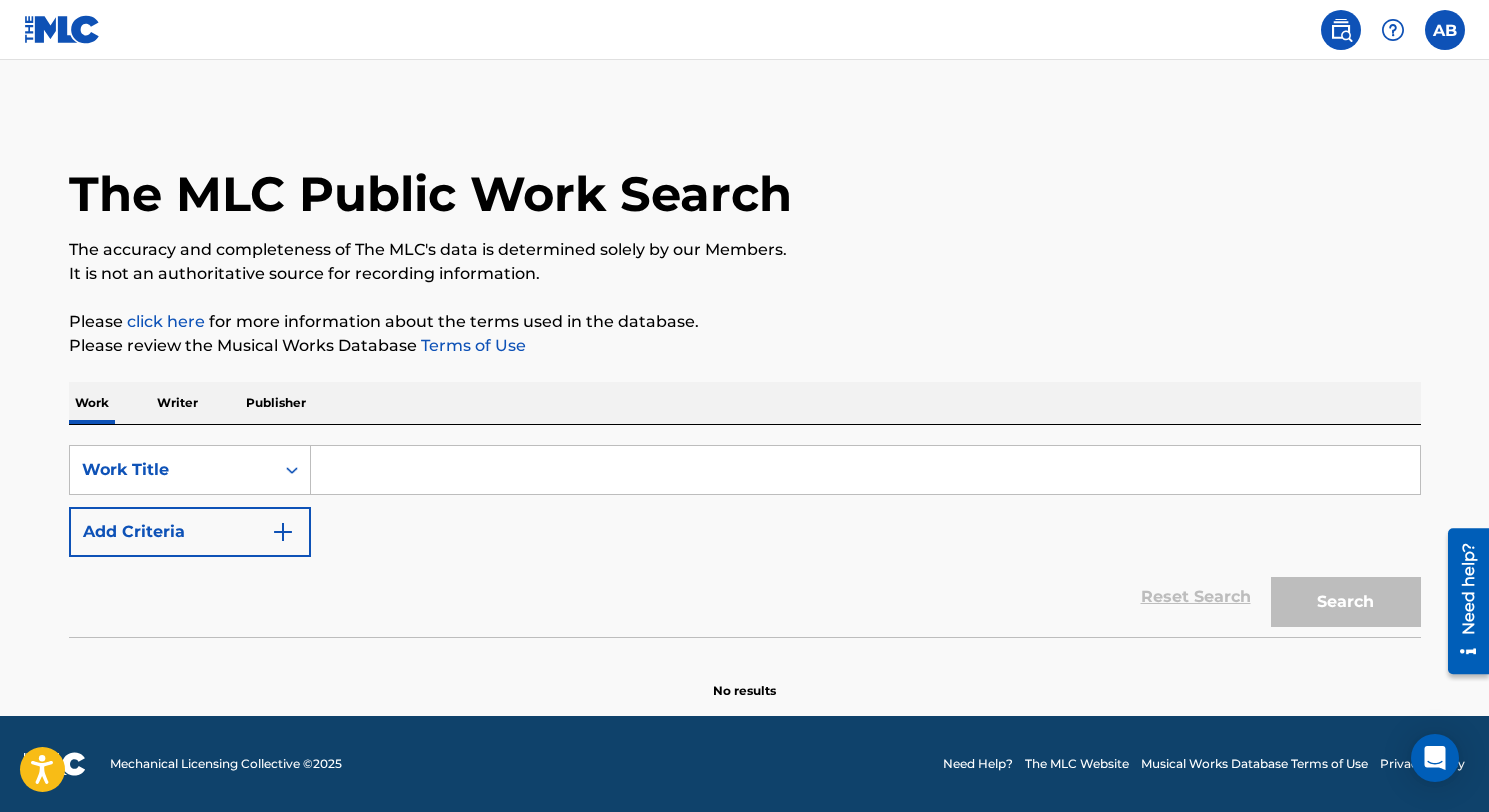 click on "Writer" at bounding box center (177, 403) 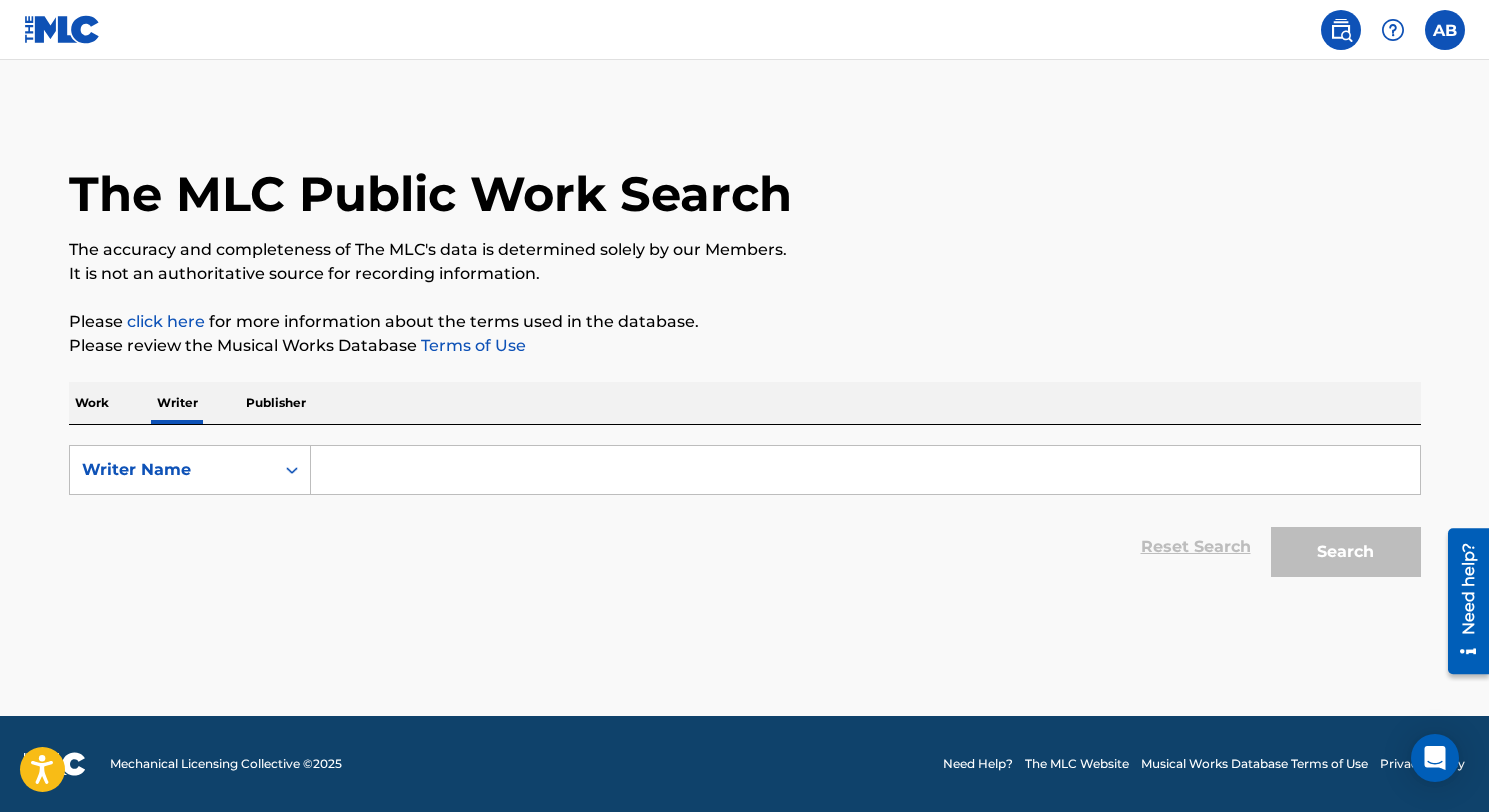 click on "Work" at bounding box center [92, 403] 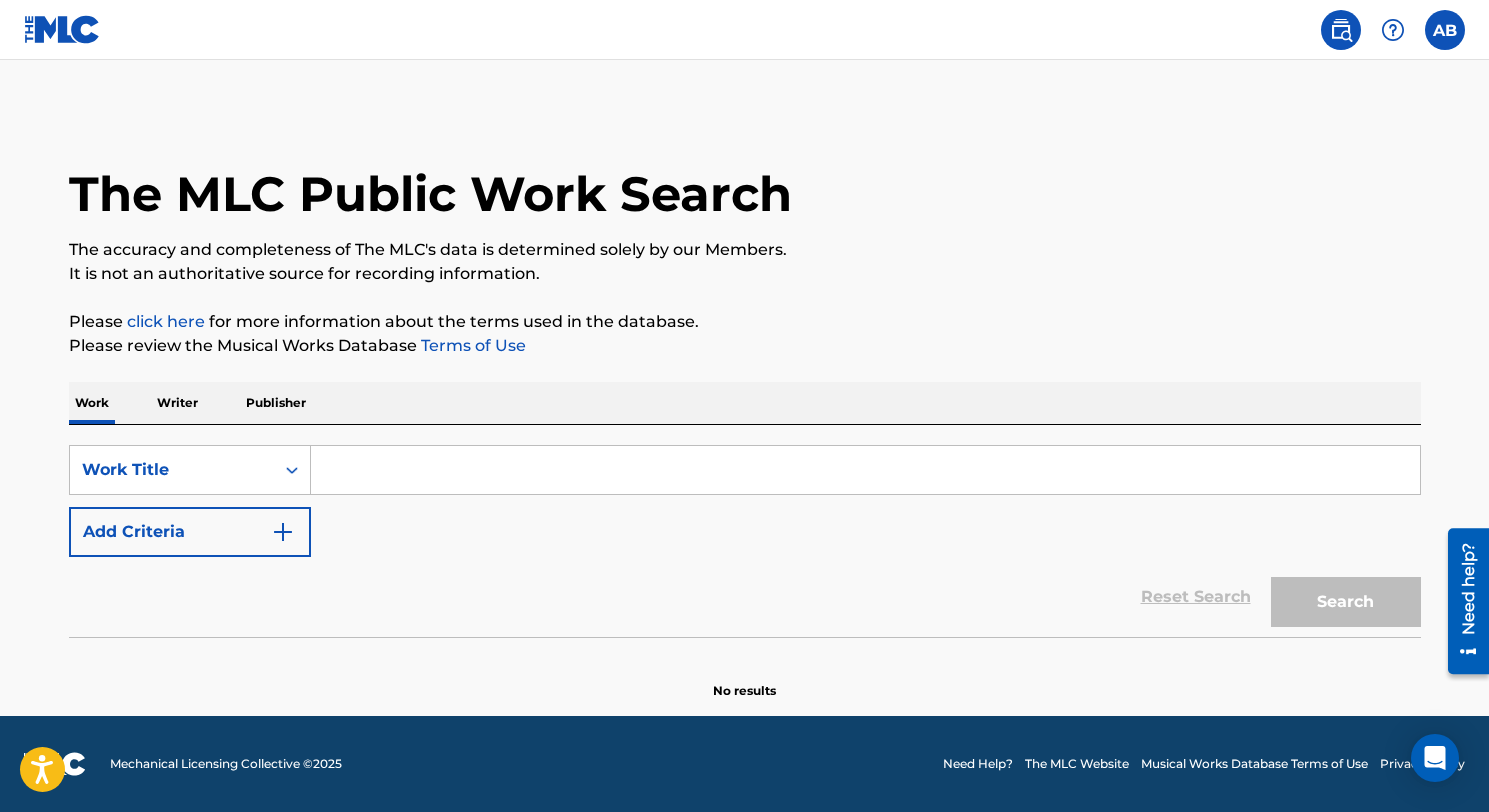 click on "Writer" at bounding box center (177, 403) 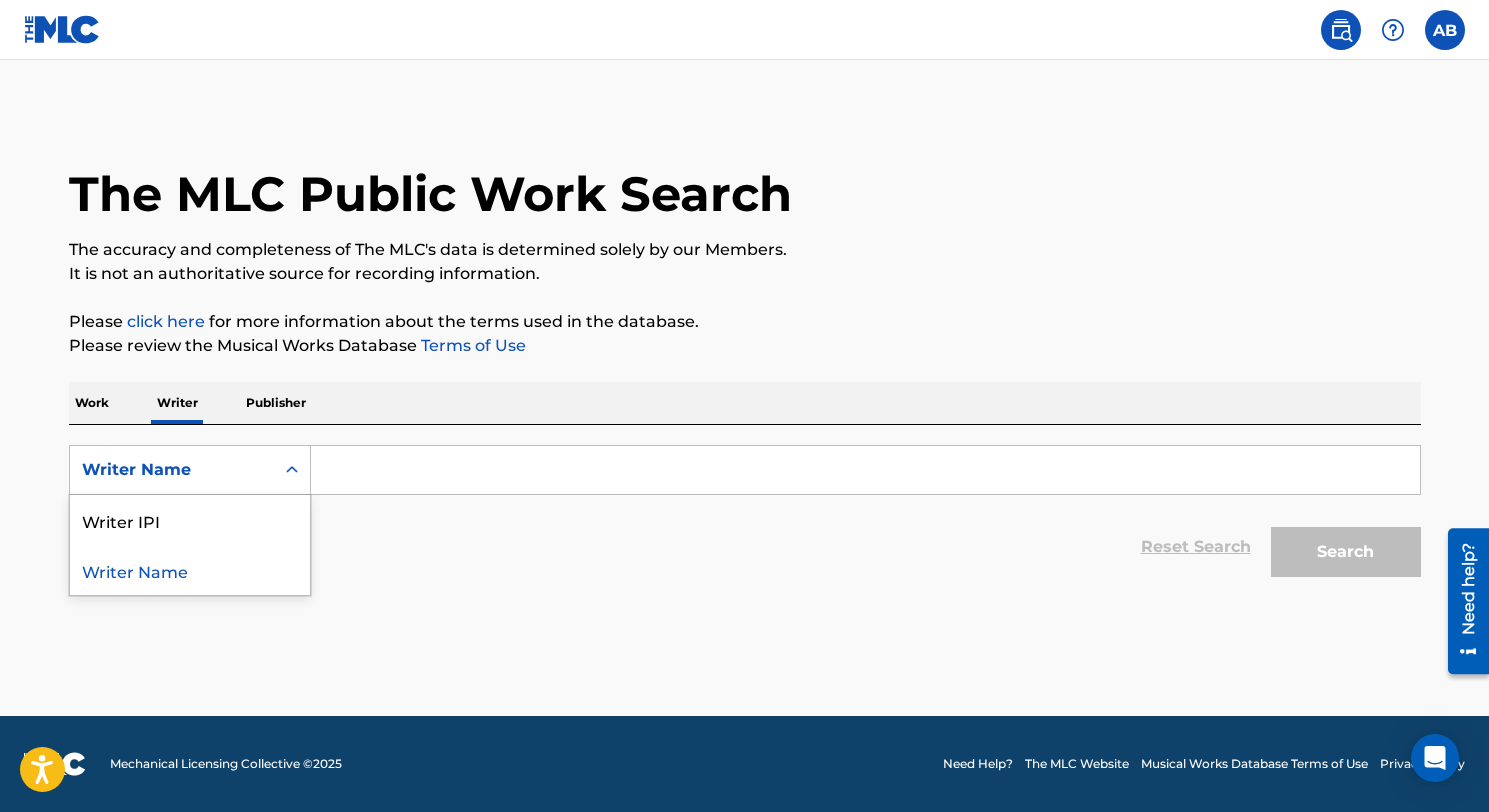 click on "Writer Name" at bounding box center [172, 470] 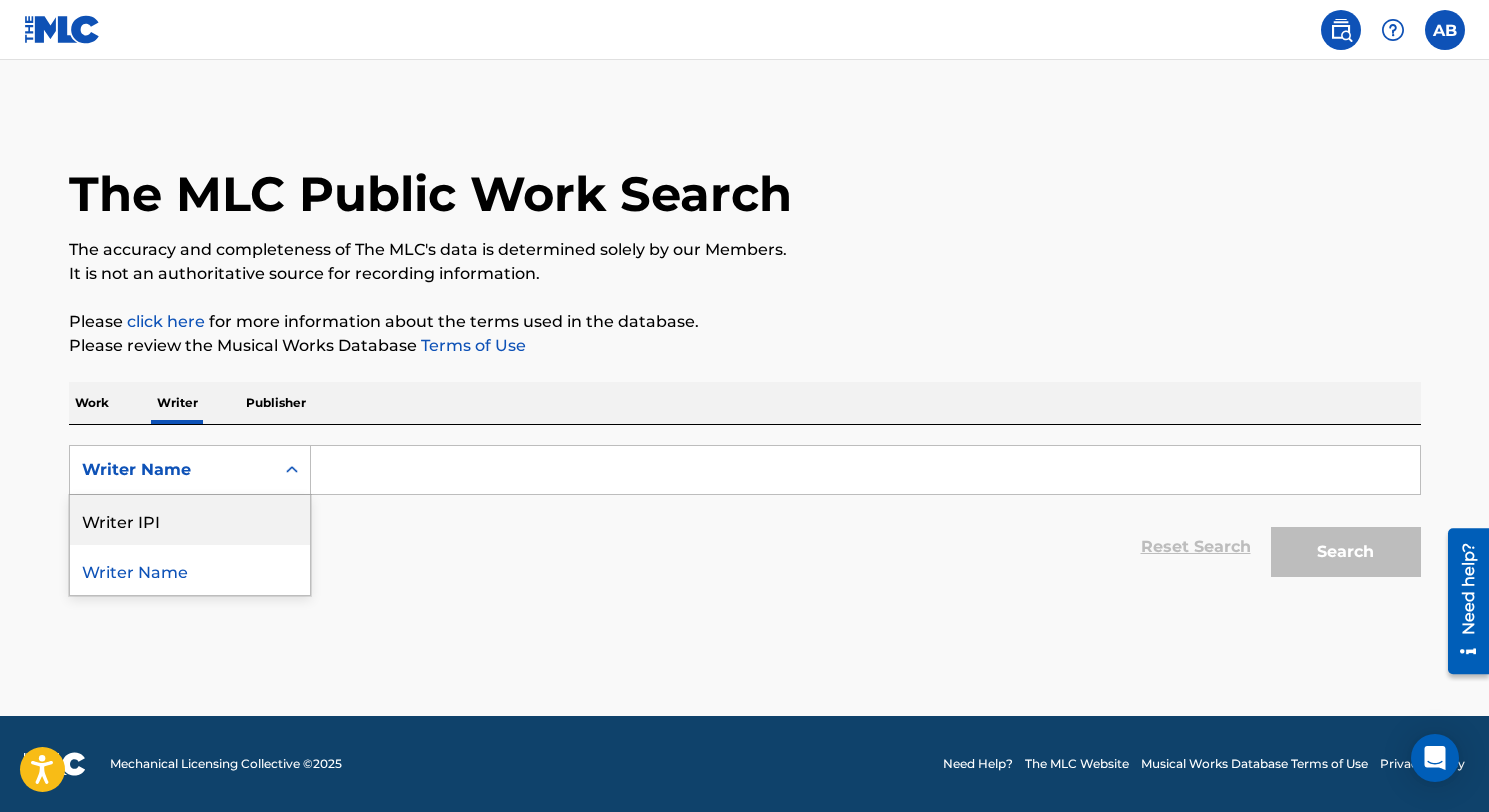 click on "Work Writer Publisher" at bounding box center [745, 403] 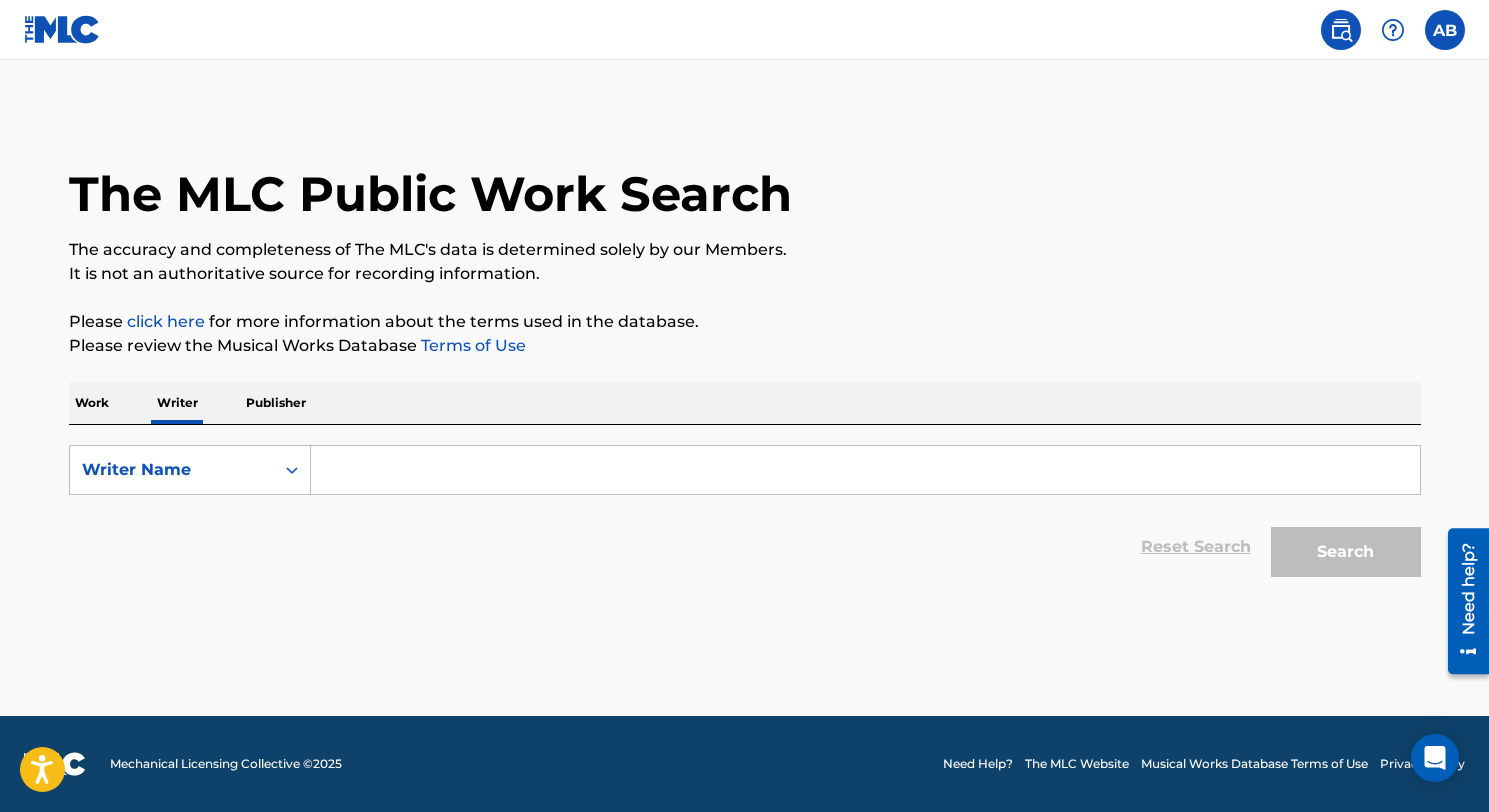 click at bounding box center [62, 29] 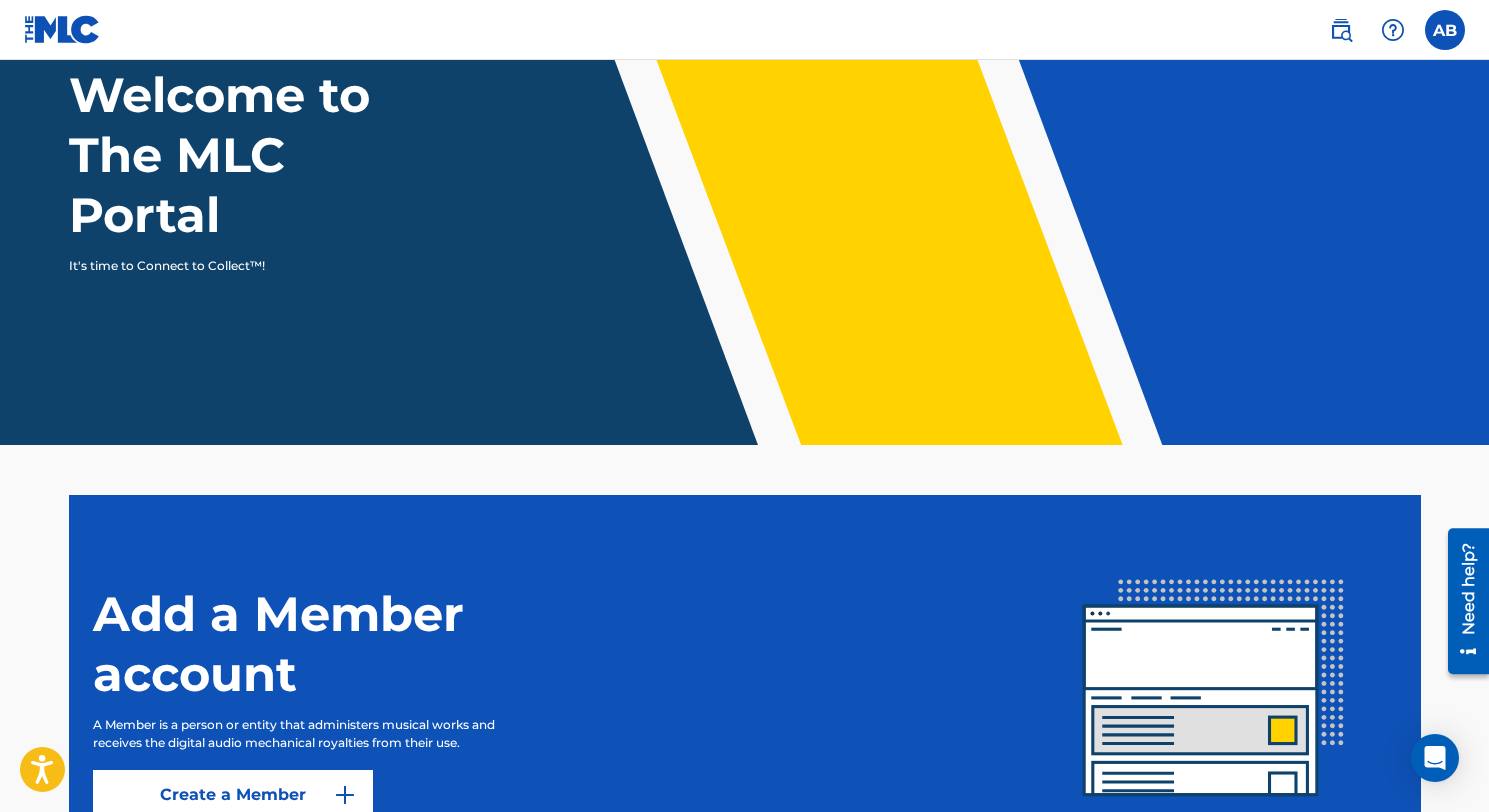 scroll, scrollTop: 0, scrollLeft: 0, axis: both 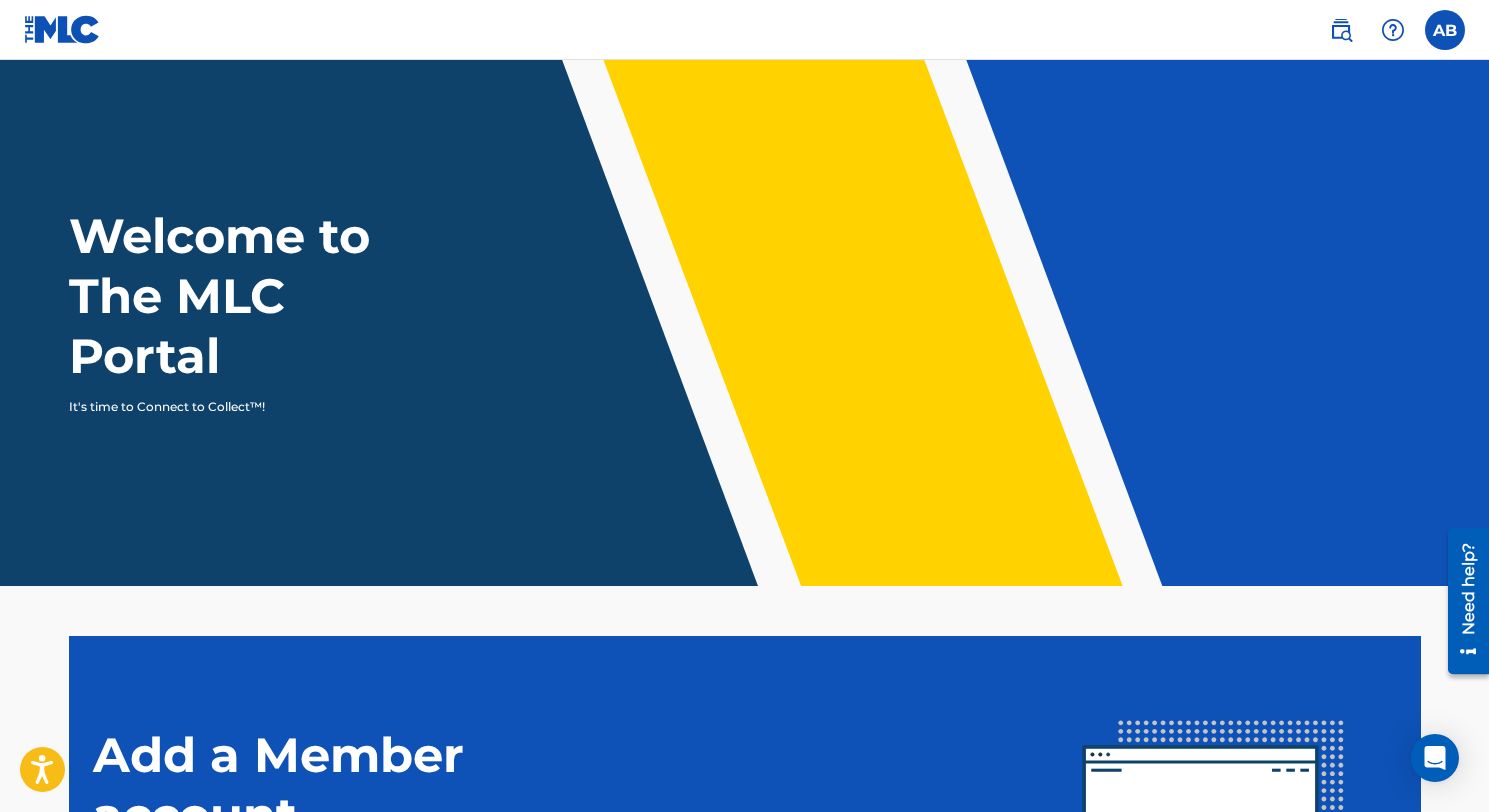 click at bounding box center (1445, 30) 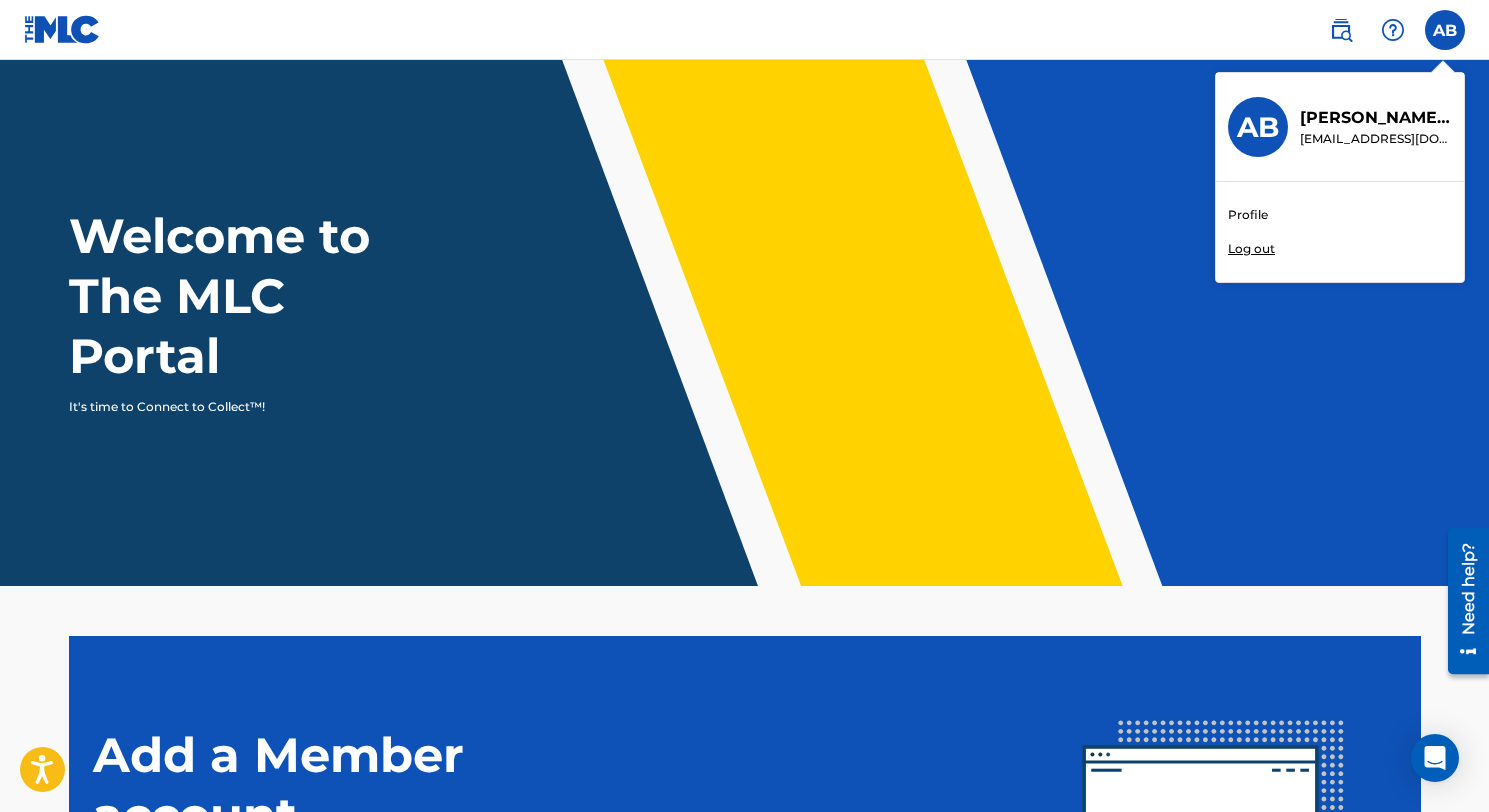 click on "AB AB [PERSON_NAME] [EMAIL_ADDRESS][DOMAIN_NAME] Profile Log out" at bounding box center (1445, 30) 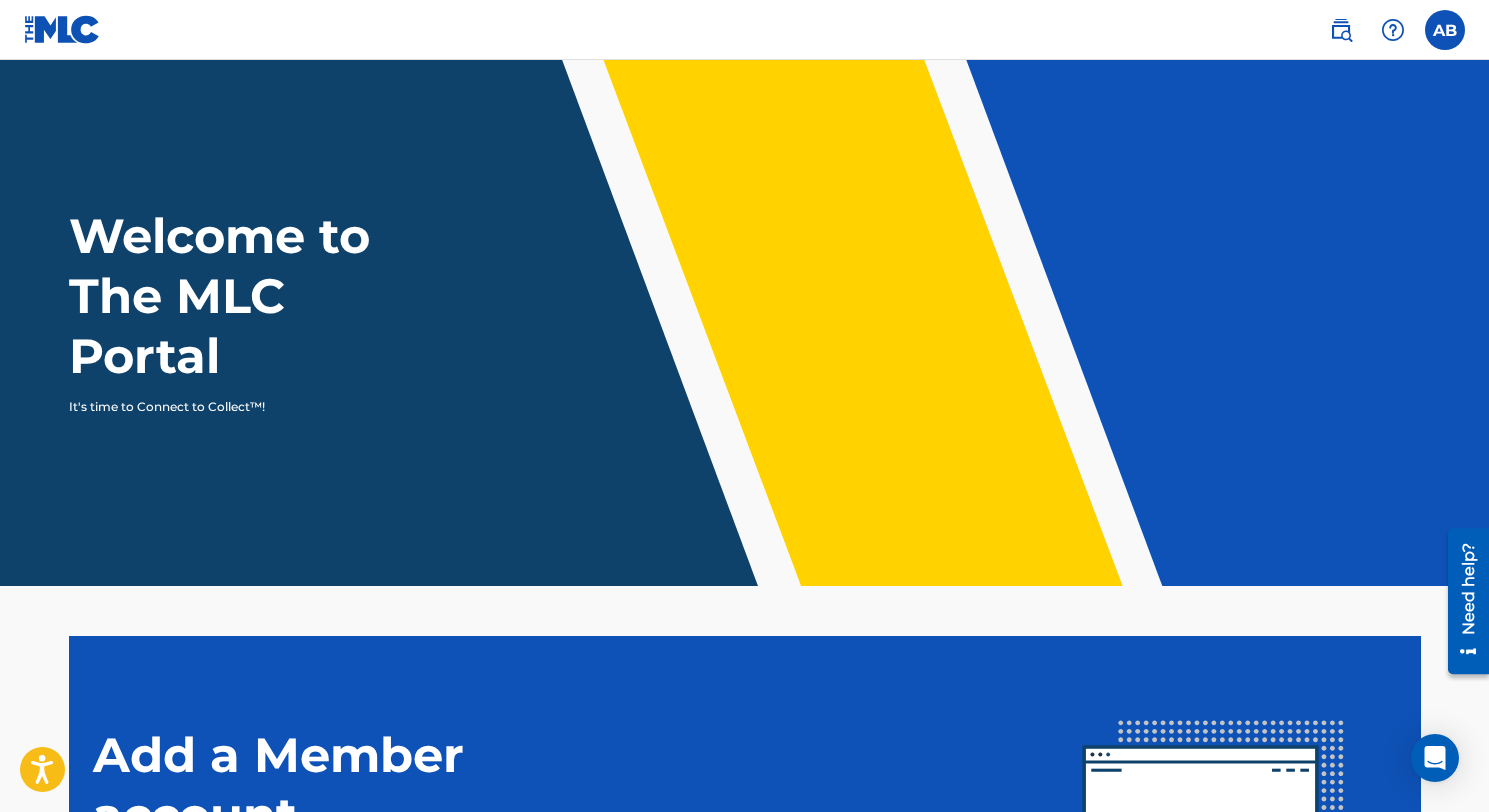 click at bounding box center (1341, 30) 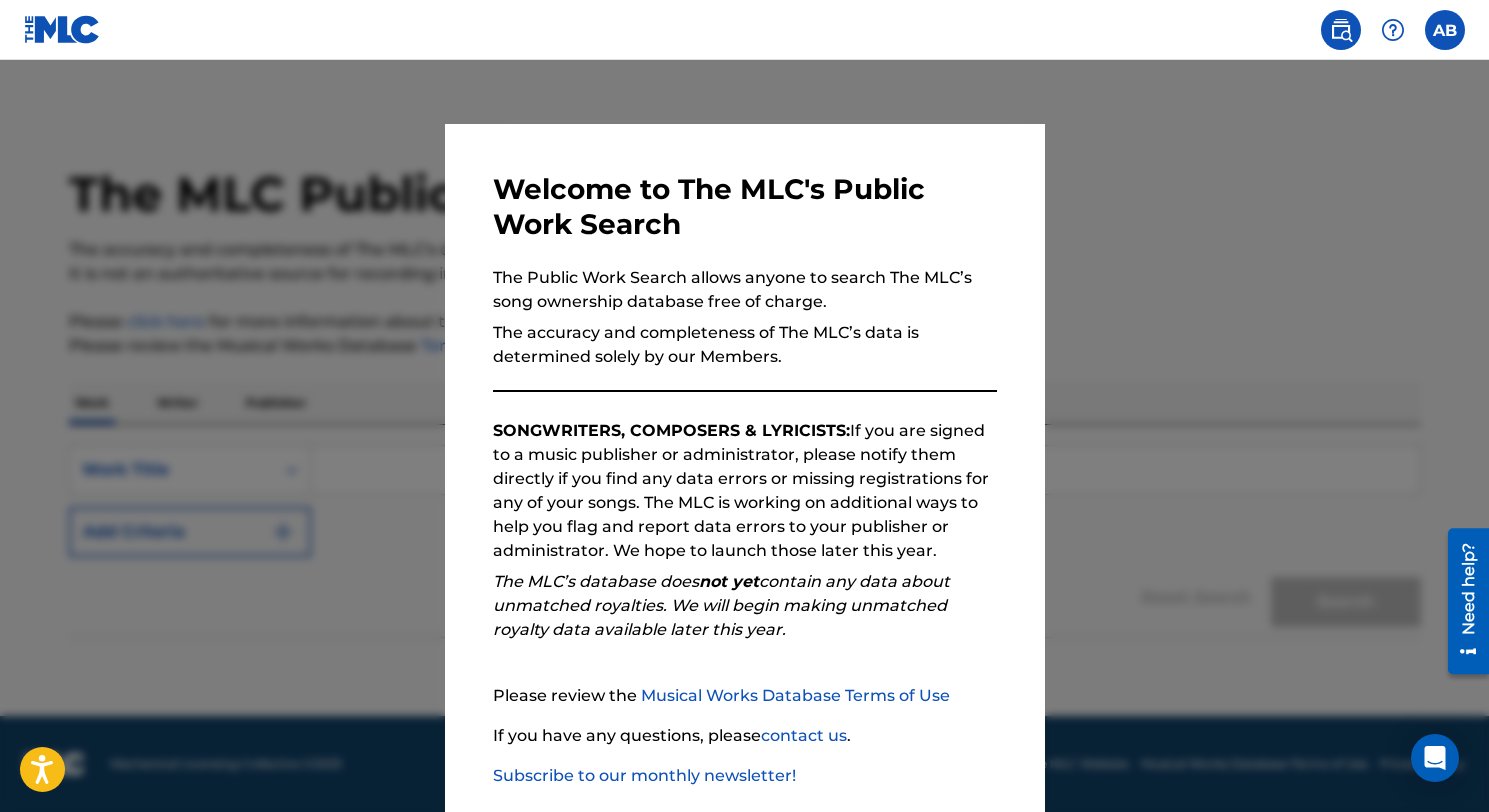 click at bounding box center [744, 466] 